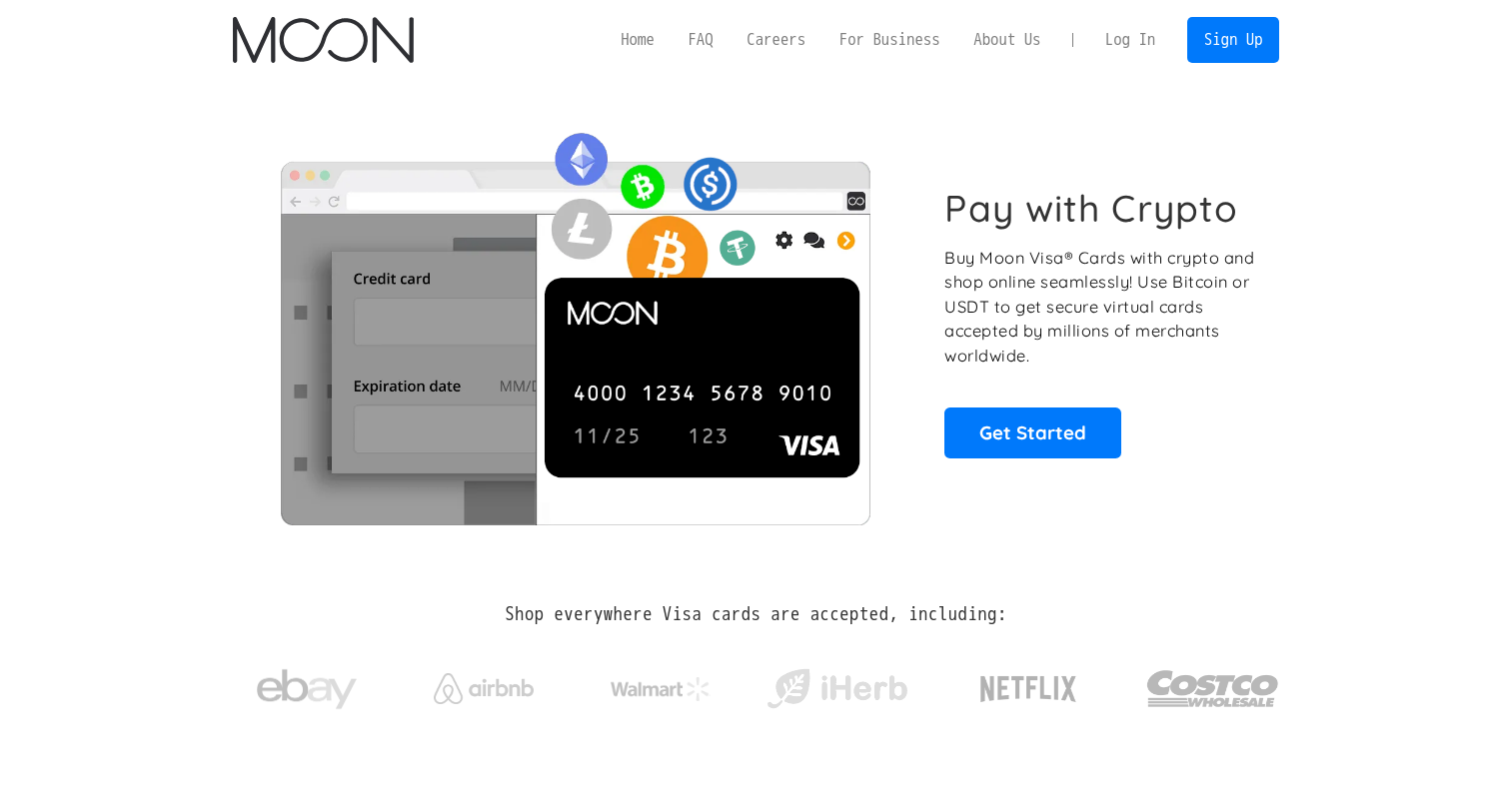 scroll, scrollTop: 0, scrollLeft: 0, axis: both 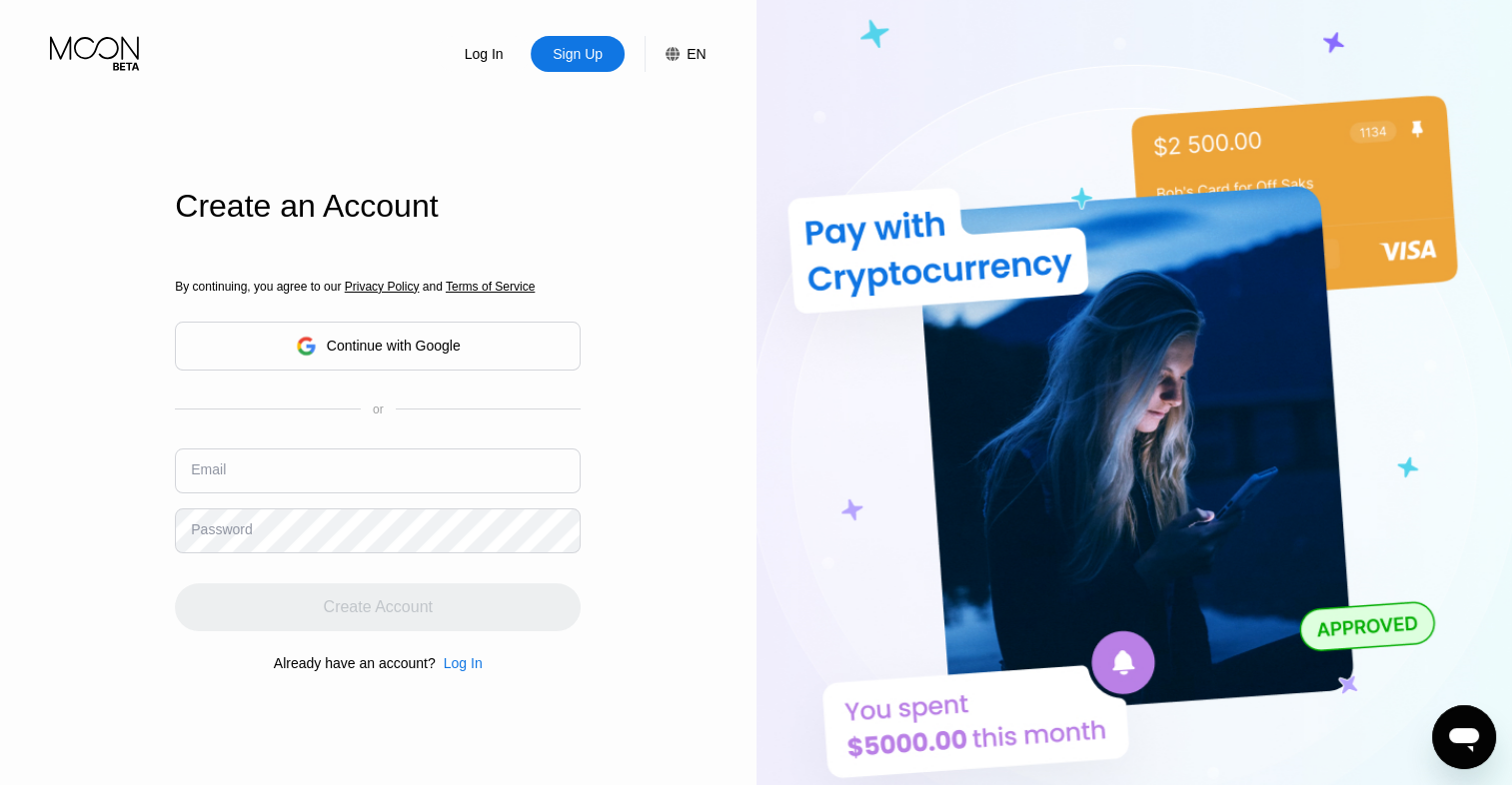 click on "Continue with Google" at bounding box center [394, 346] 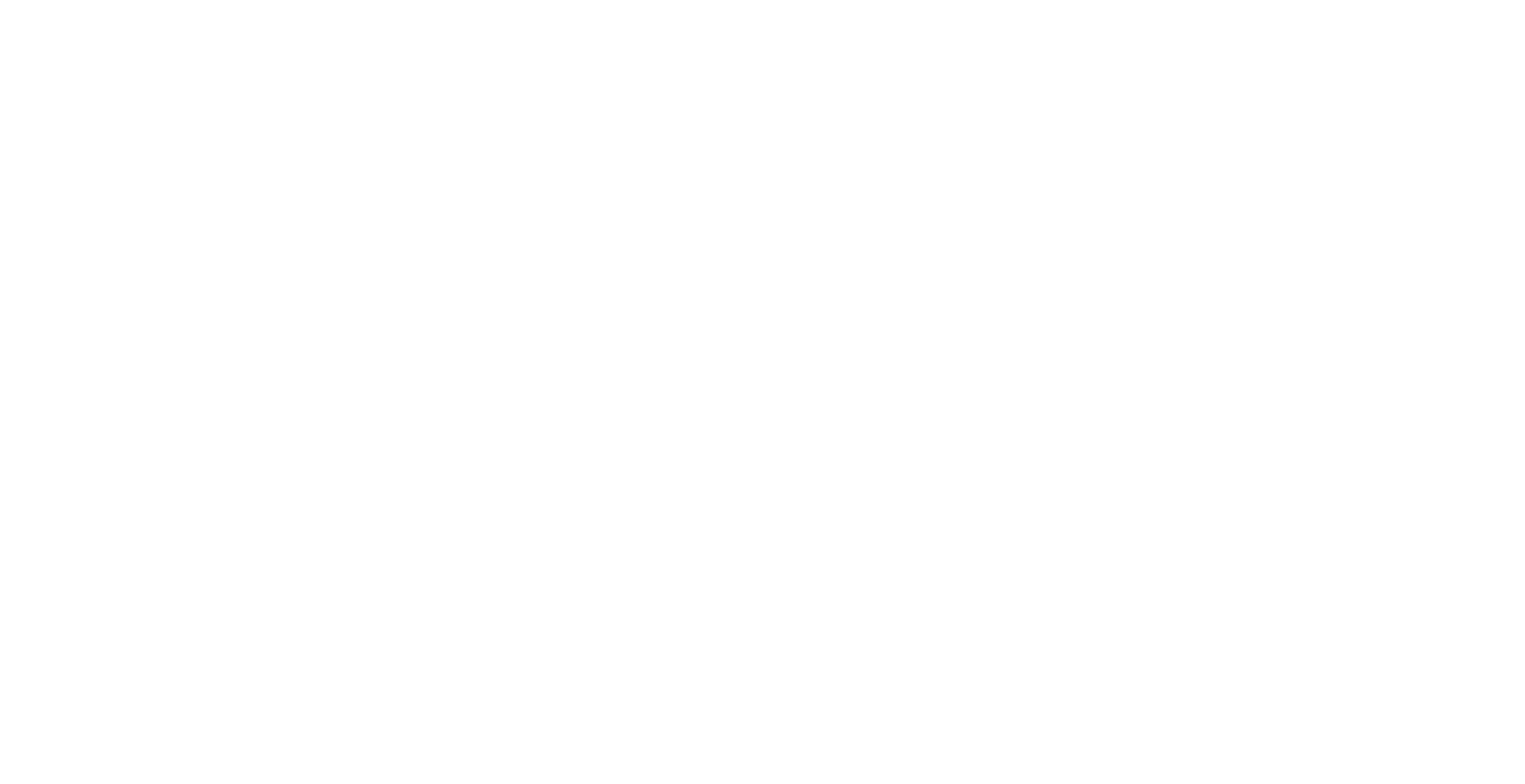 scroll, scrollTop: 0, scrollLeft: 0, axis: both 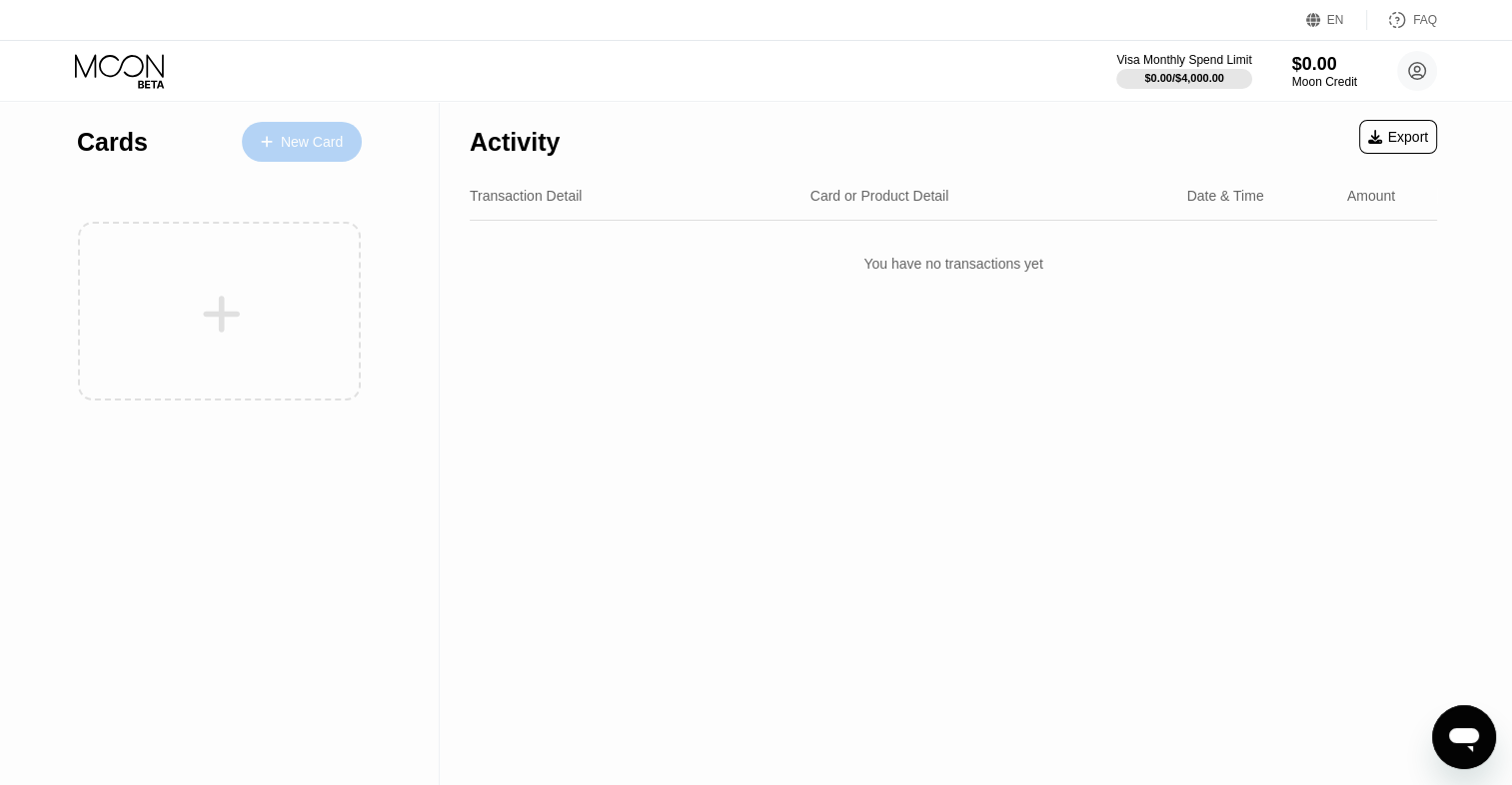 click on "New Card" at bounding box center [312, 142] 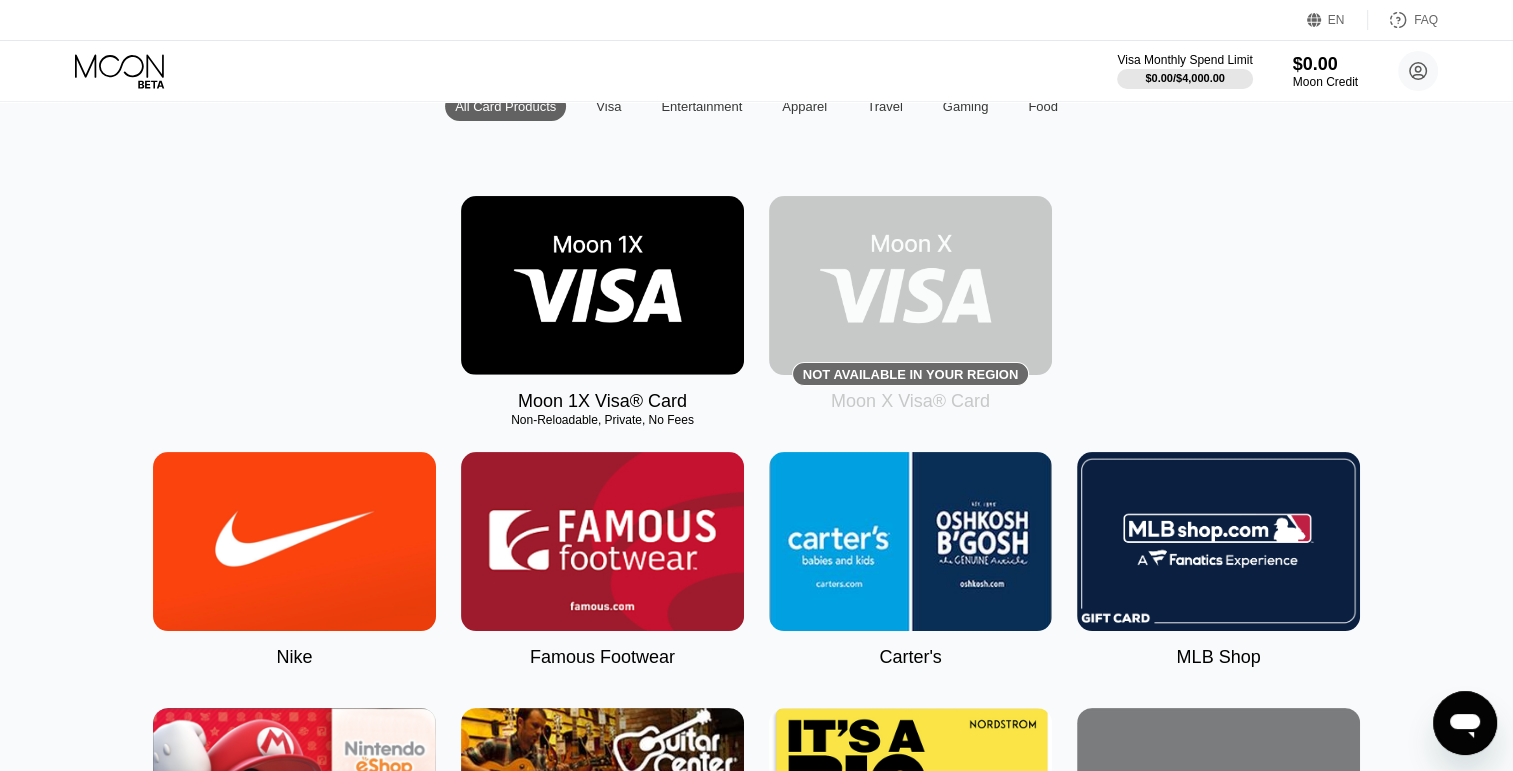 scroll, scrollTop: 204, scrollLeft: 0, axis: vertical 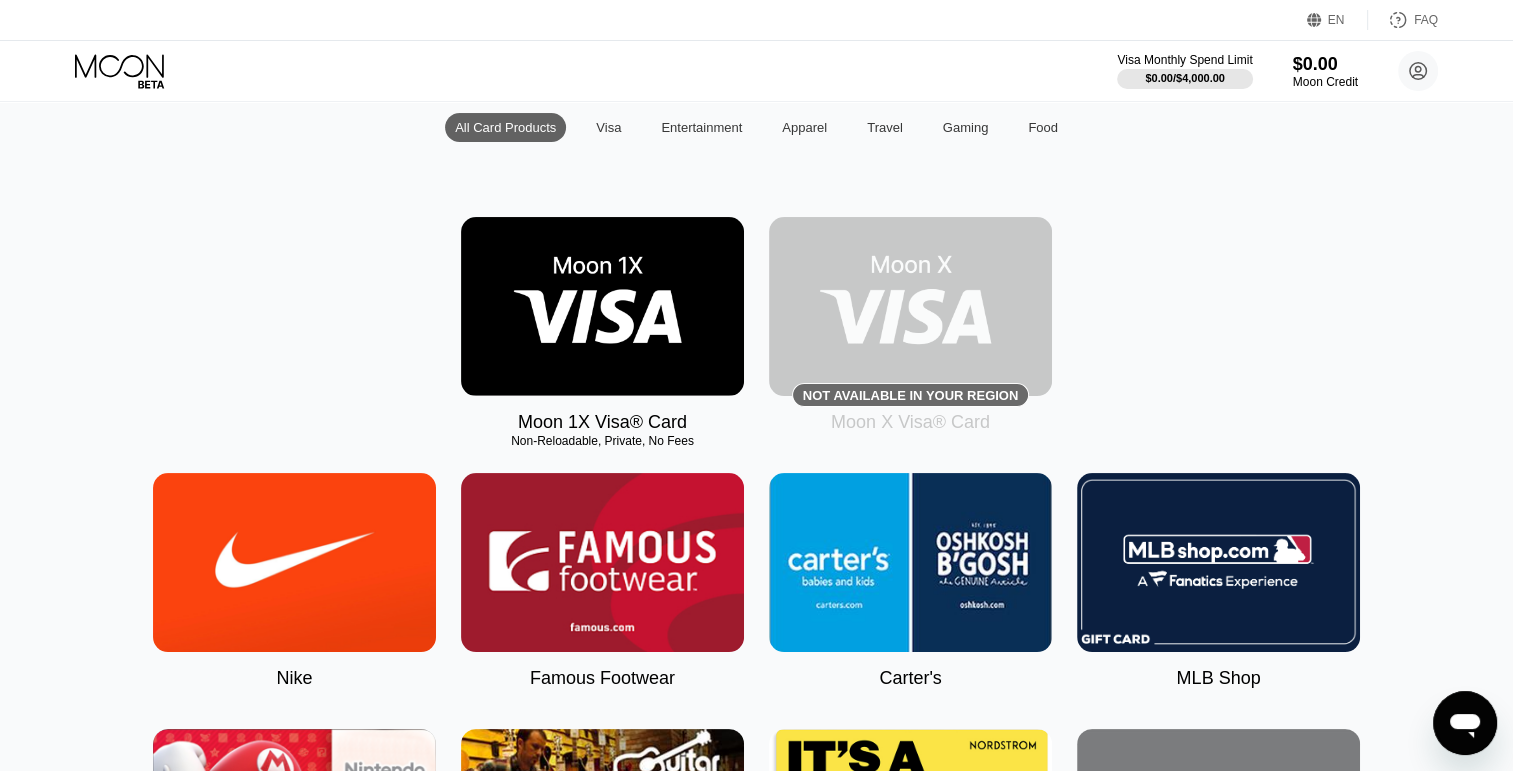 click on "Purchase Digital Cards  All Card Products Visa Entertainment Apparel Travel Gaming Food Moon 1X Visa® Card Non-Reloadable, Private, No Fees Not available in your region Moon X Visa® Card Nike Famous Footwear Carter's MLB Shop Nintendo Guitar Center Nordstrom Ann Taylor GAP Google Play HULU Petco Uber Eats GameStop TJ Maxx Athleta Xbox US Bass Pro Shops® Burlington SHOWTIME® Pottery Barn P.C. Richard and Son Aéropostale Sling TV Fanatics Crate and Barrel Macy's Paramount+ Kigso Games US Jiffy Lube® Sephora US Dick's Sporting Goods DSW Roblox Twitch L.L. Bean Lowe's NHL Shop The Children's Place Applebee’s® TIDAL Nautica Big Lots Marshalls Amazon Harry's REI Guess Staples US Hotels.com US PlayStation®Store Bath & Body Works Dollar Shave Club DoorDash The Home Depot® H&M Homesense NBA Store AMC Theatres® Office Depot® StubHub Michaels Williams-Sonoma Airbnb EA Play  Zappos.com Groupon Saks Fifth Avenue Kohl’s US Adidas Wayfair US Old Navy Tommy Bahama HomeGoods PetSmart eBay Victoria's Secret" at bounding box center (757, 3272) 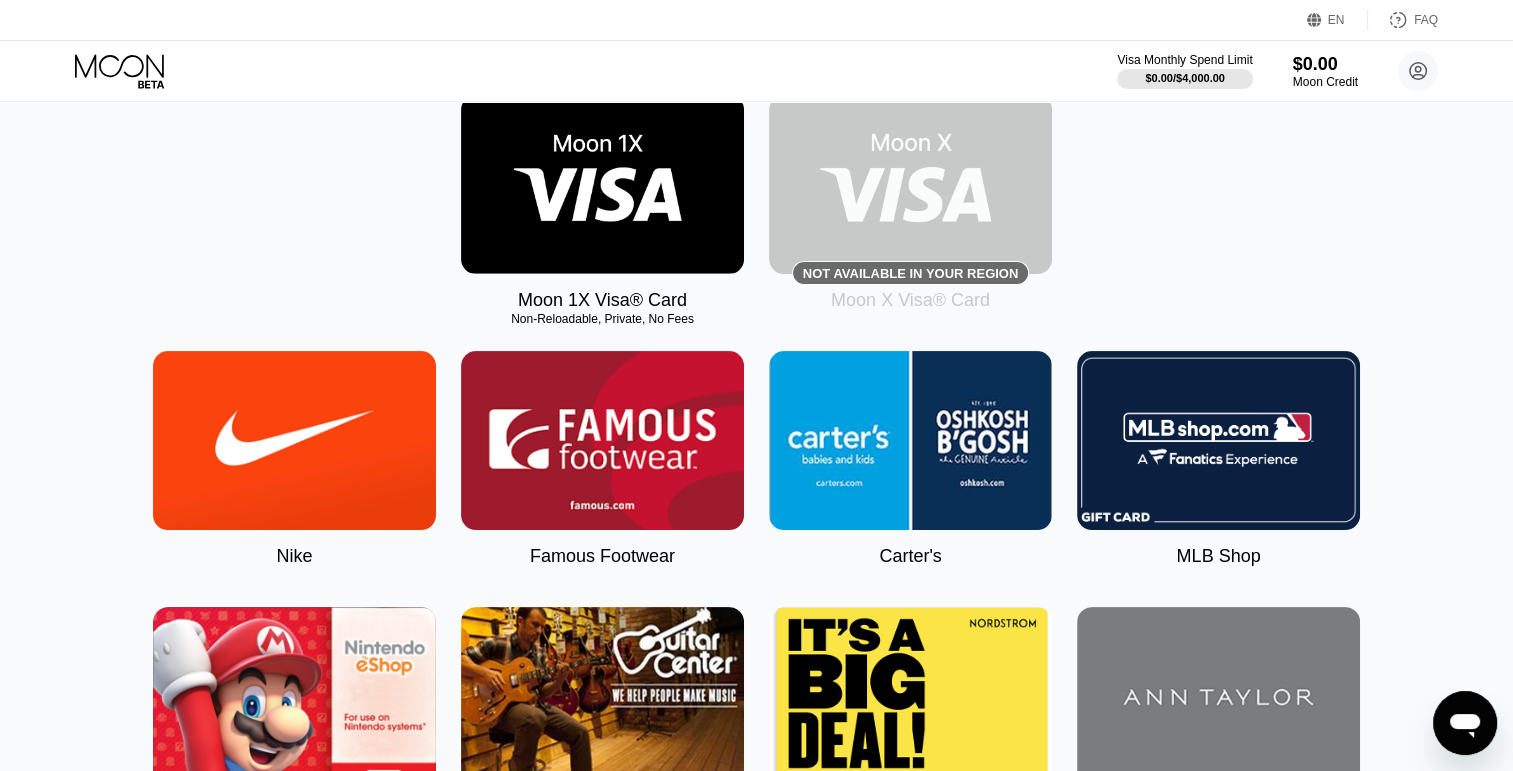scroll, scrollTop: 0, scrollLeft: 0, axis: both 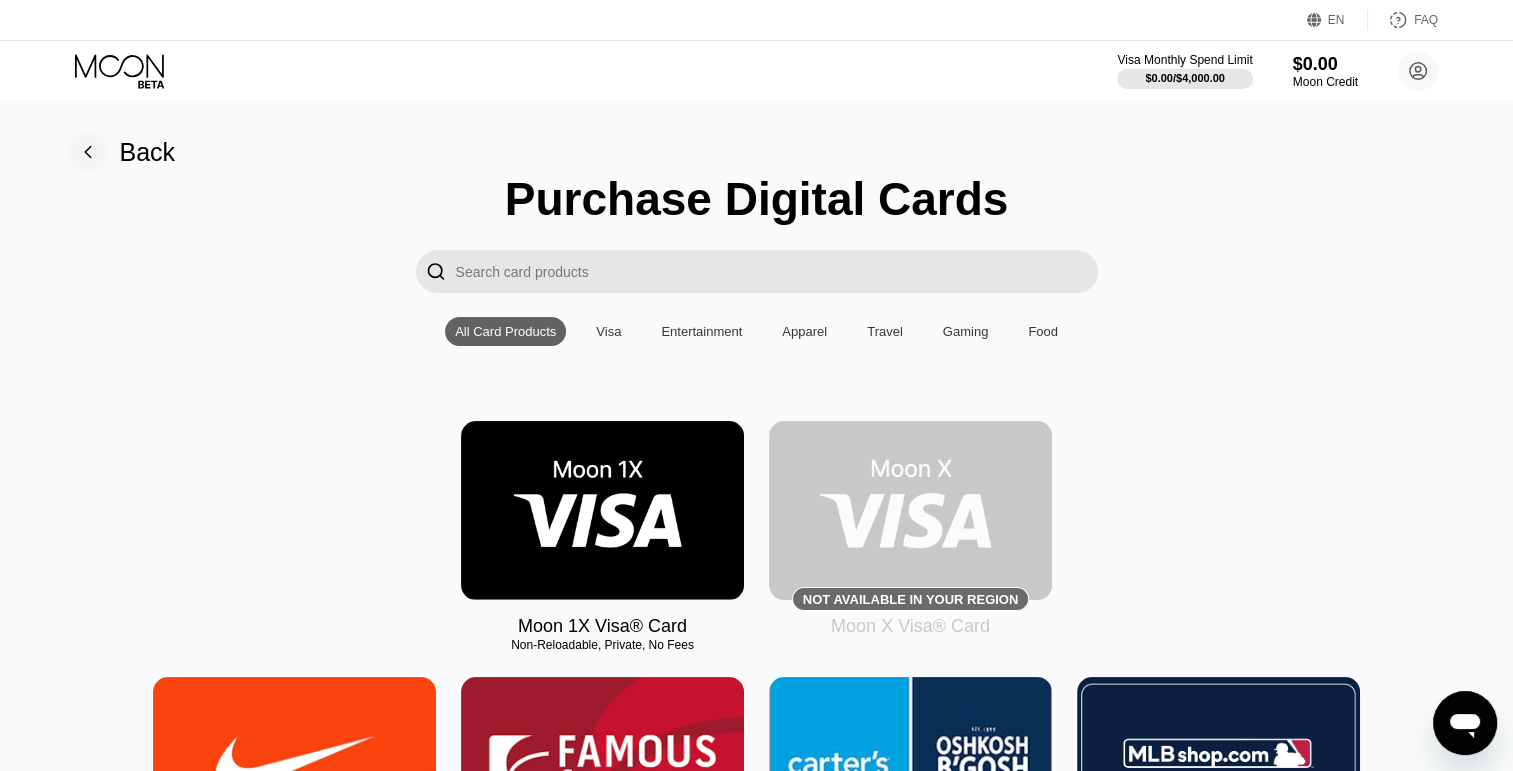 click at bounding box center (602, 510) 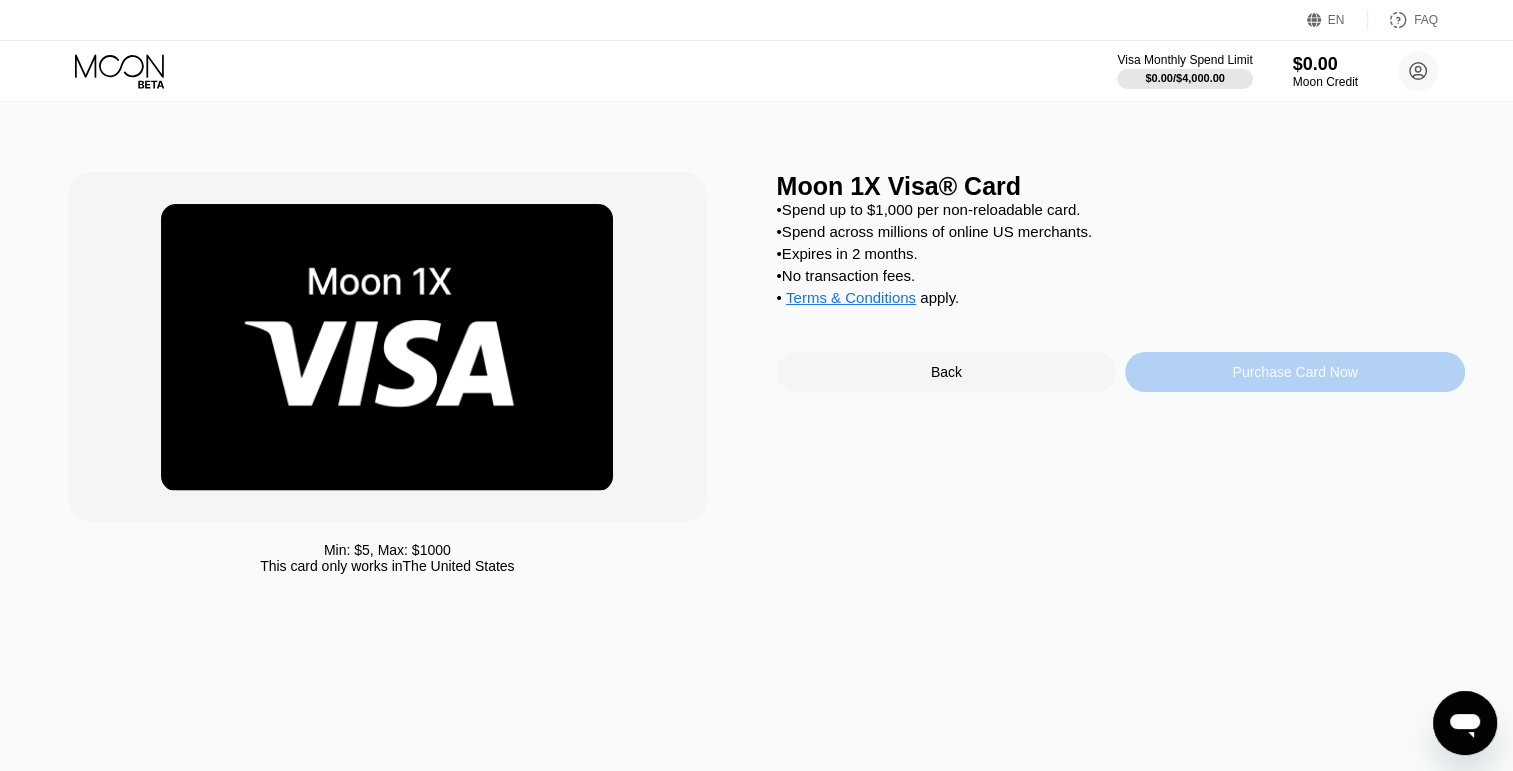 click on "Purchase Card Now" at bounding box center (1295, 372) 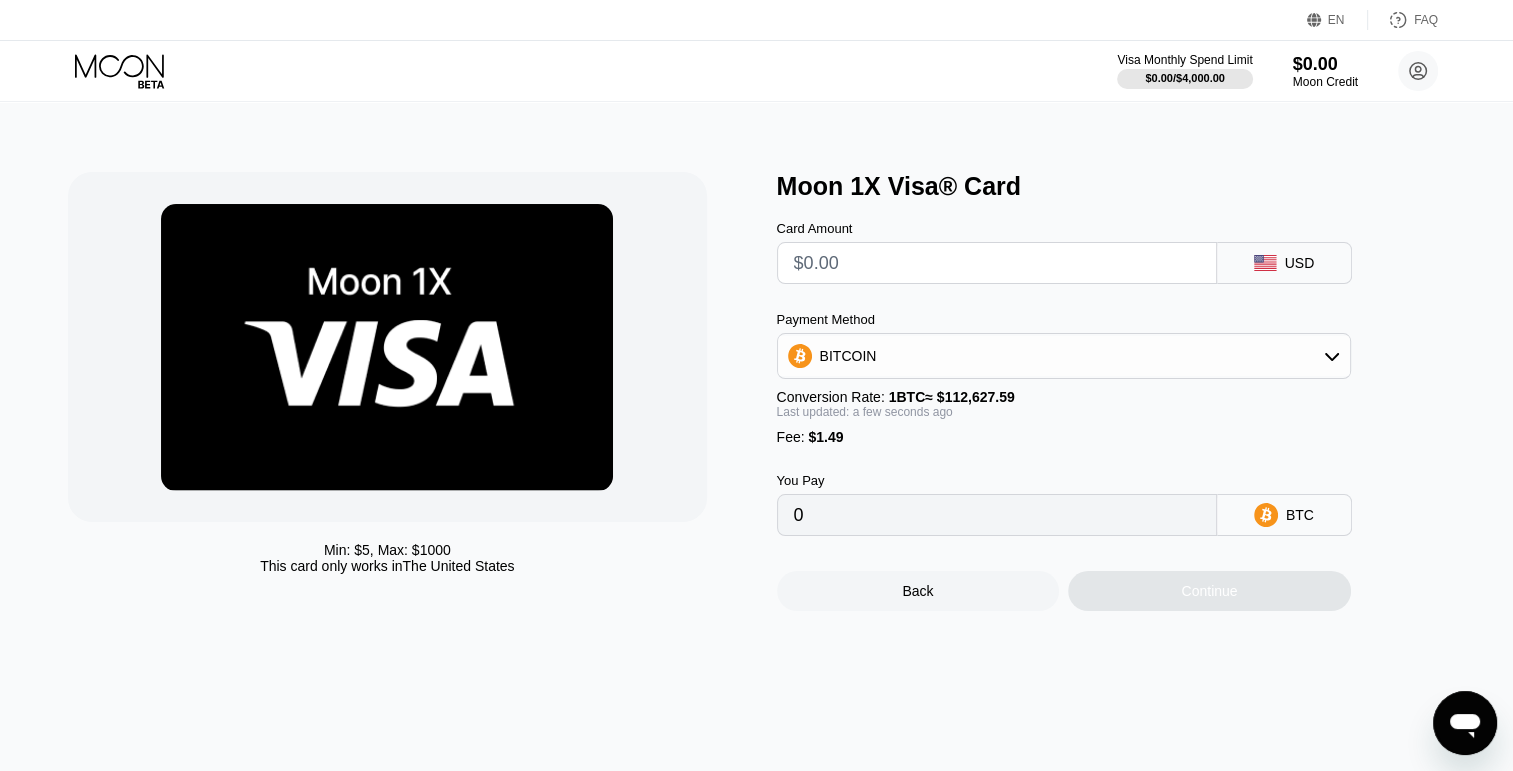 click on "BITCOIN" at bounding box center [1064, 356] 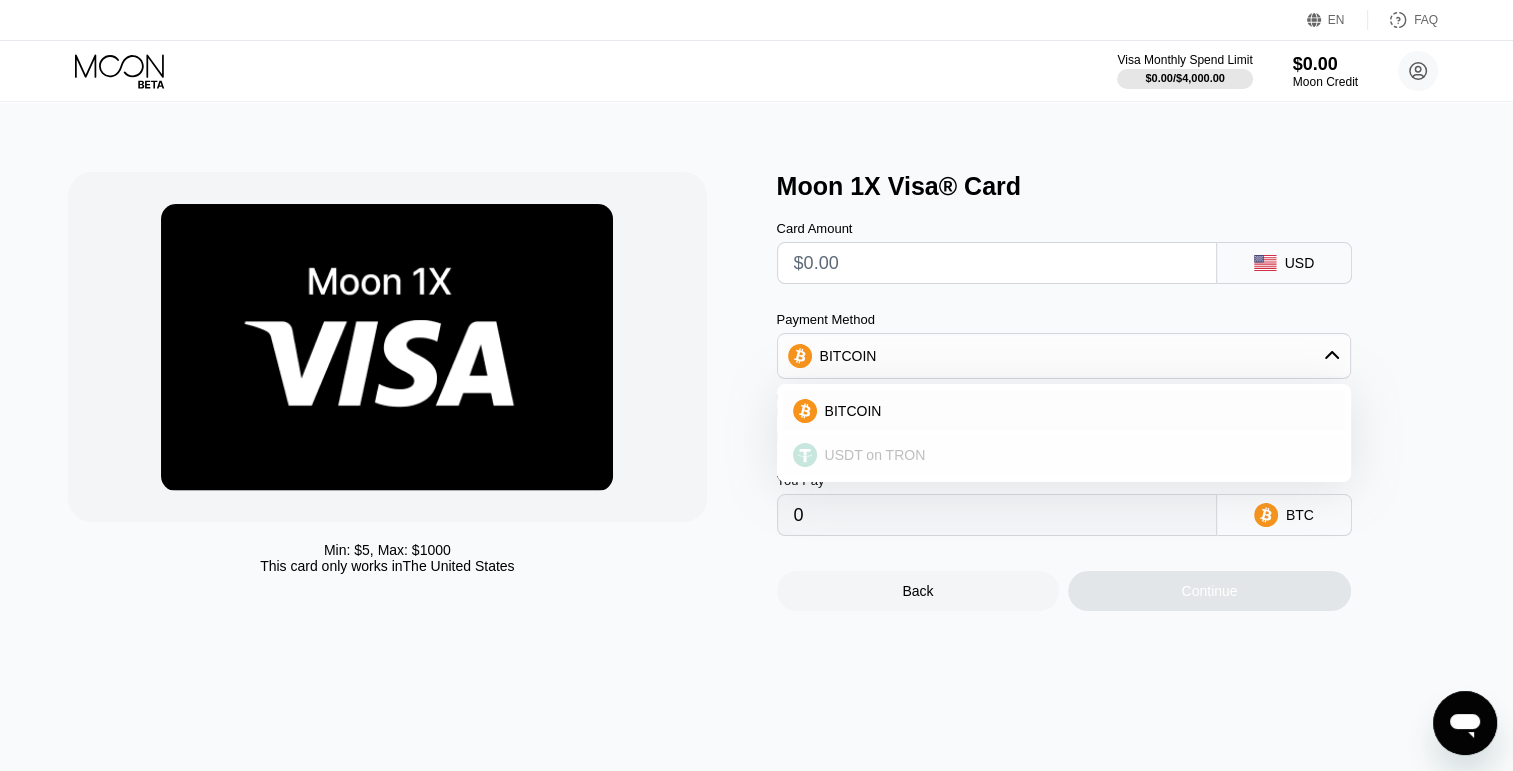 click on "USDT on TRON" at bounding box center [875, 455] 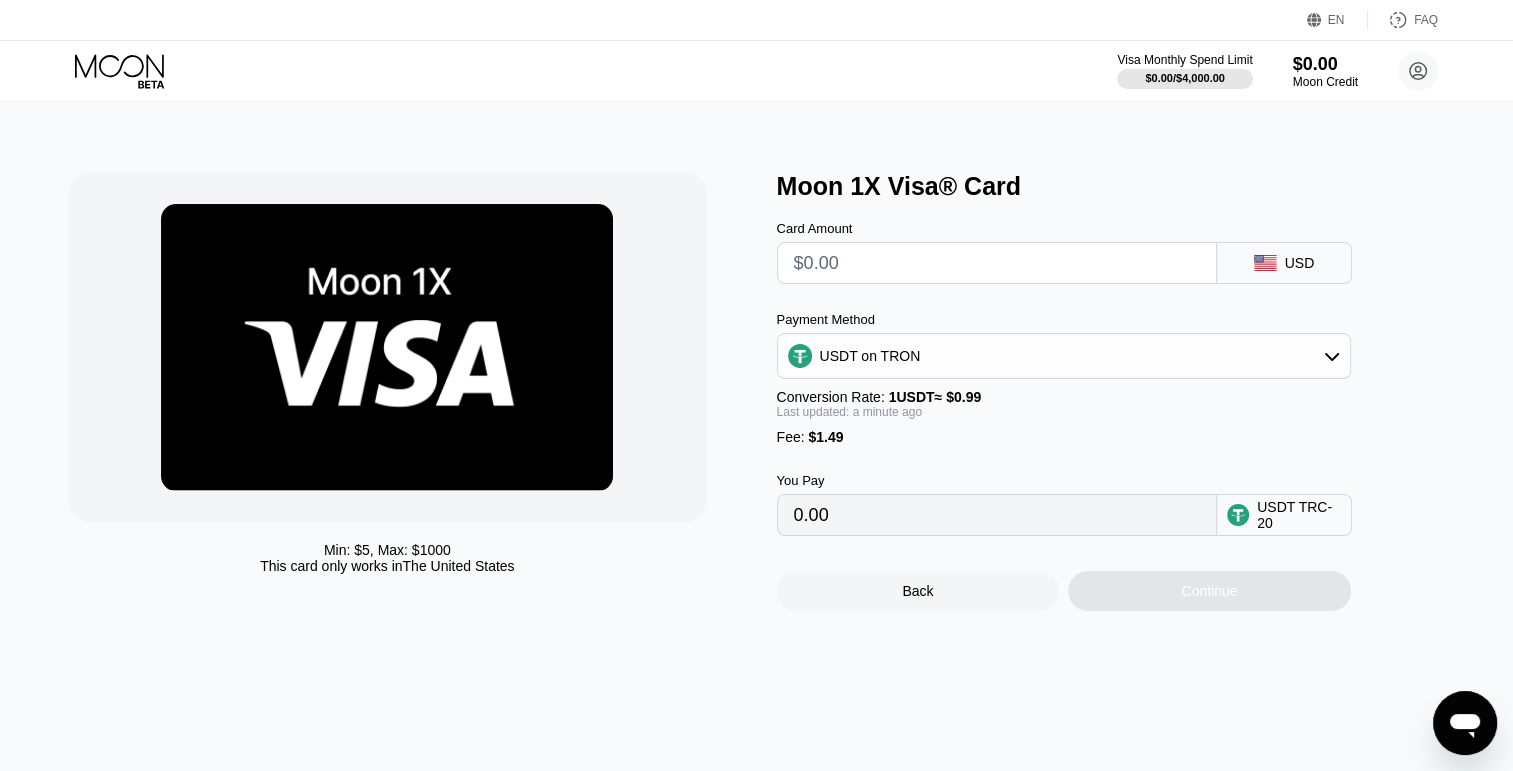 click at bounding box center (997, 263) 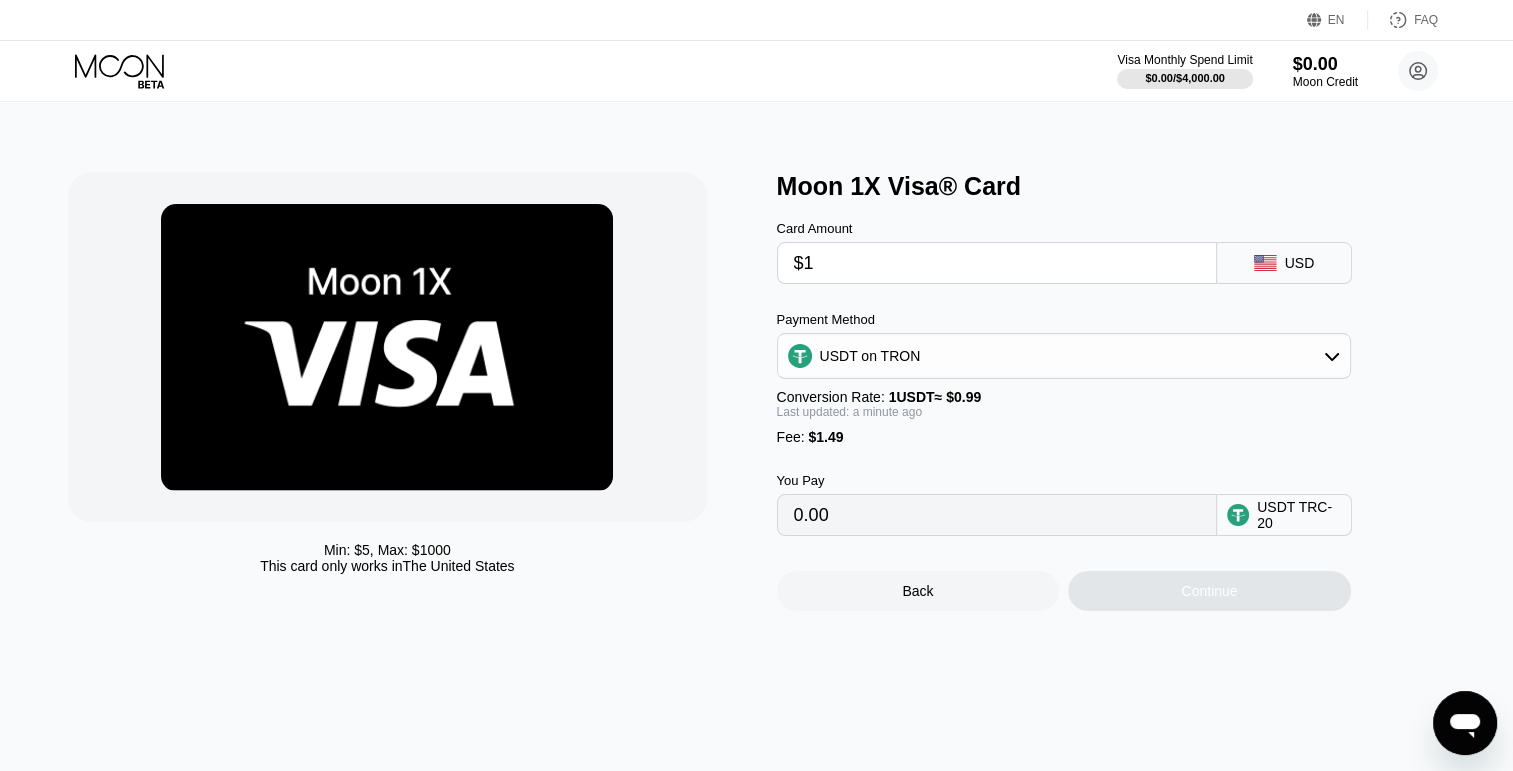 type on "2.52" 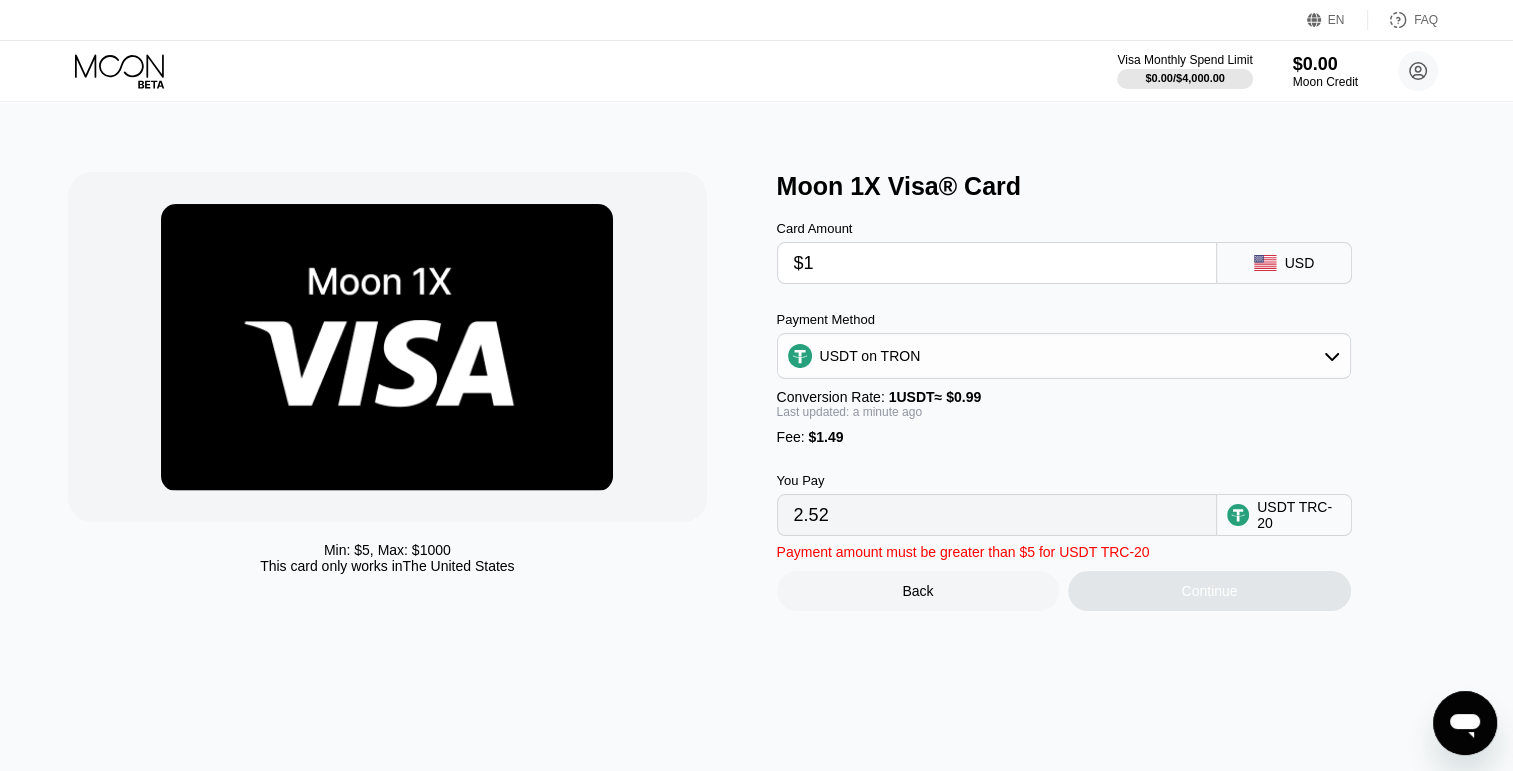 type on "$12" 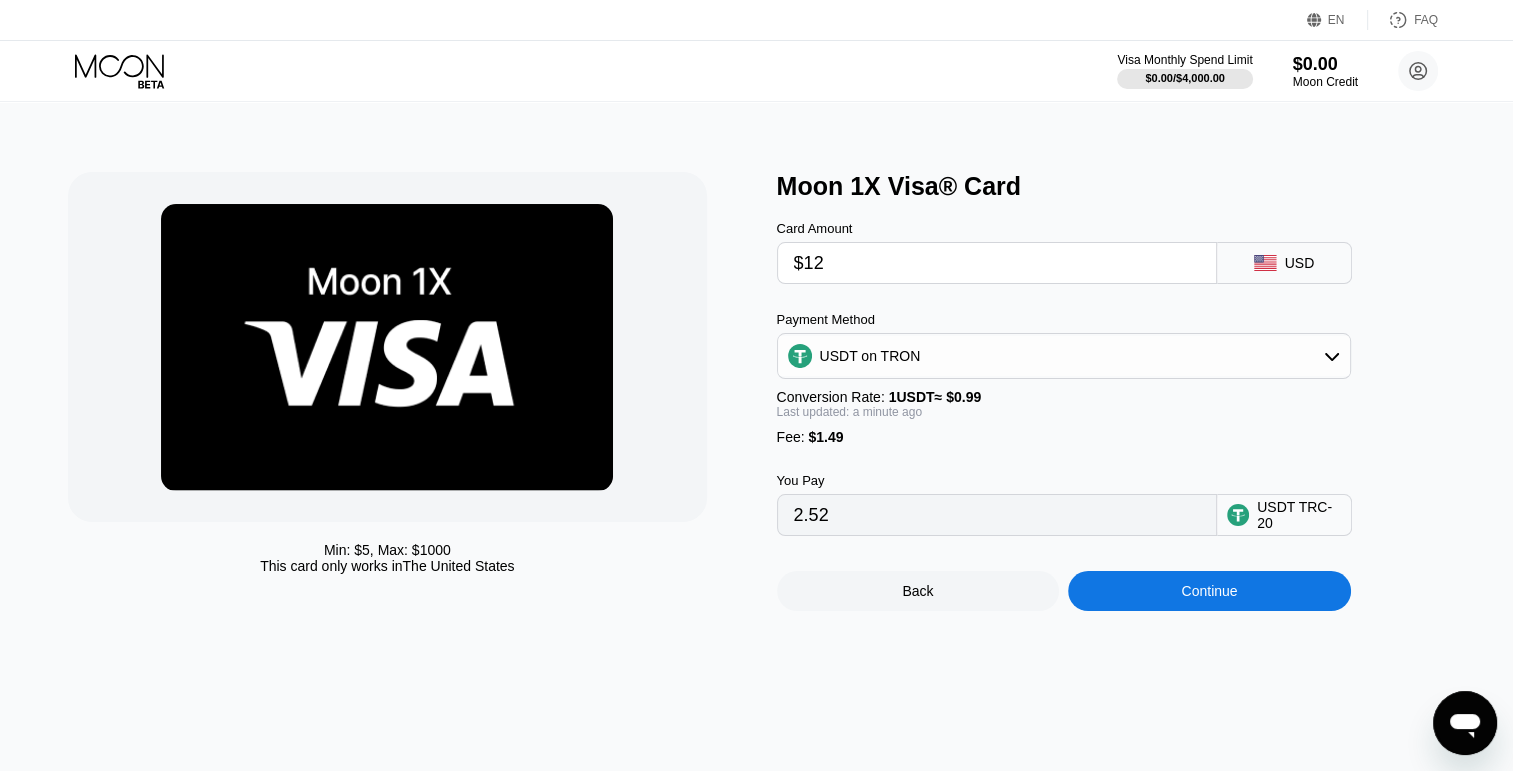 type on "13.63" 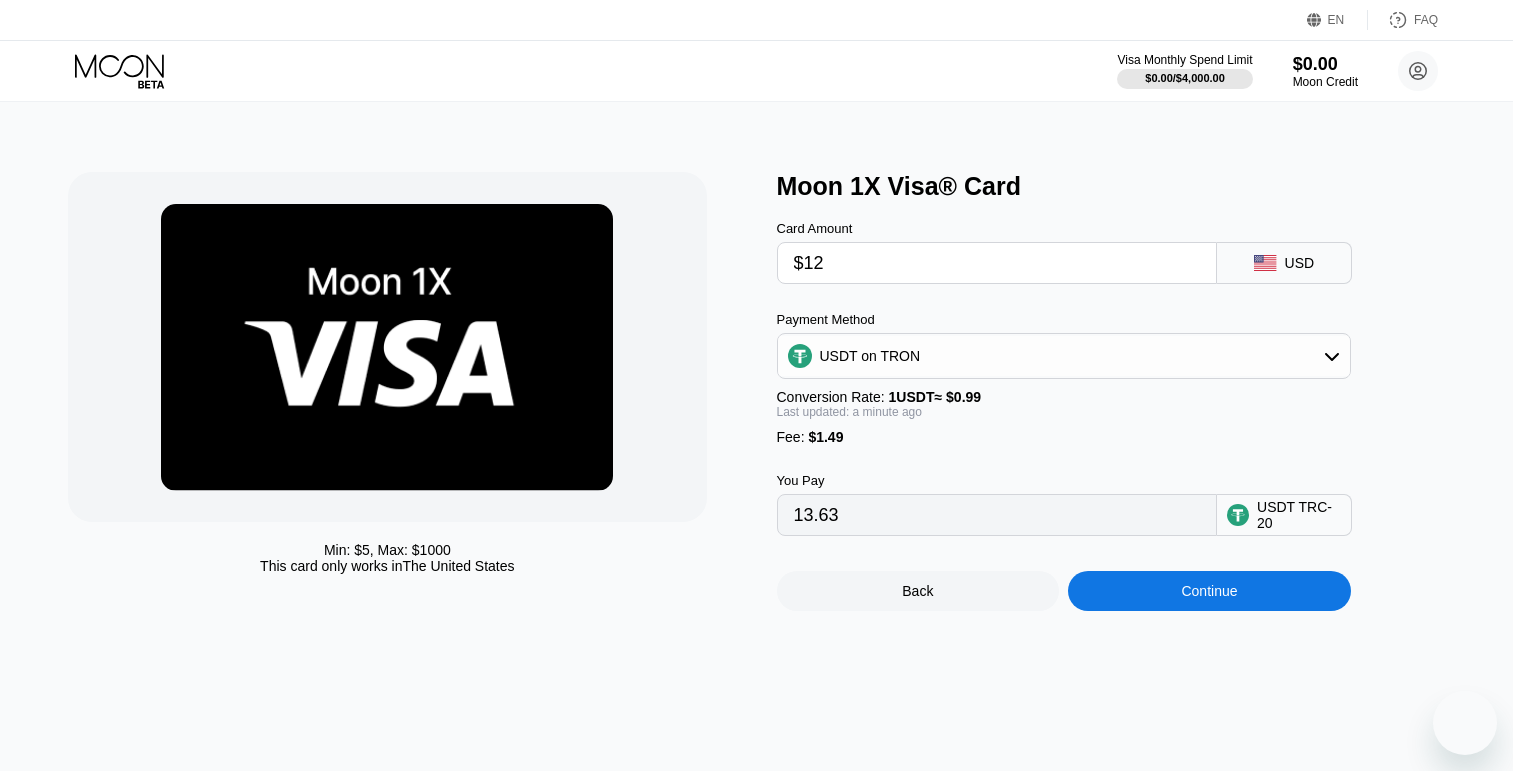 scroll, scrollTop: 0, scrollLeft: 0, axis: both 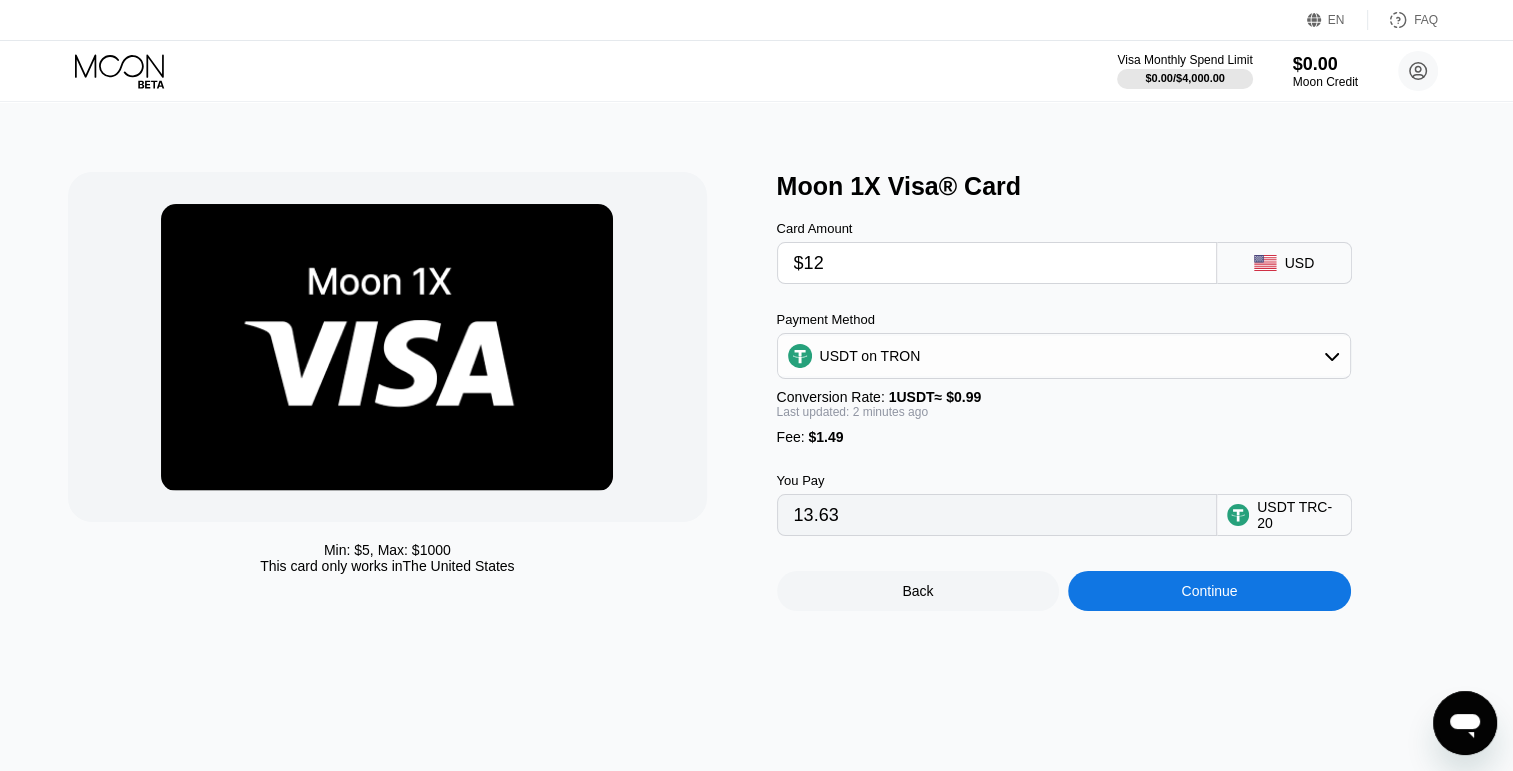 drag, startPoint x: 0, startPoint y: 0, endPoint x: 882, endPoint y: 267, distance: 921.5275 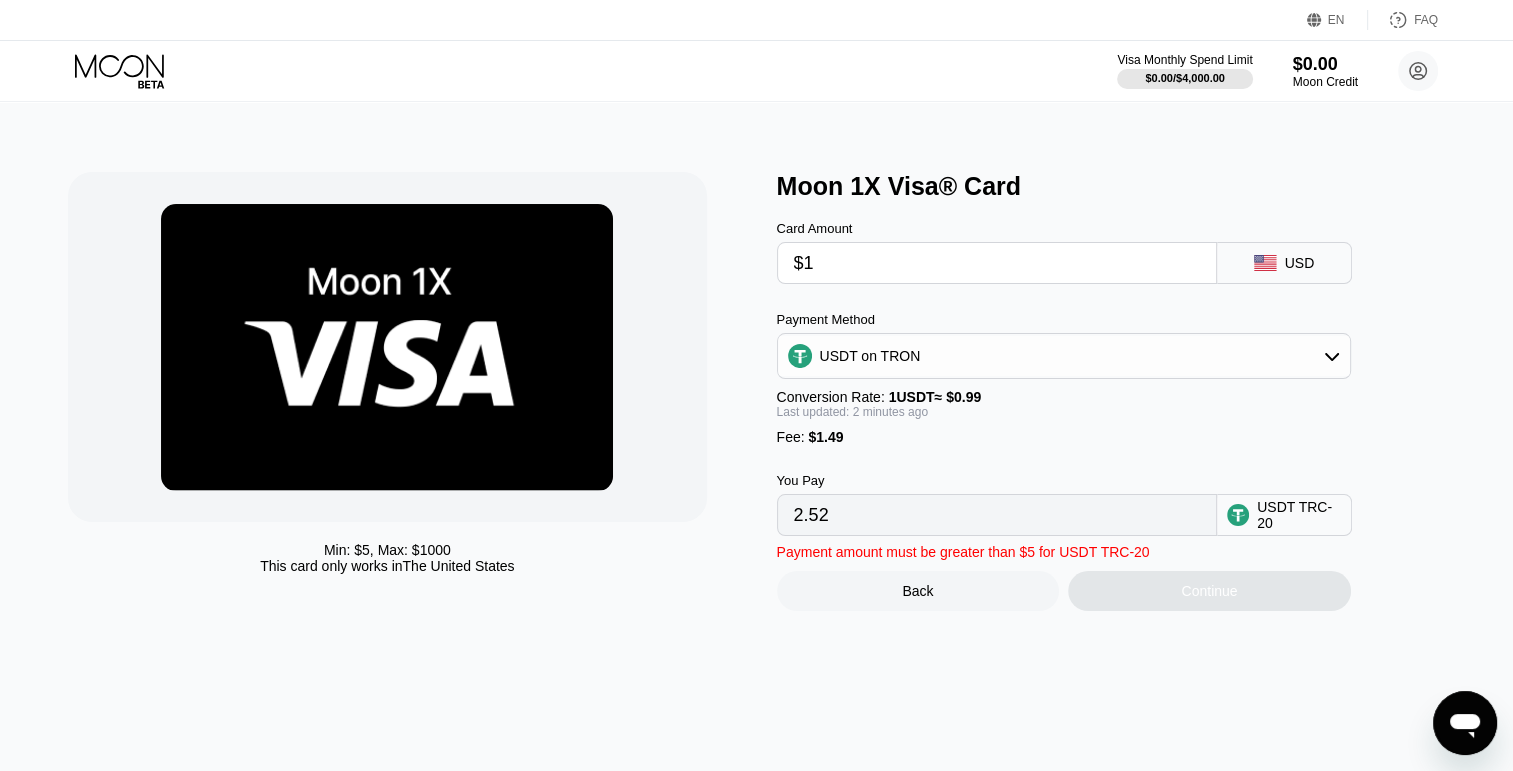 type on "2.52" 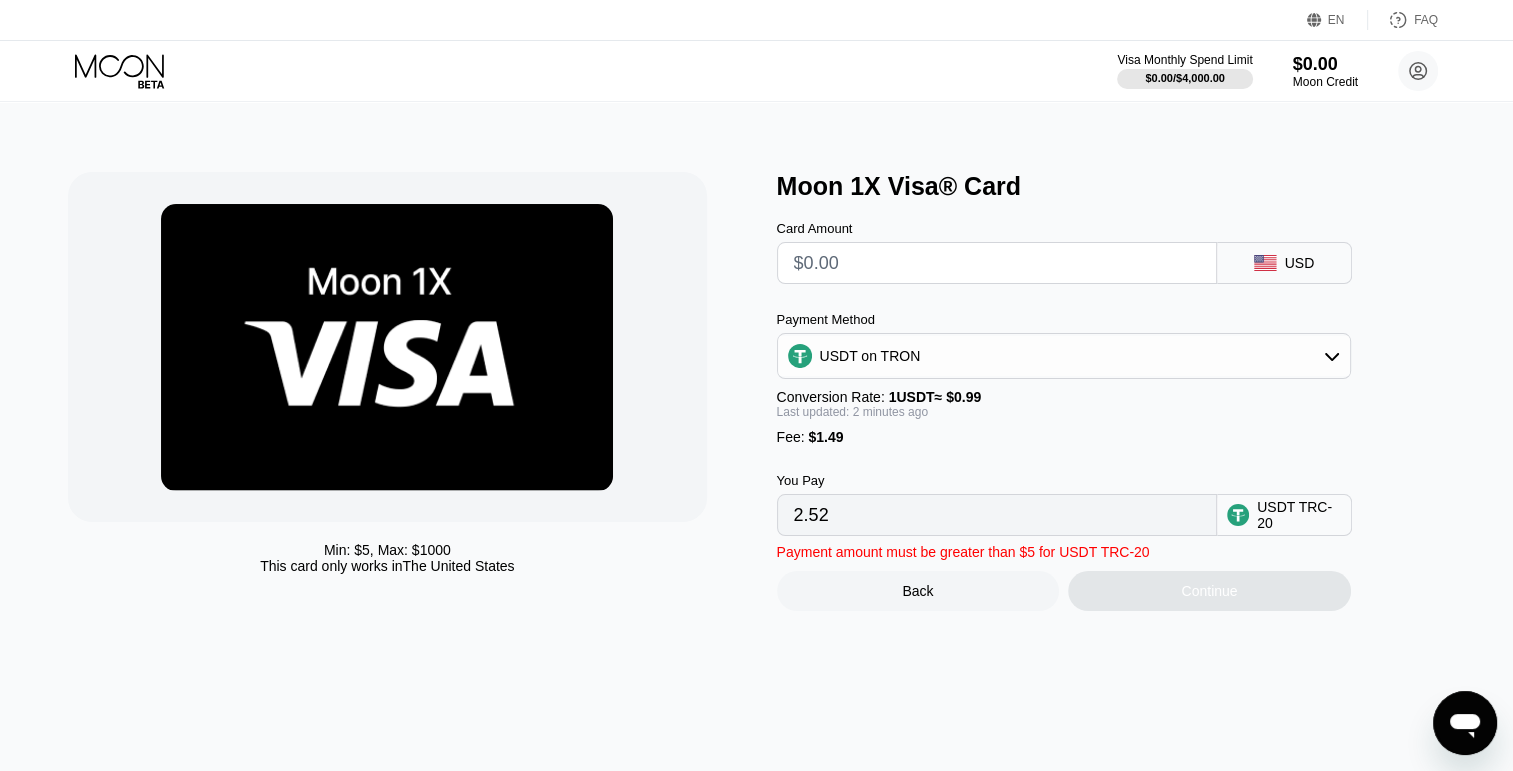type on "0.00" 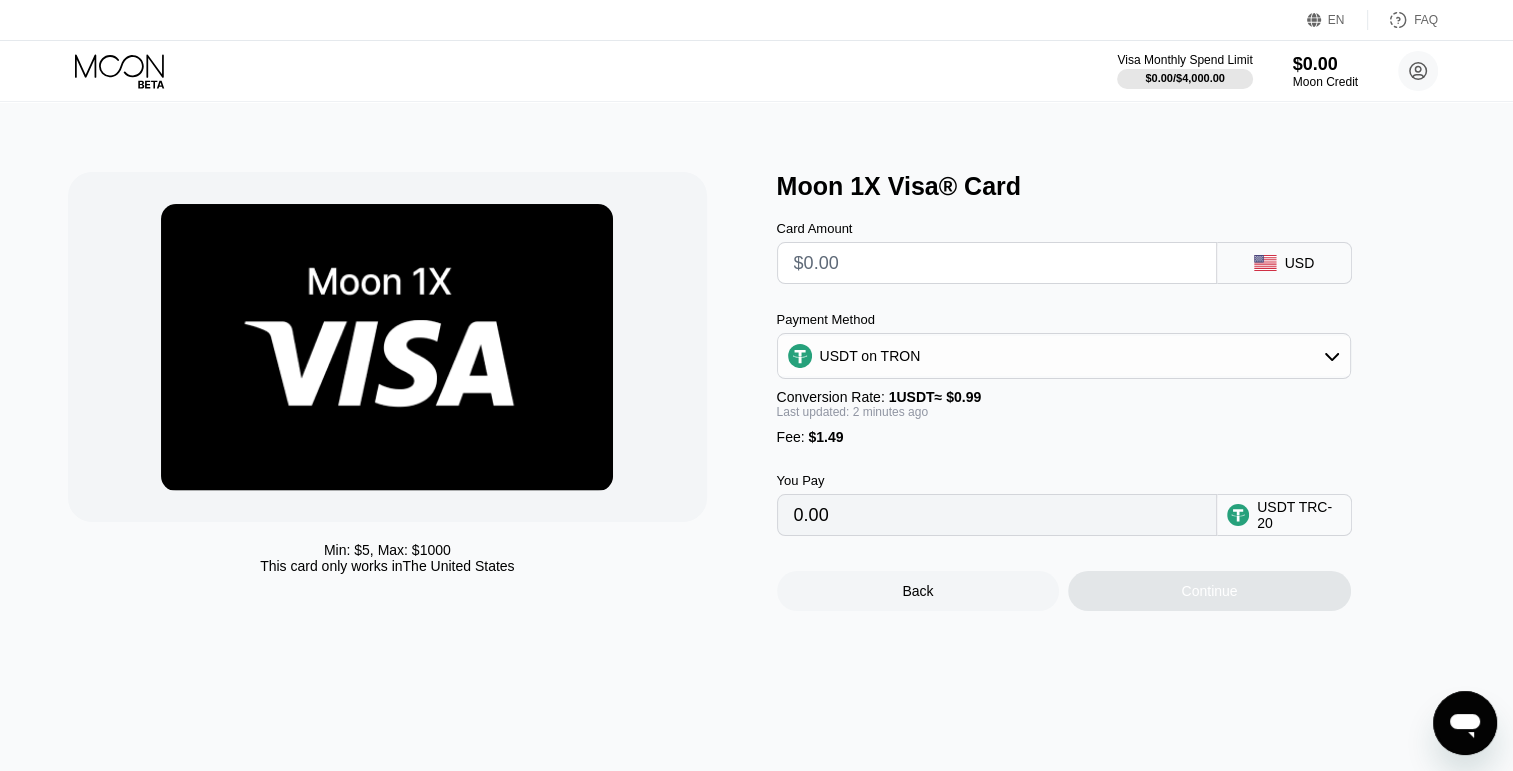 type on "$1" 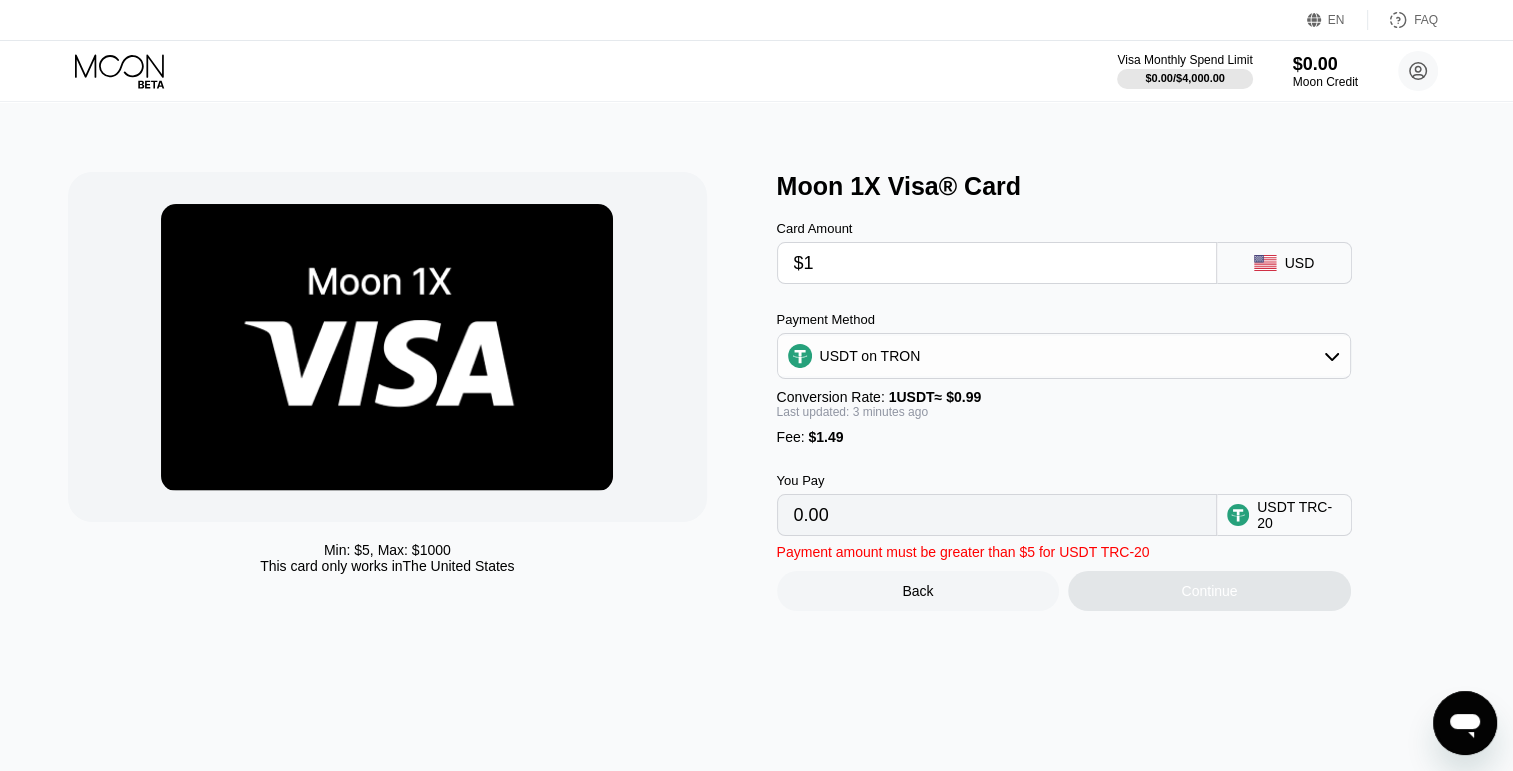 type on "2.52" 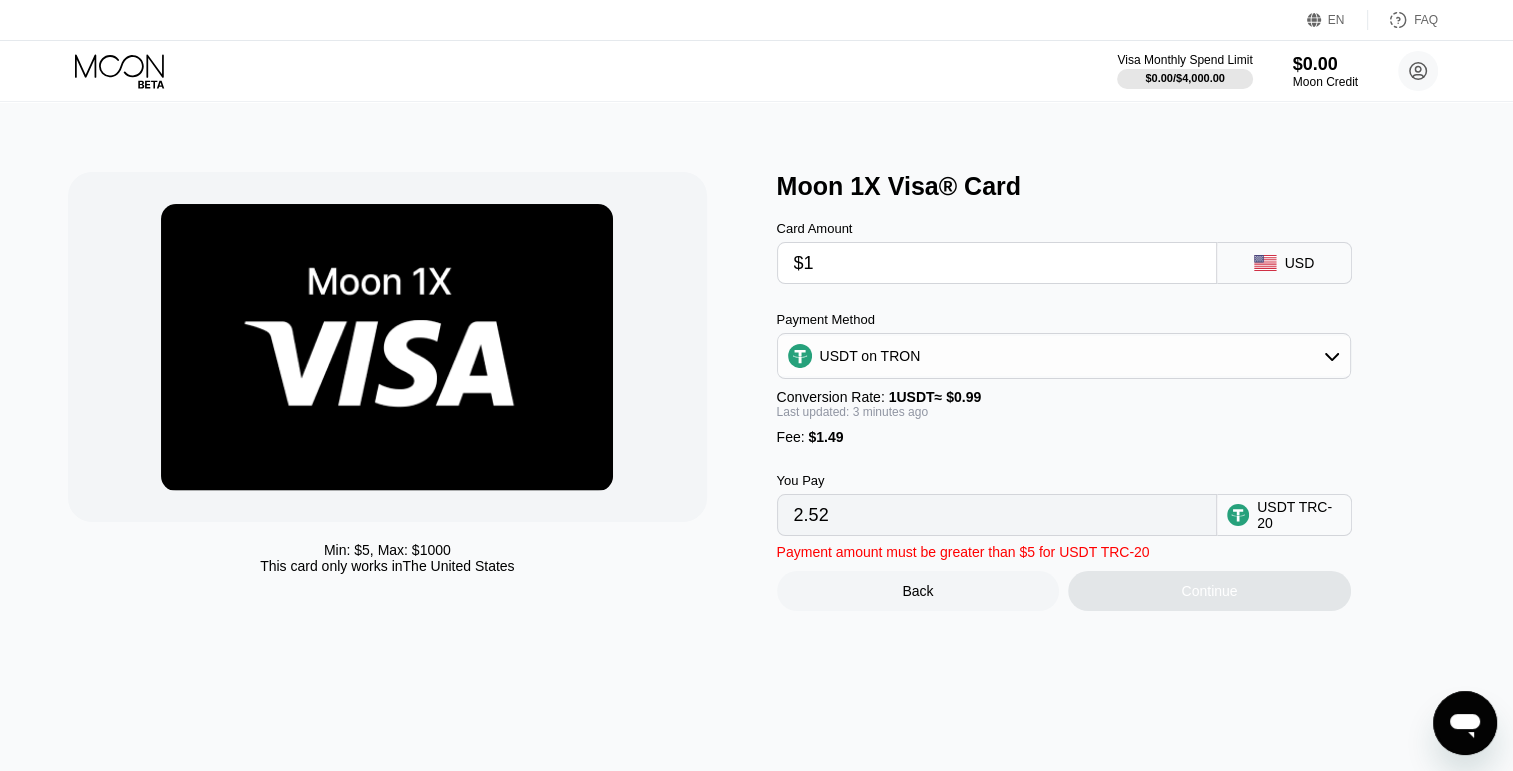 type on "$10" 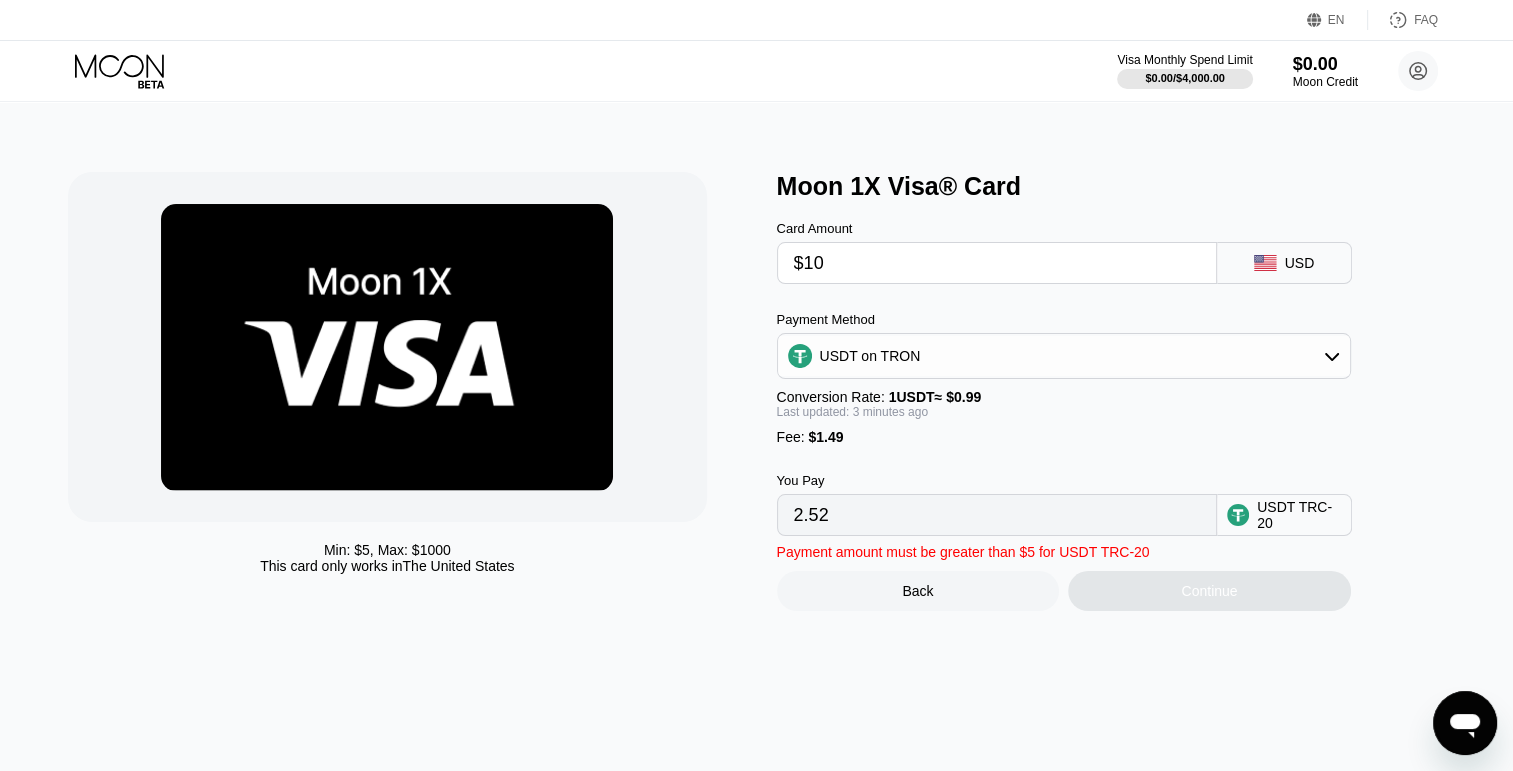 type on "11.61" 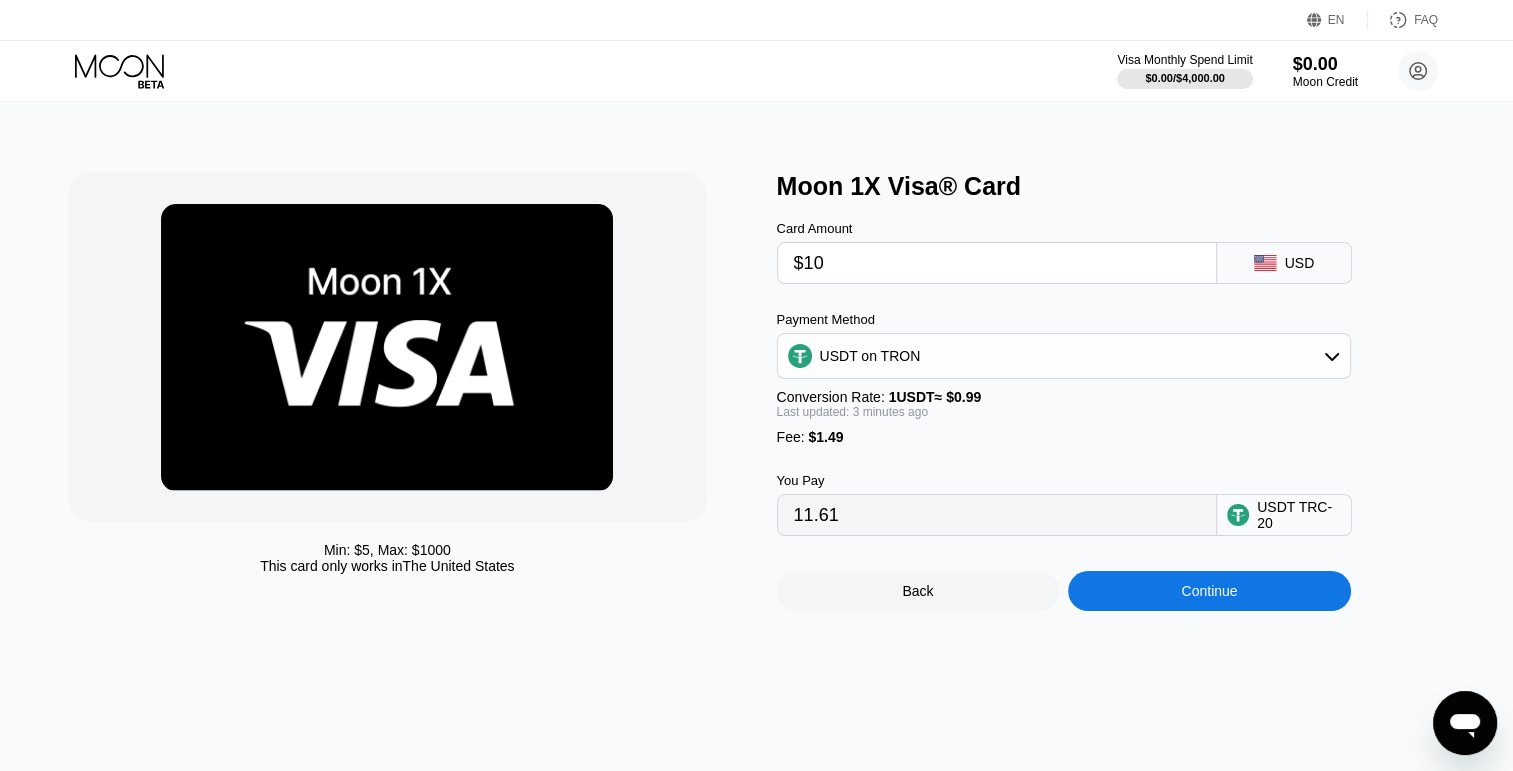 type on "$1" 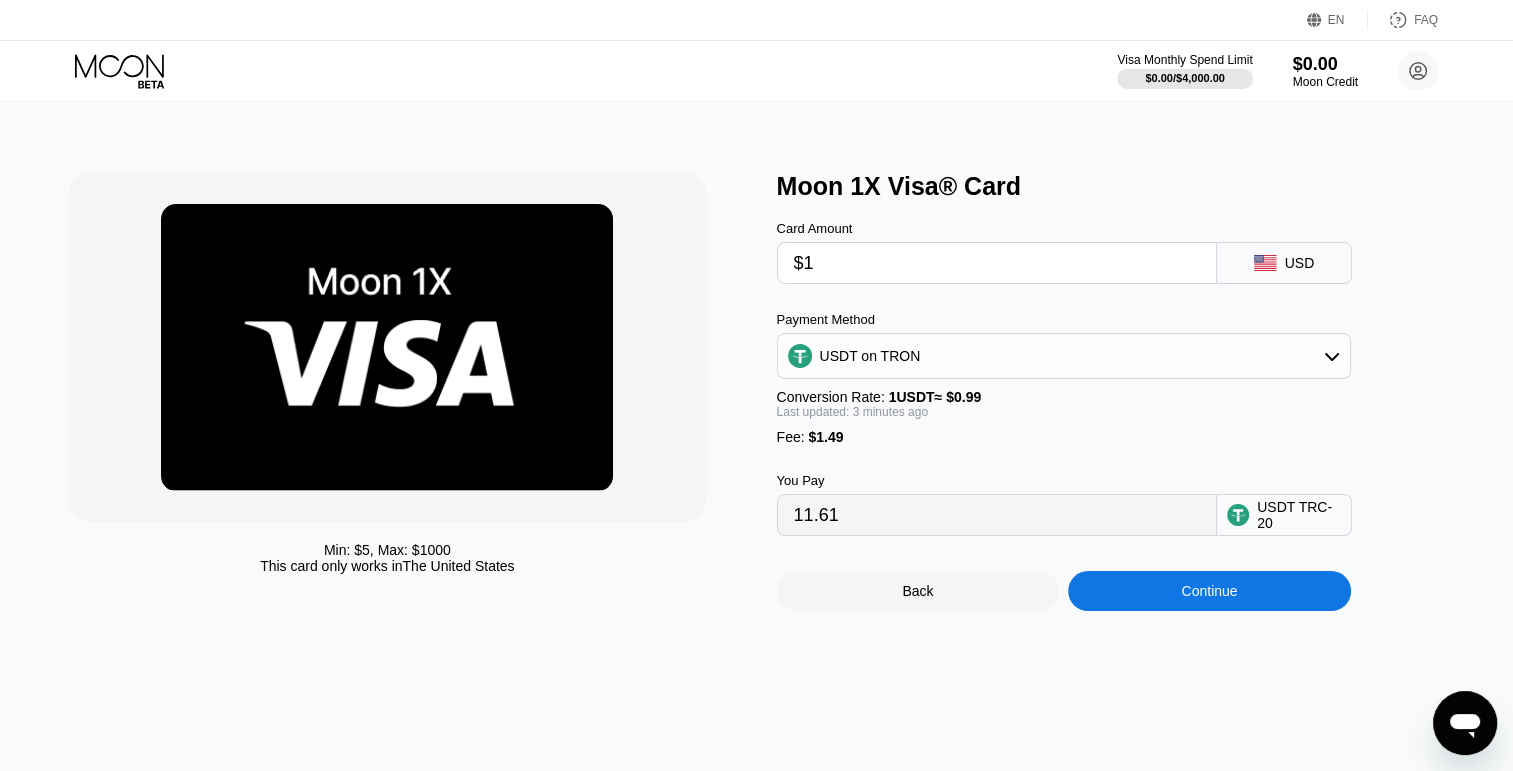 type on "2.52" 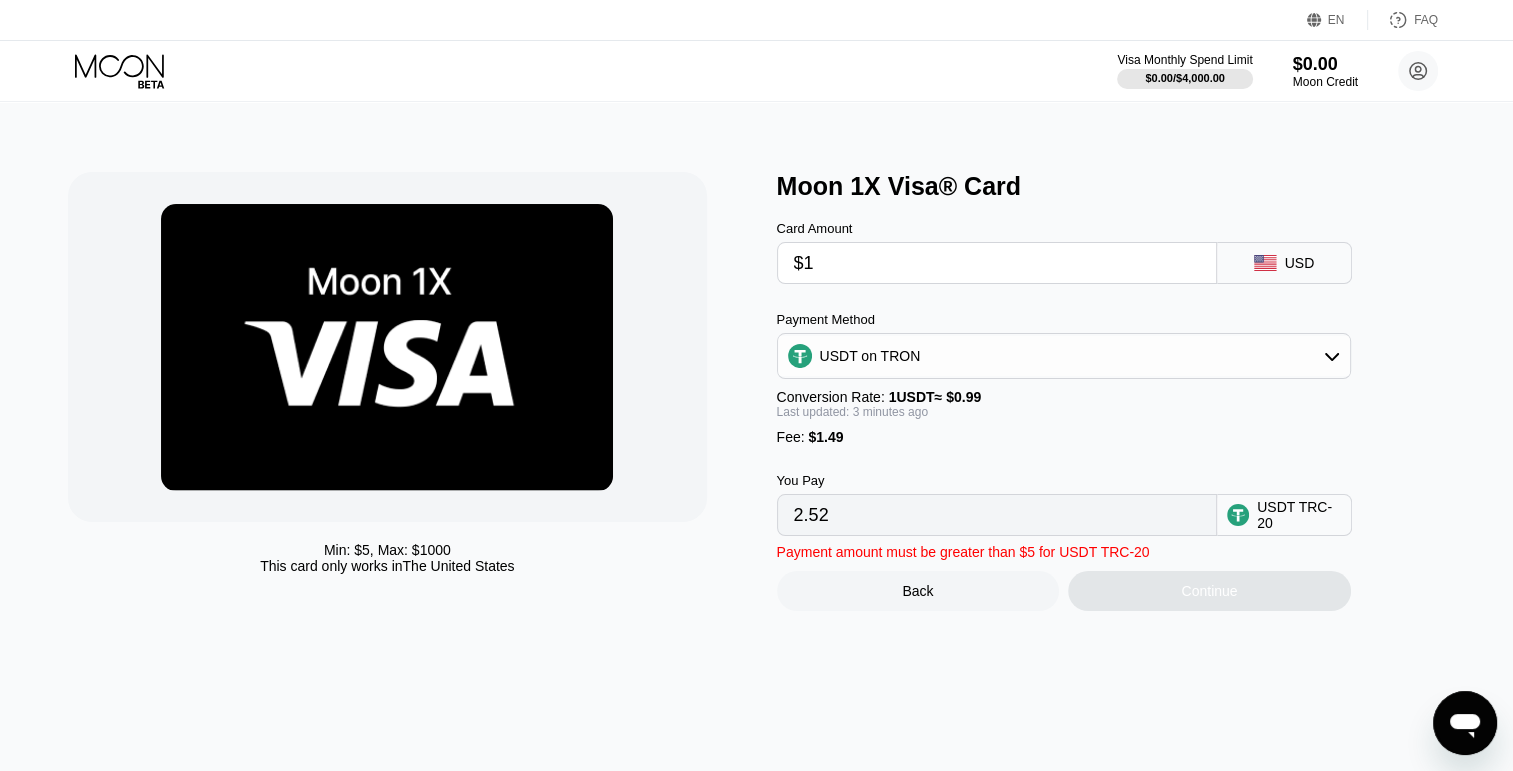 type on "$12" 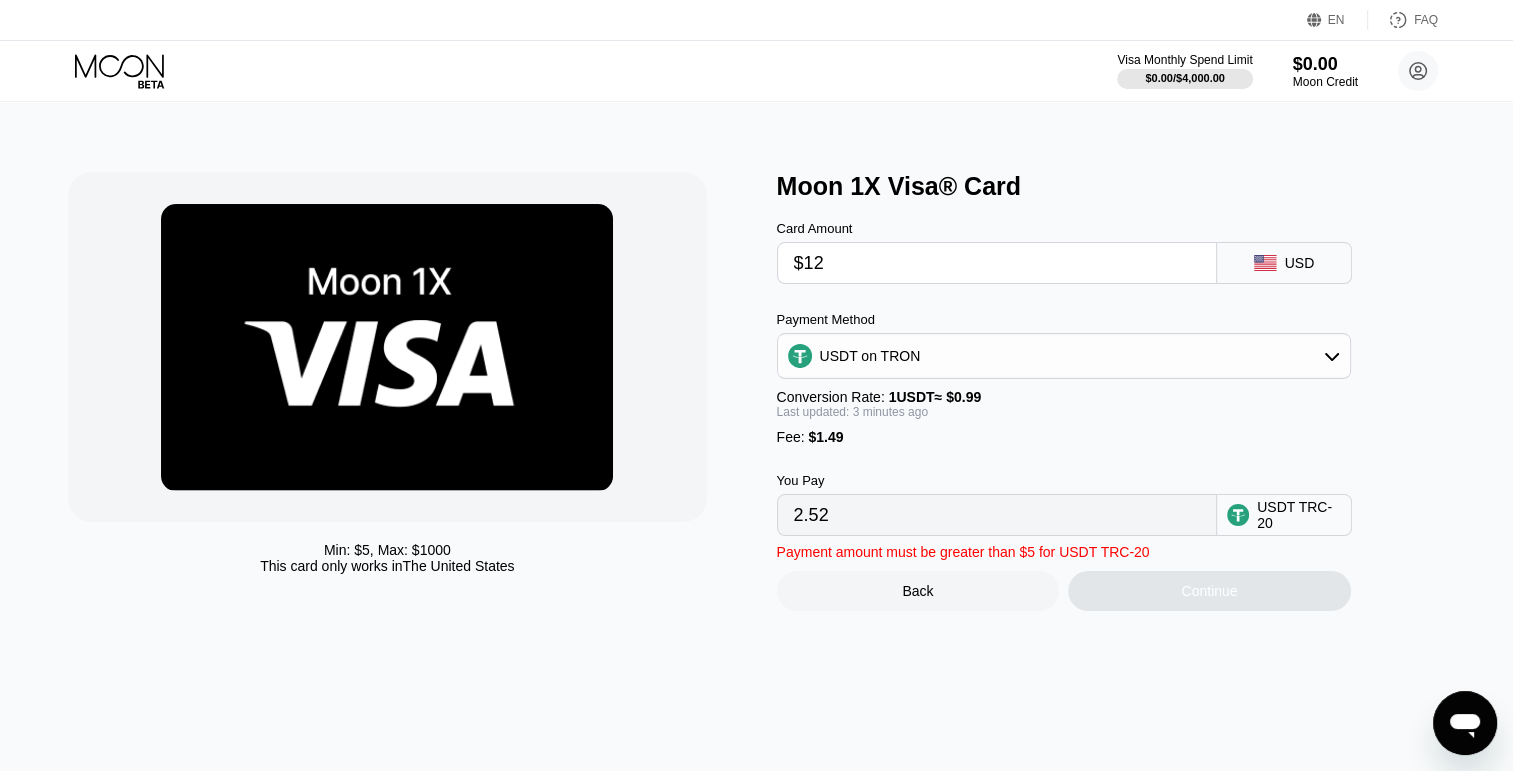 type on "13.63" 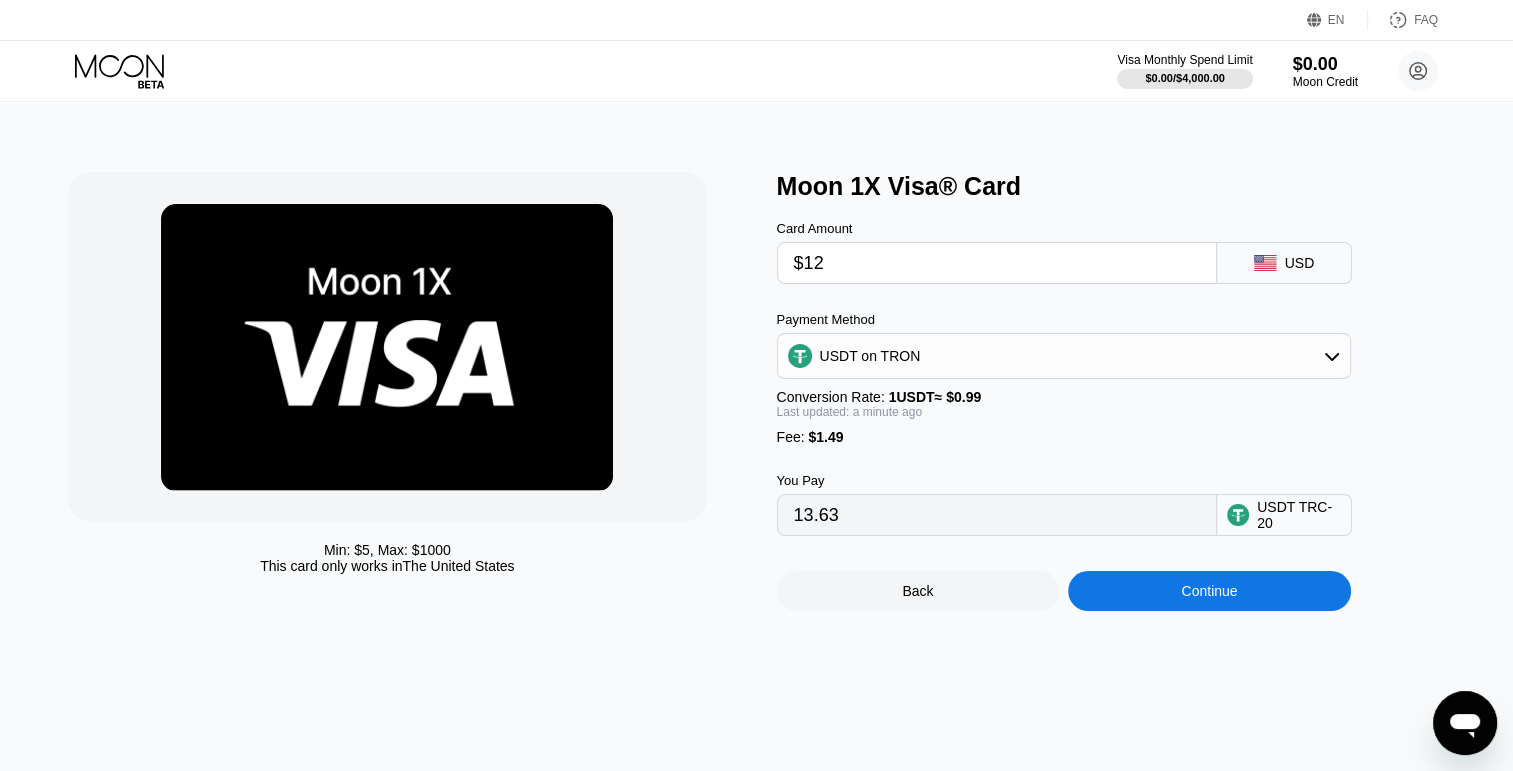 type on "$12" 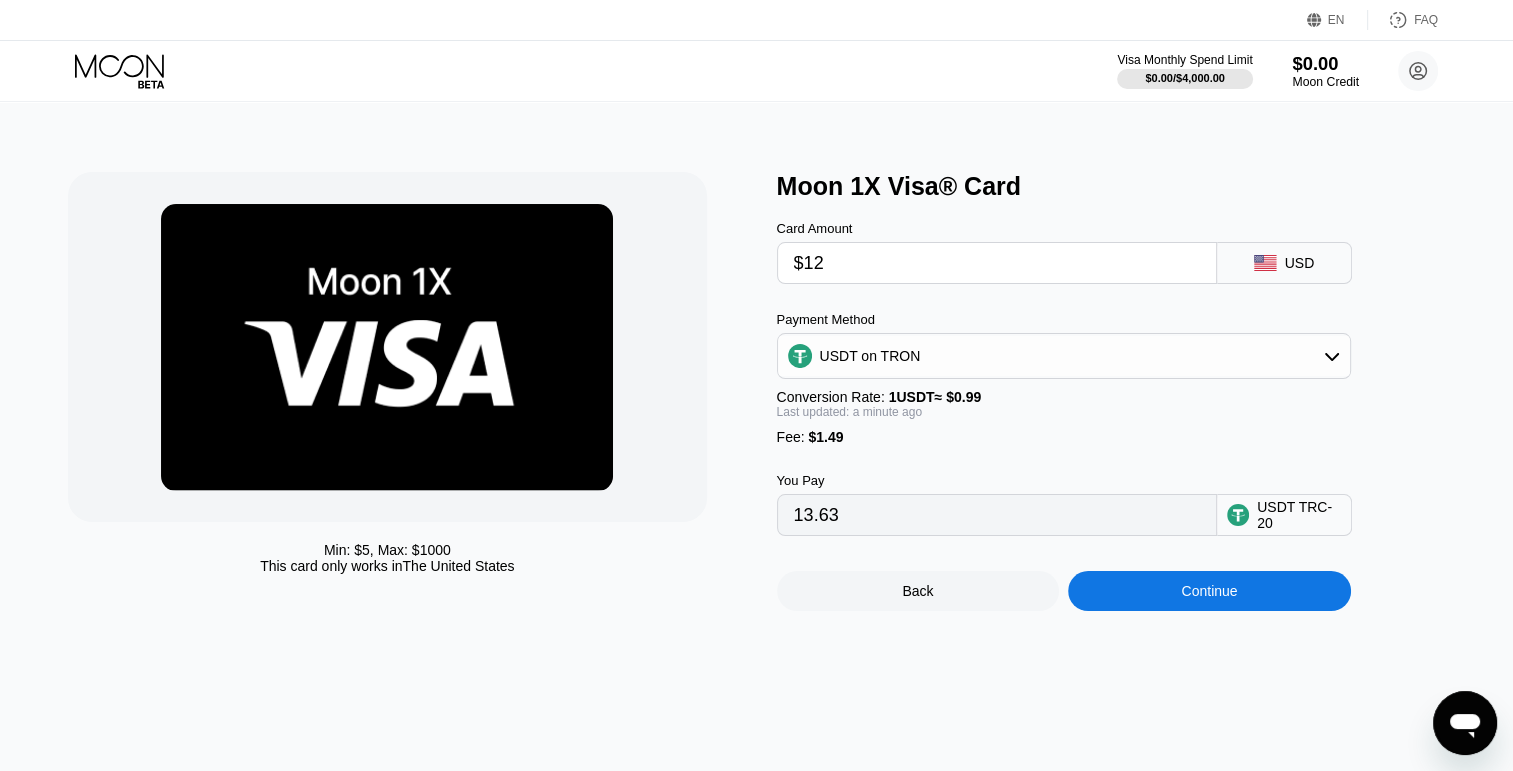 click on "Moon Credit" at bounding box center [1325, 82] 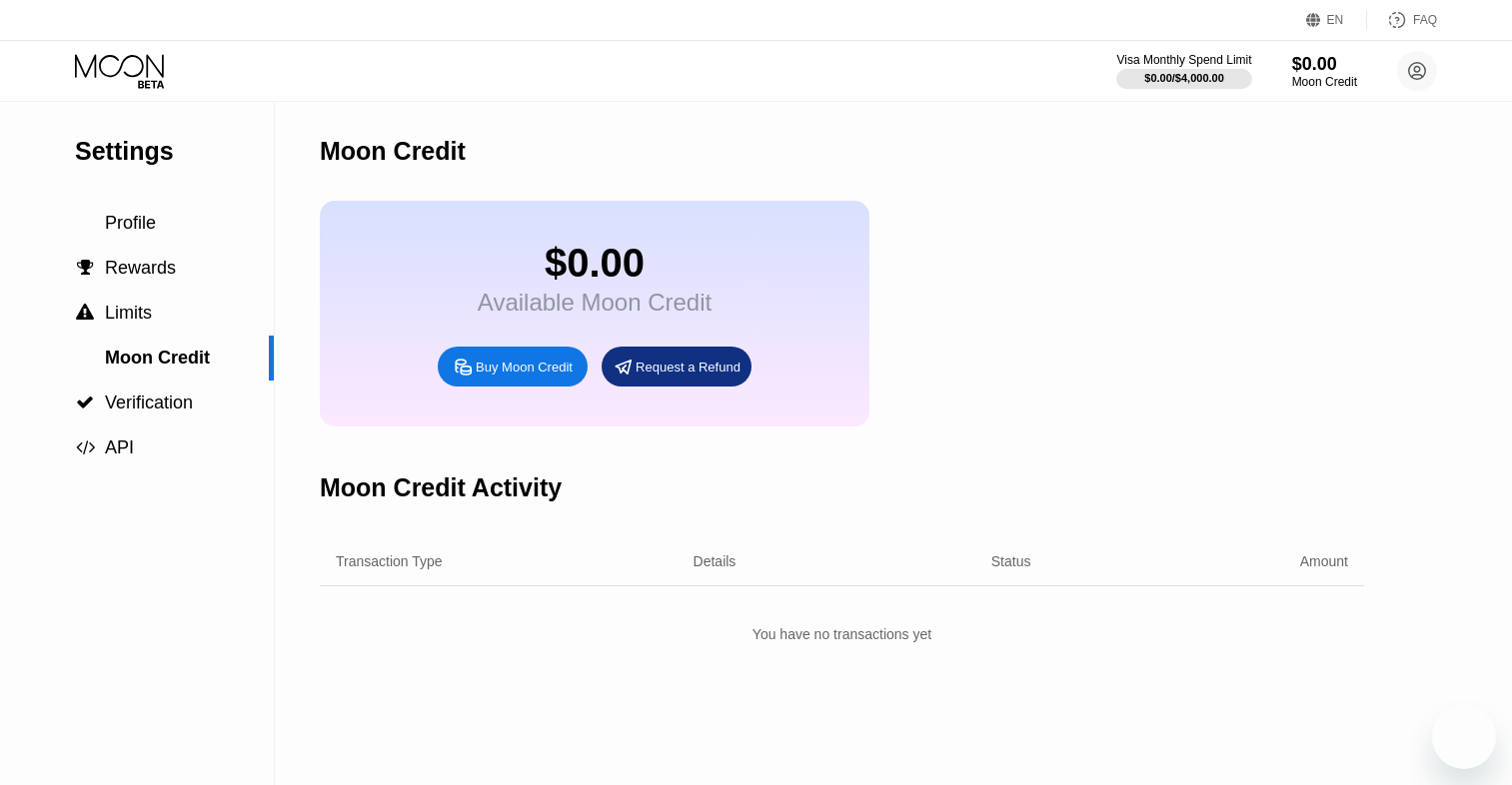 scroll, scrollTop: 0, scrollLeft: 0, axis: both 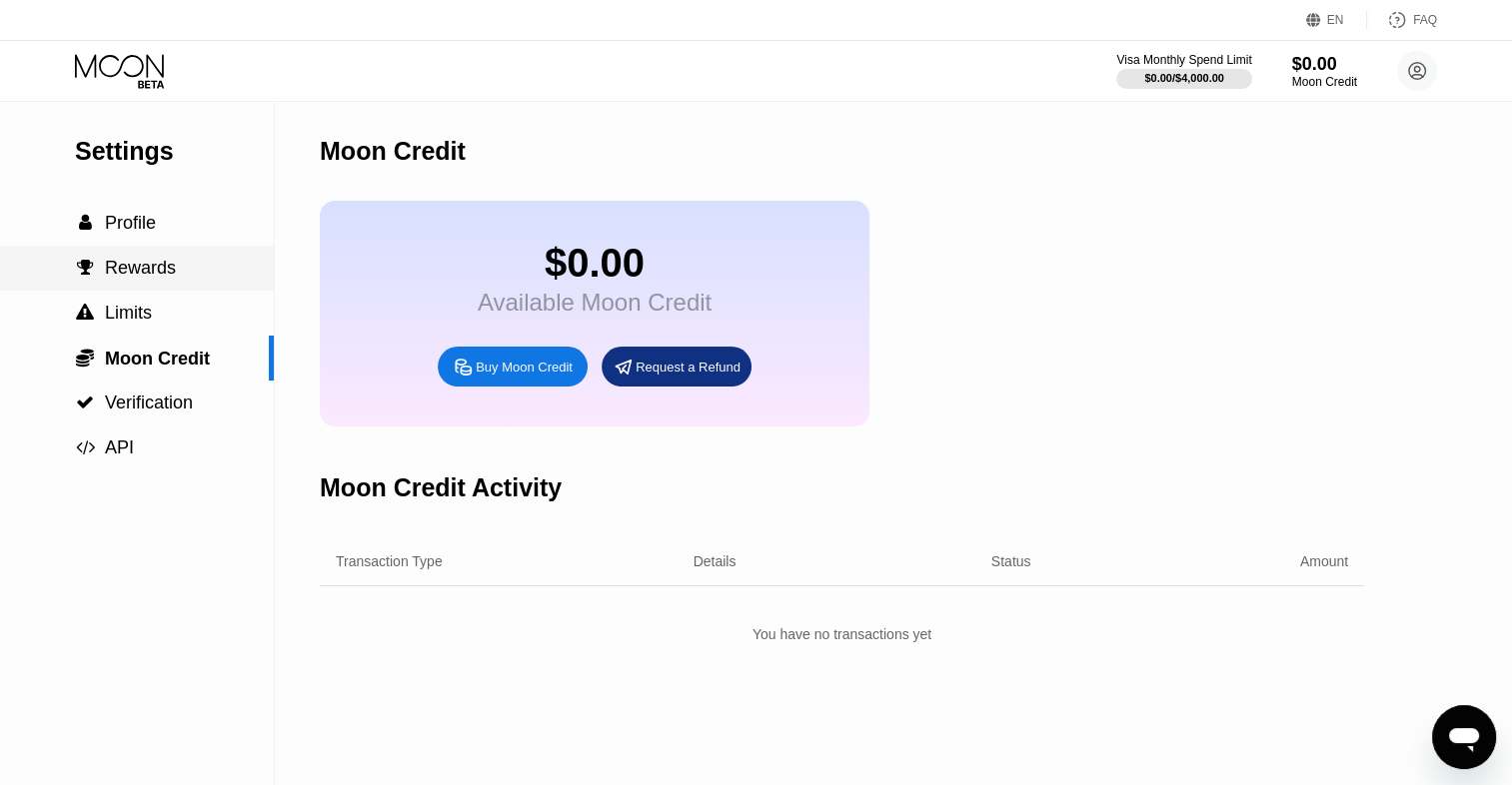 click on " Rewards" at bounding box center (137, 268) 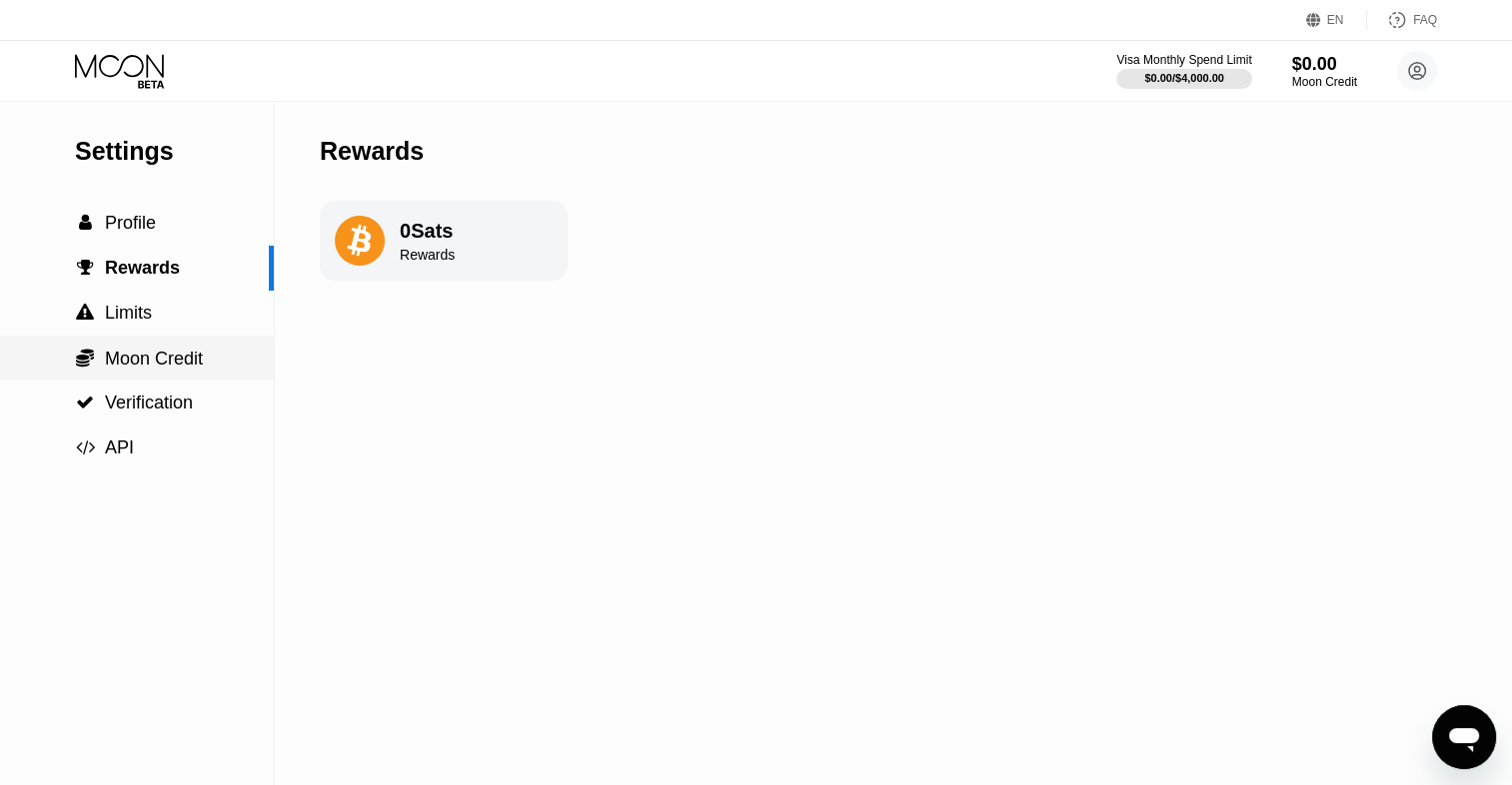 click on "Moon Credit" at bounding box center (154, 359) 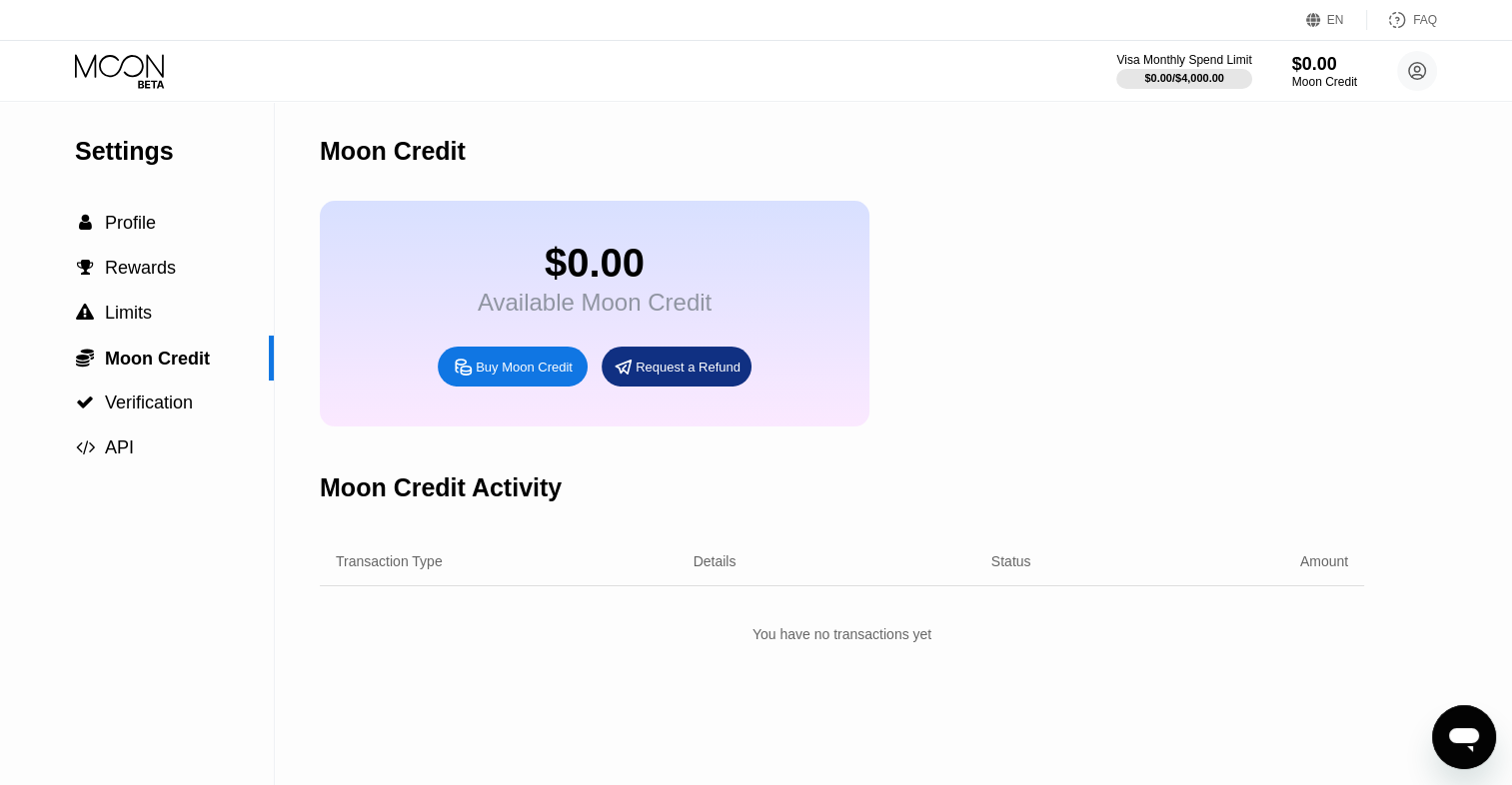 click on "Buy Moon Credit" at bounding box center [524, 367] 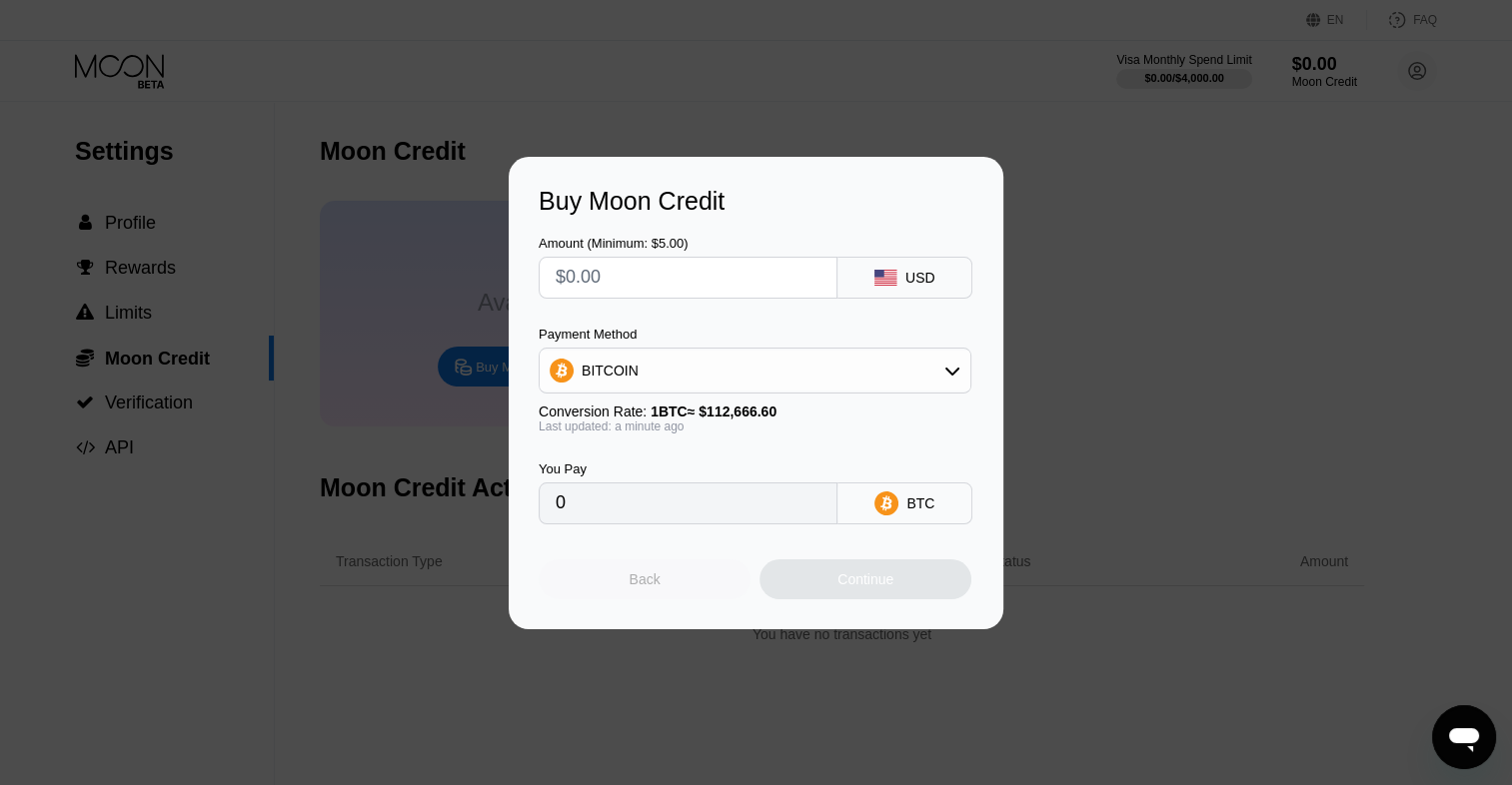 click on "Back" at bounding box center (645, 579) 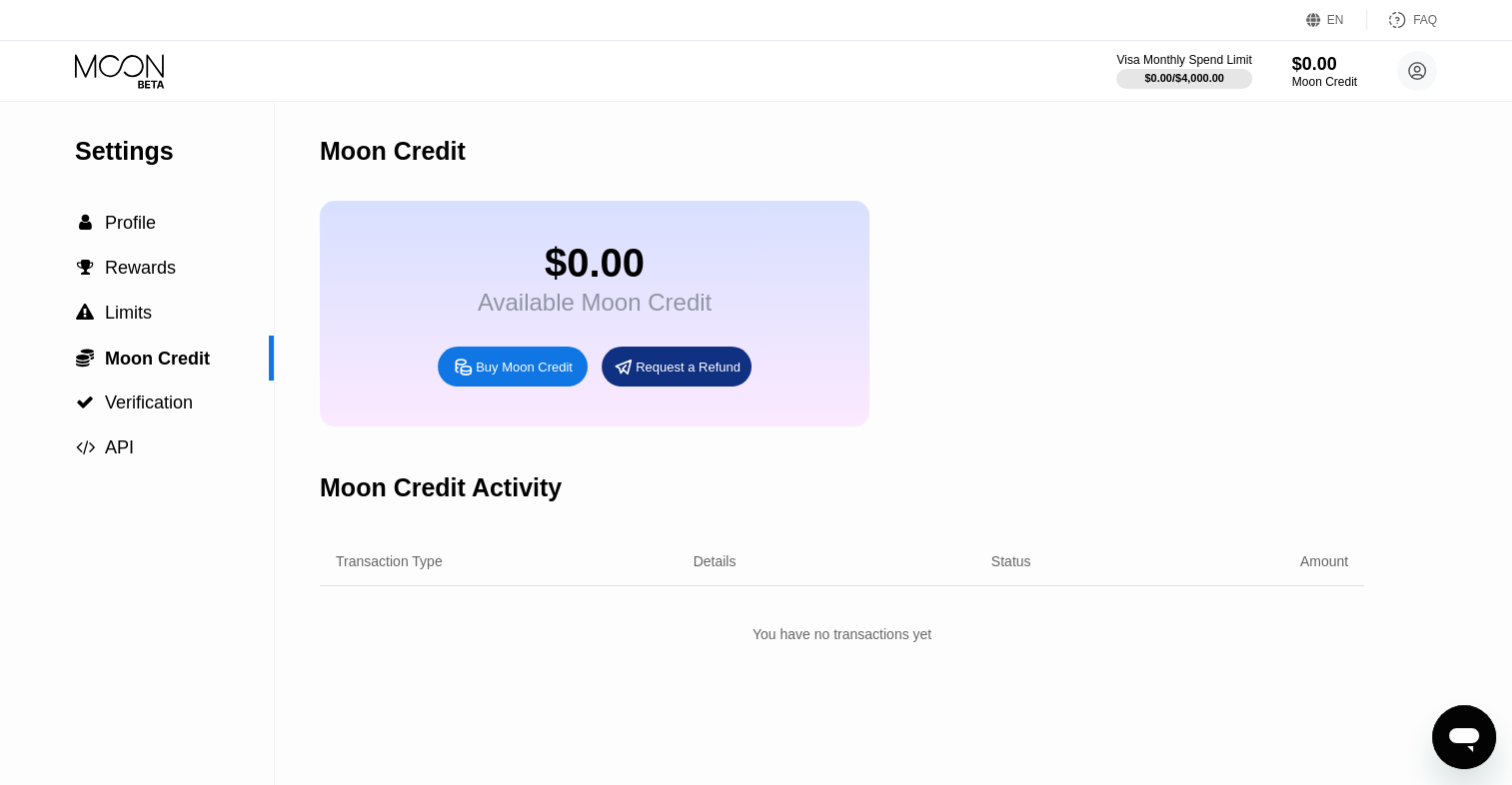 click on "Request a Refund" at bounding box center (688, 367) 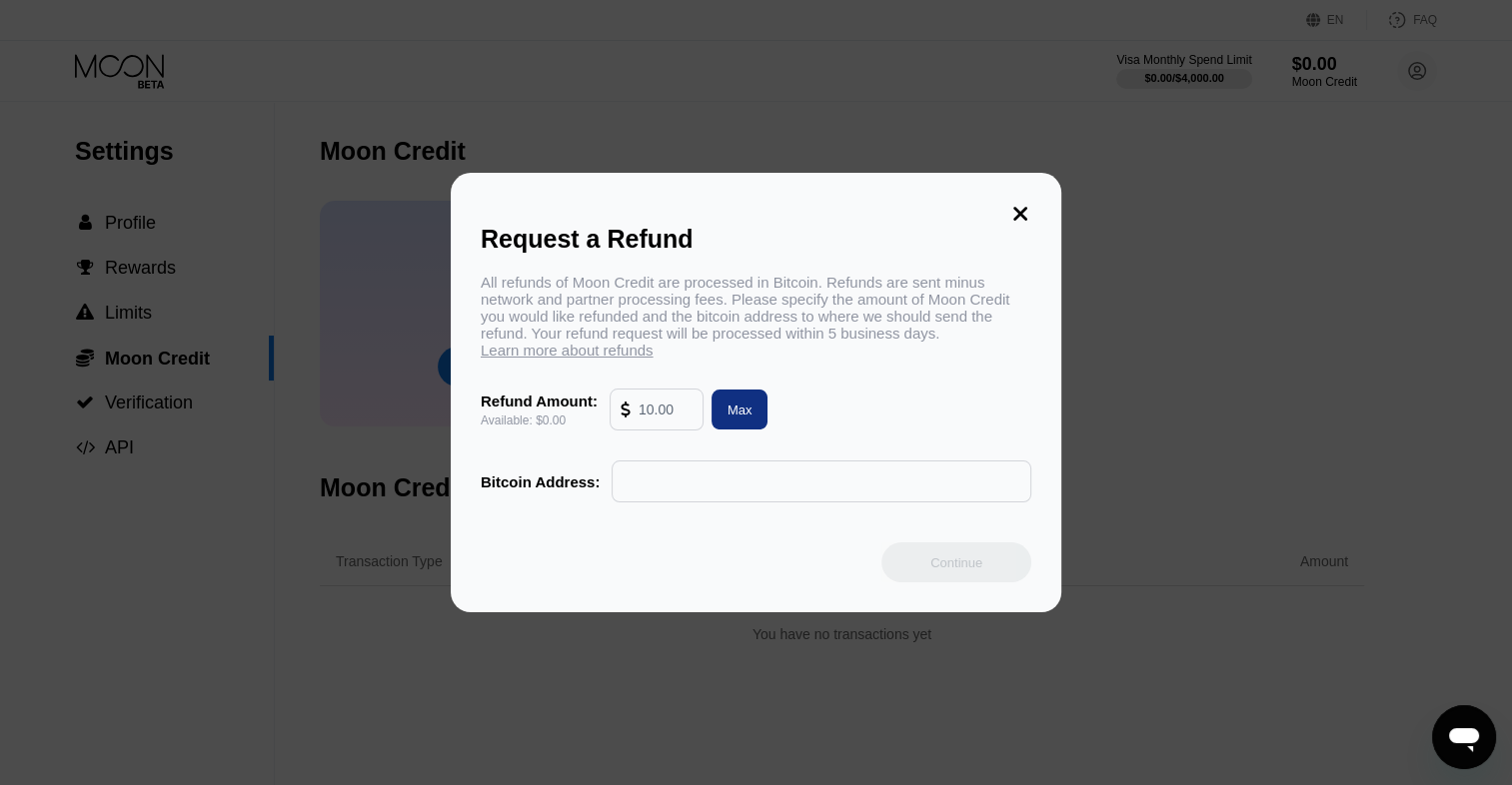 click at bounding box center [666, 409] 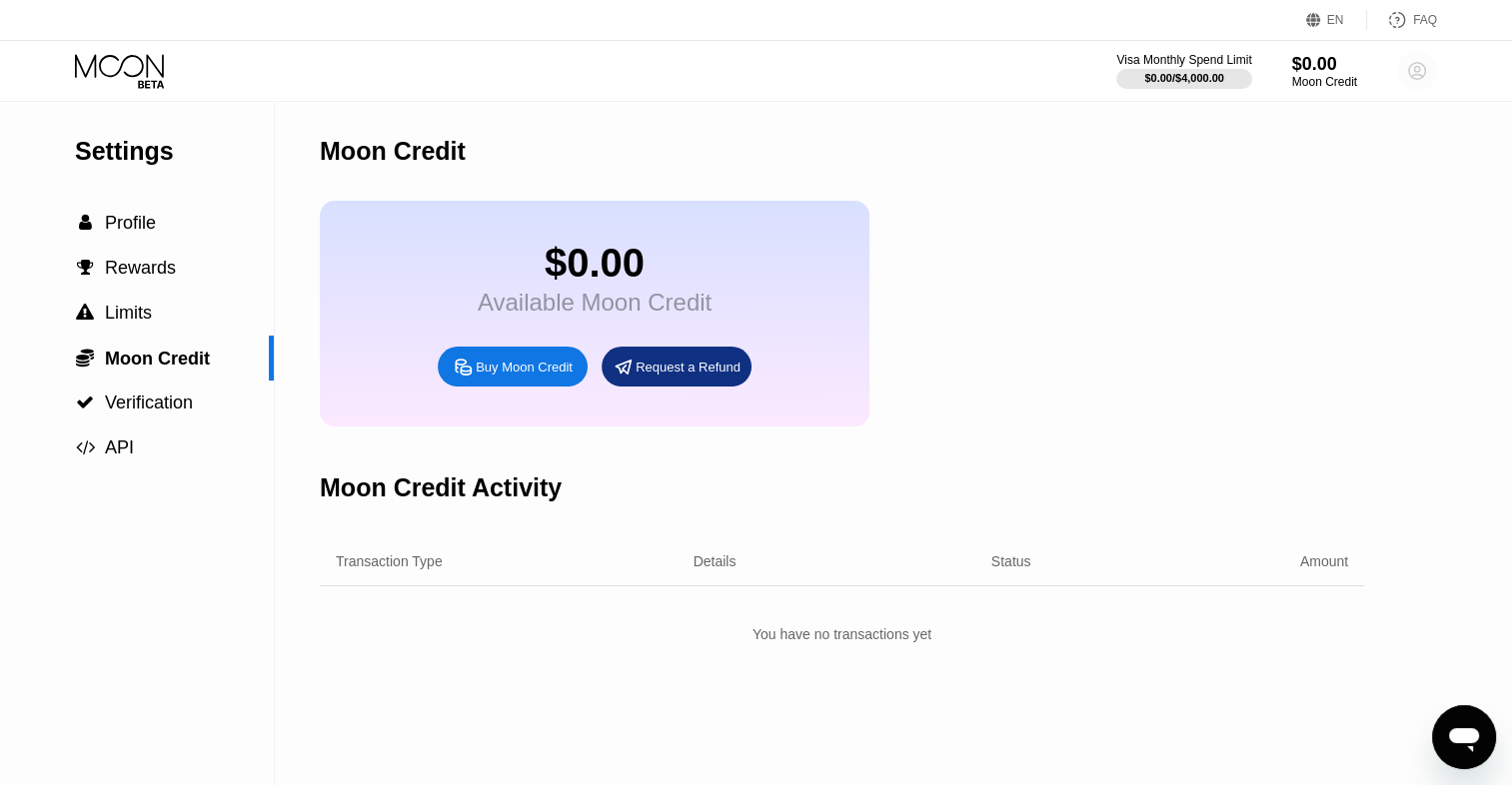 click 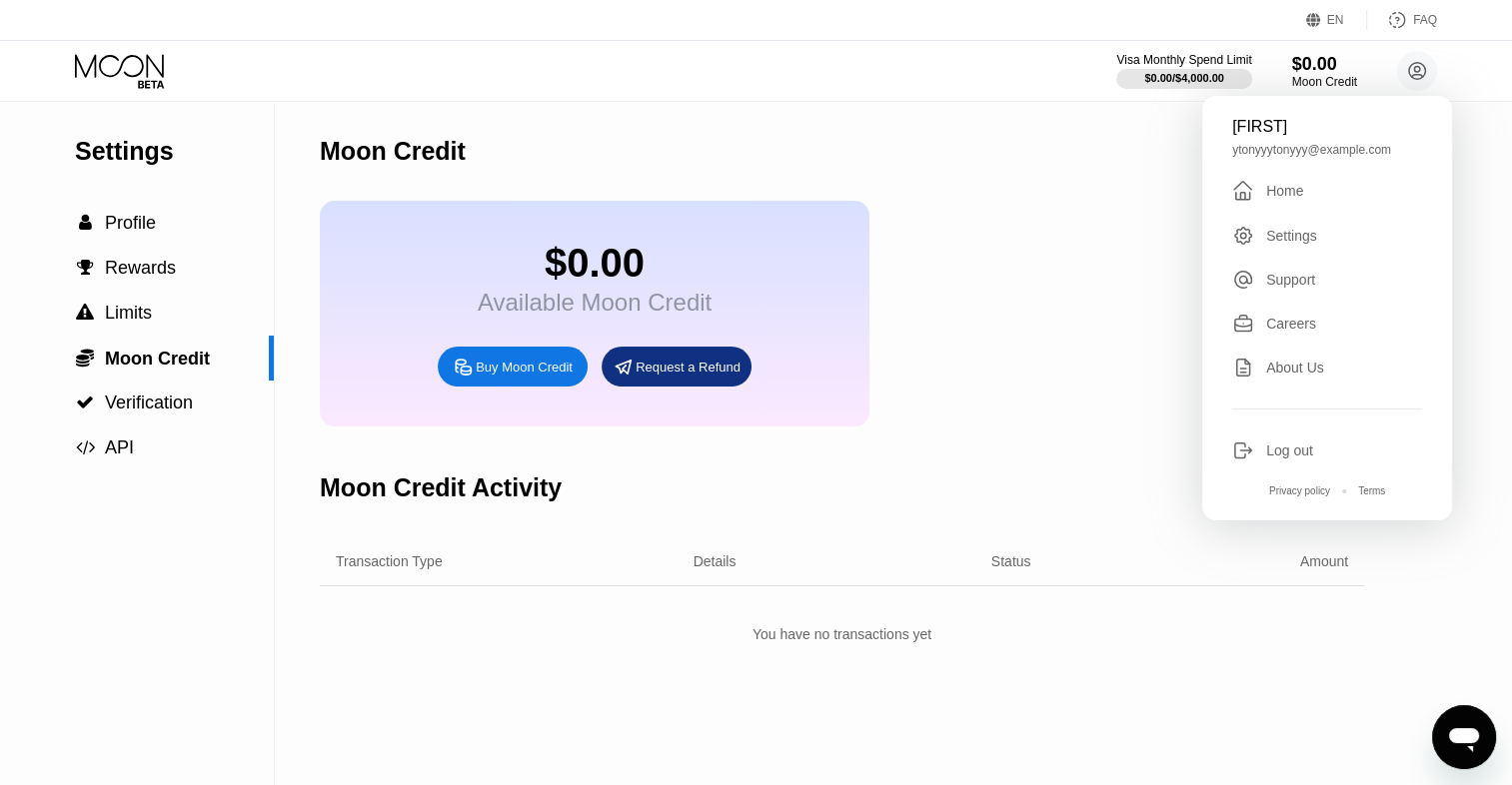 click on "Home" at bounding box center [1284, 191] 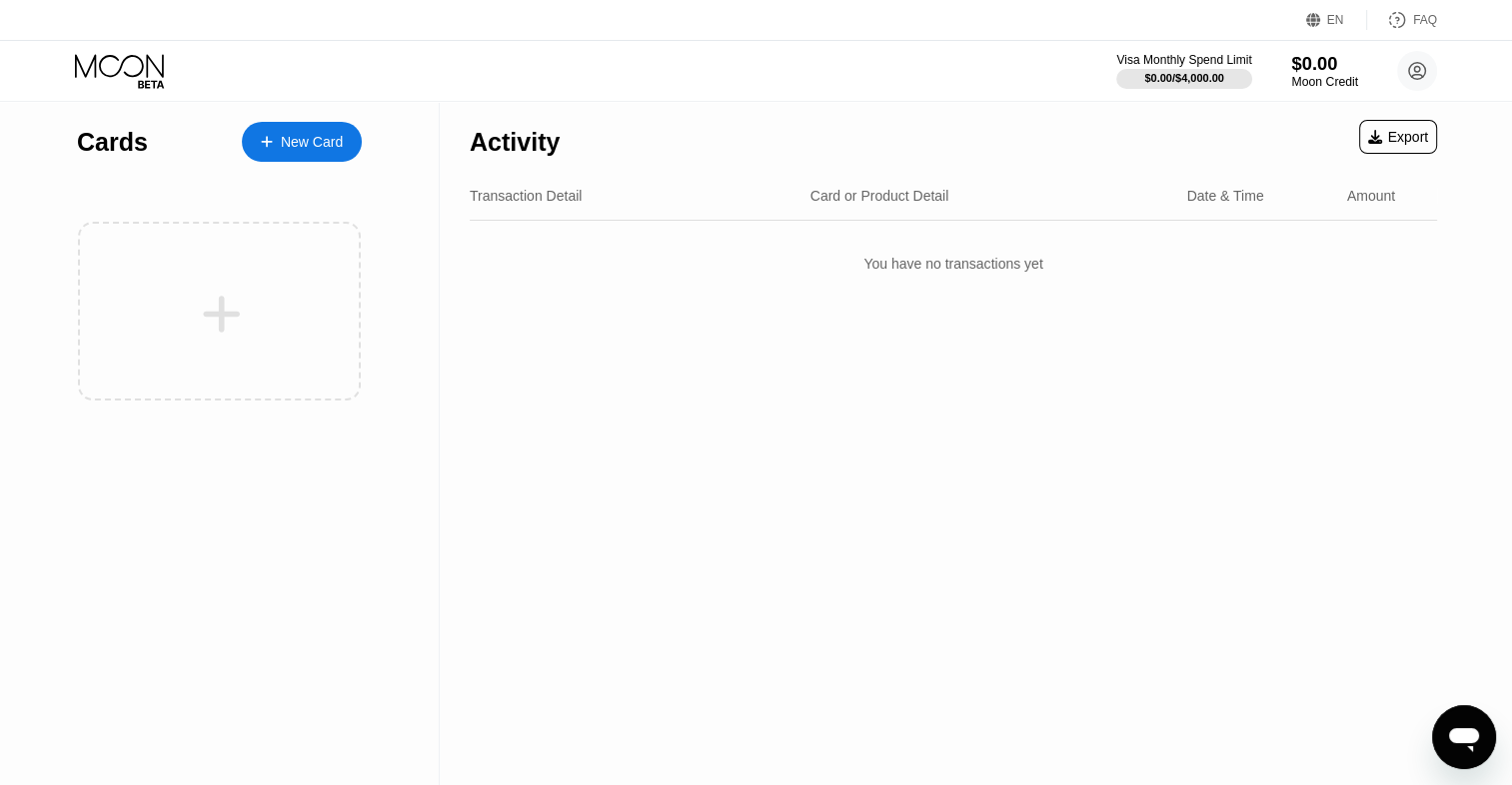 click on "Moon Credit" at bounding box center (1324, 82) 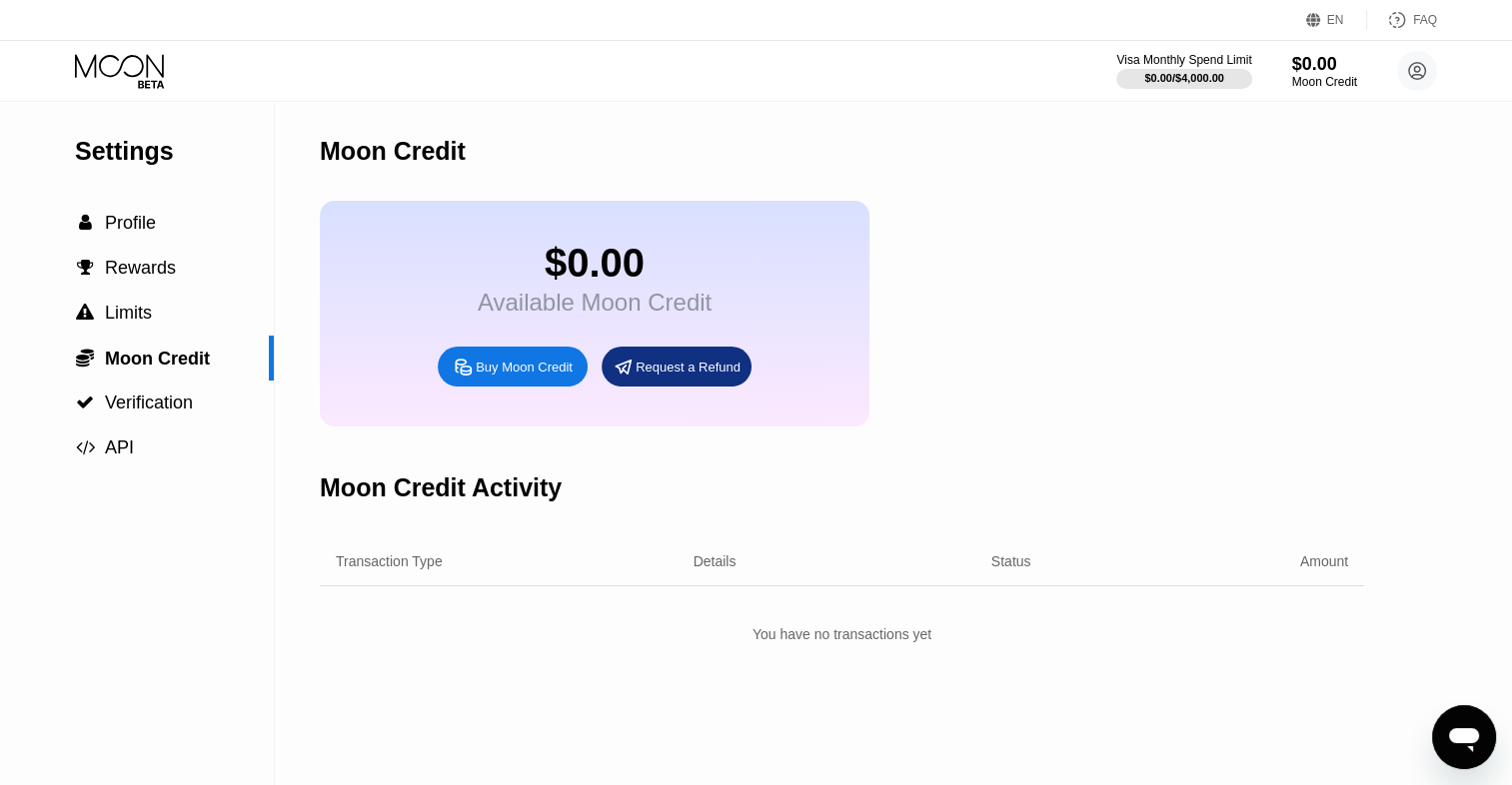 click on "Buy Moon Credit" at bounding box center [524, 367] 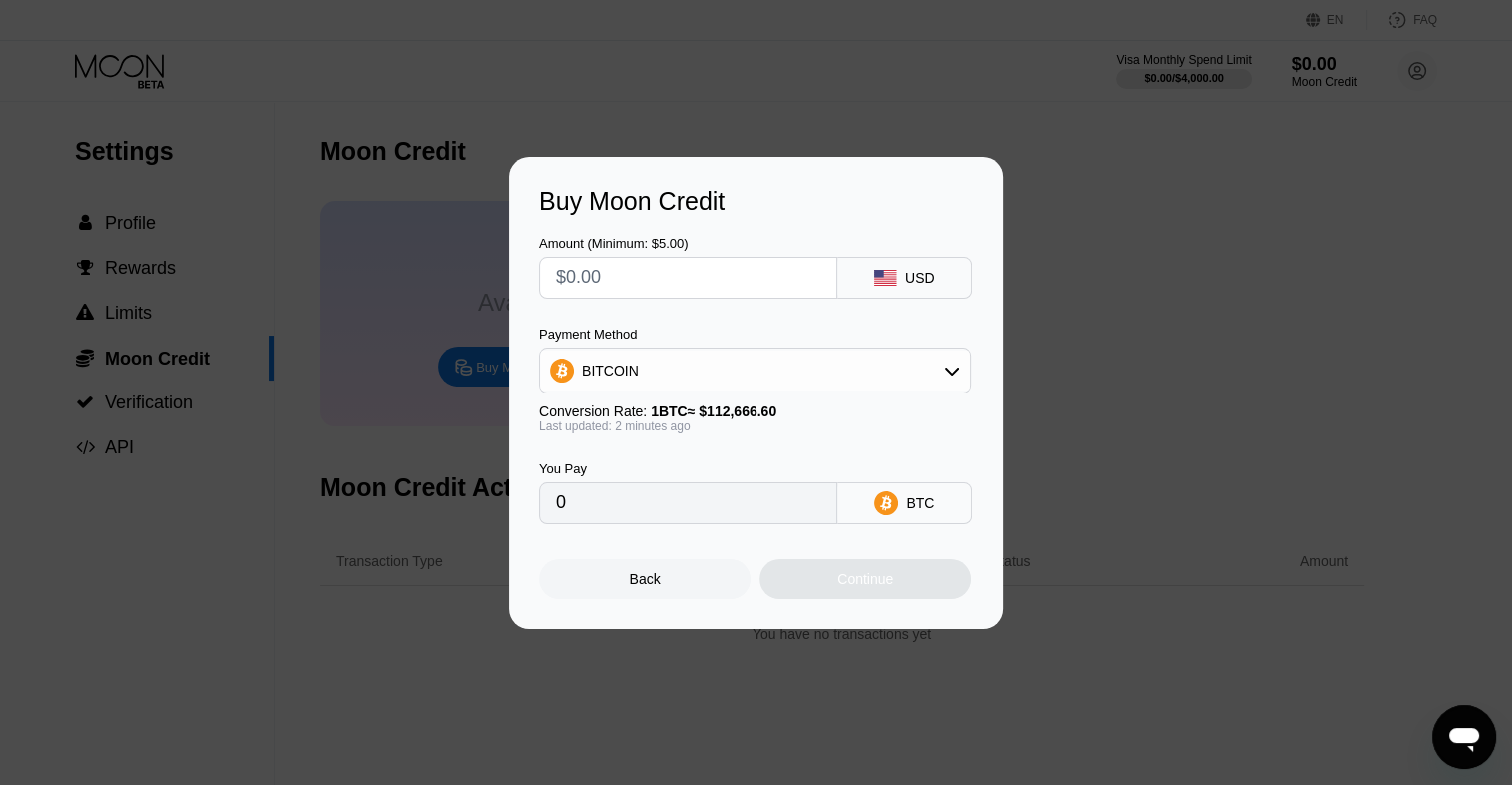 click at bounding box center [688, 278] 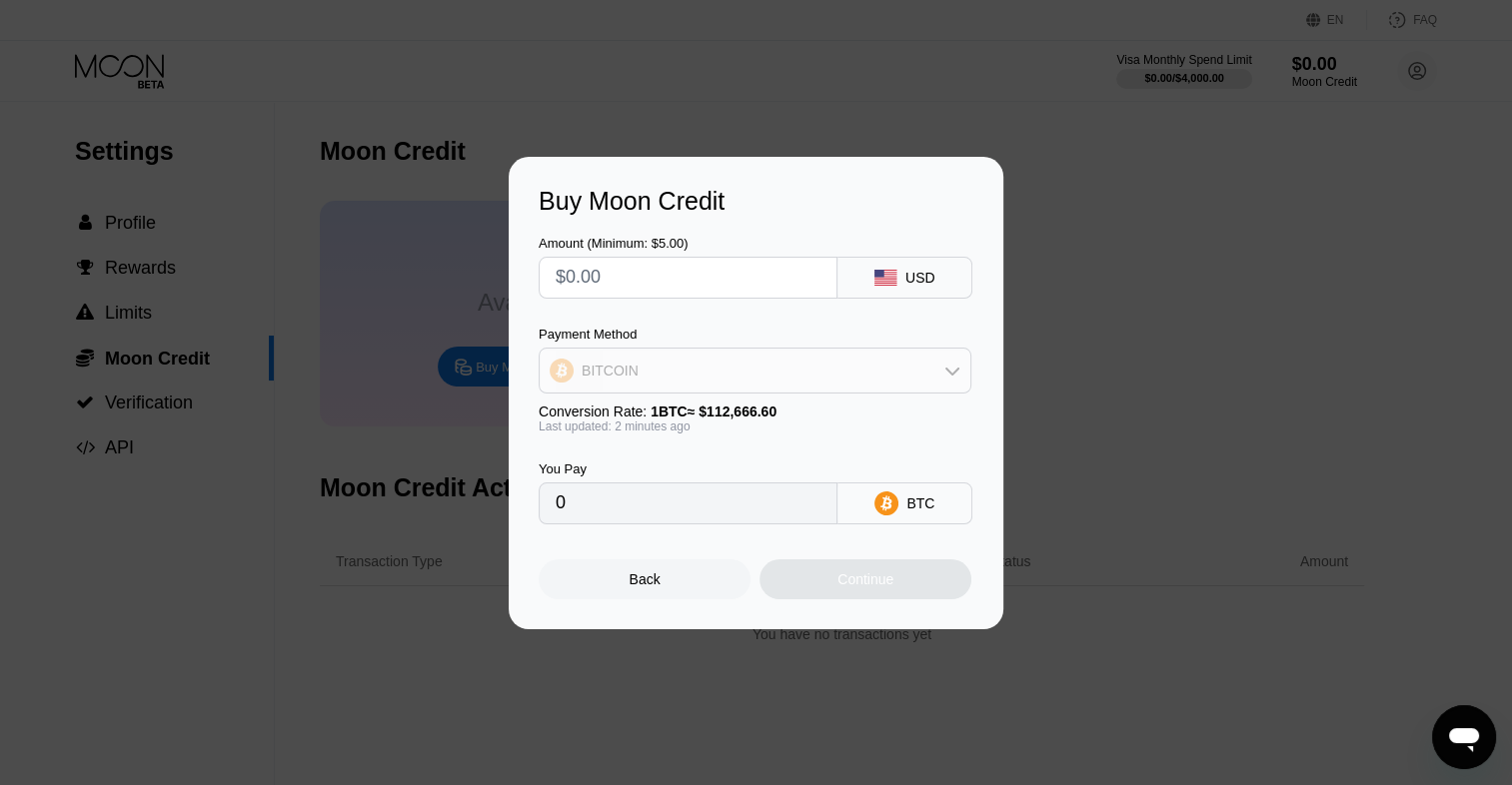 click on "BITCOIN" at bounding box center [755, 371] 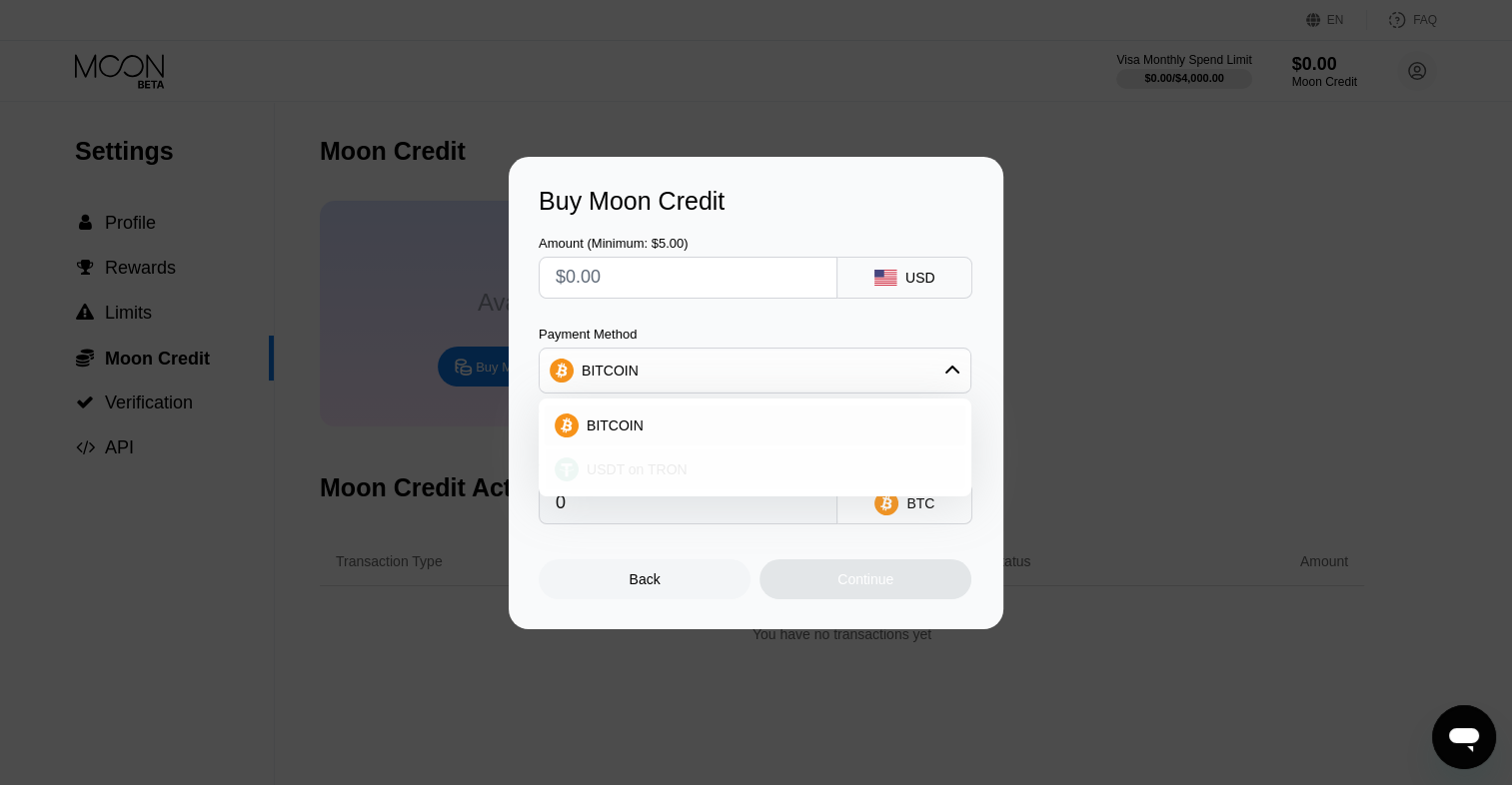 click on "USDT on TRON" at bounding box center [766, 469] 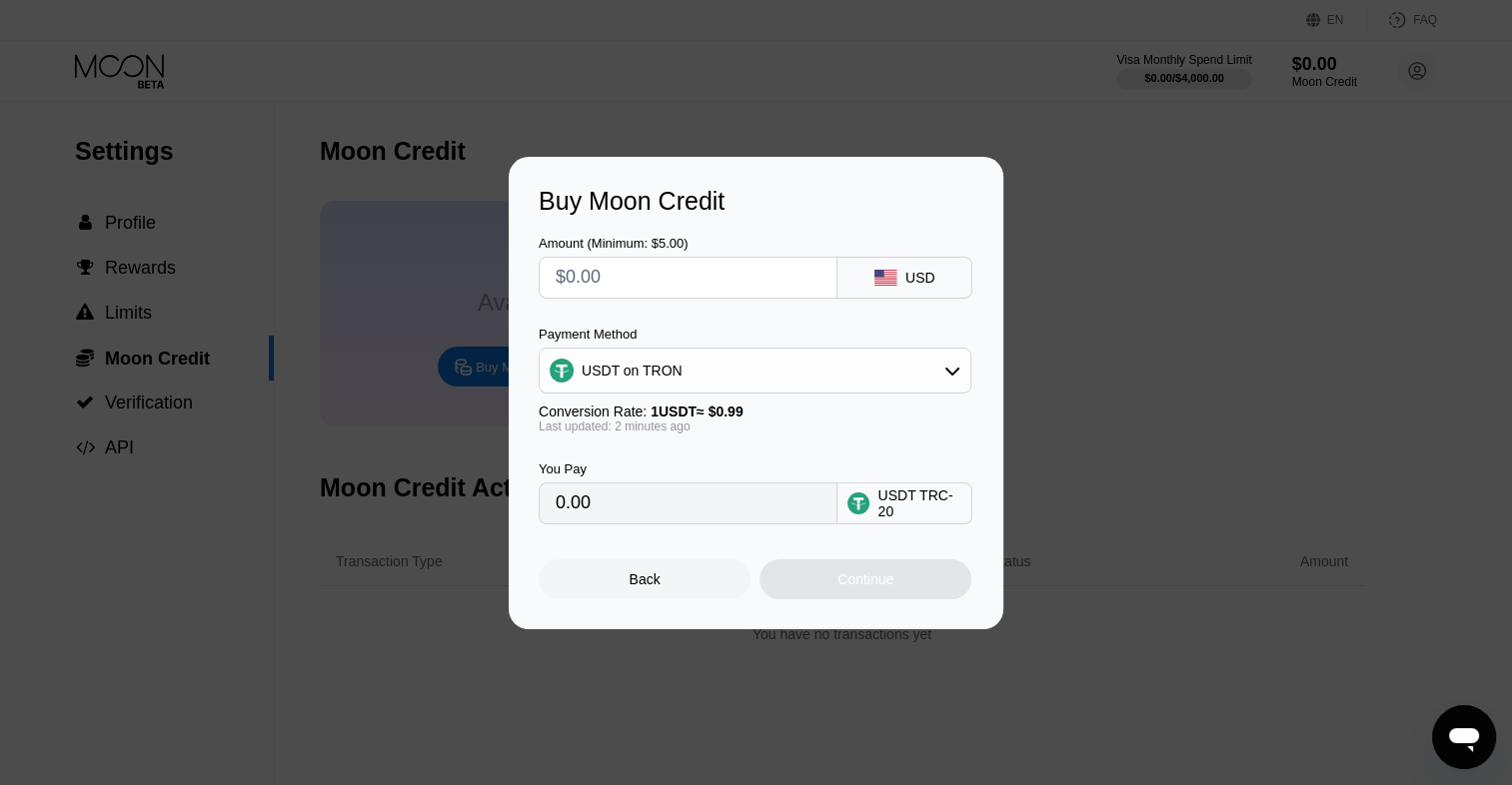 click at bounding box center (688, 278) 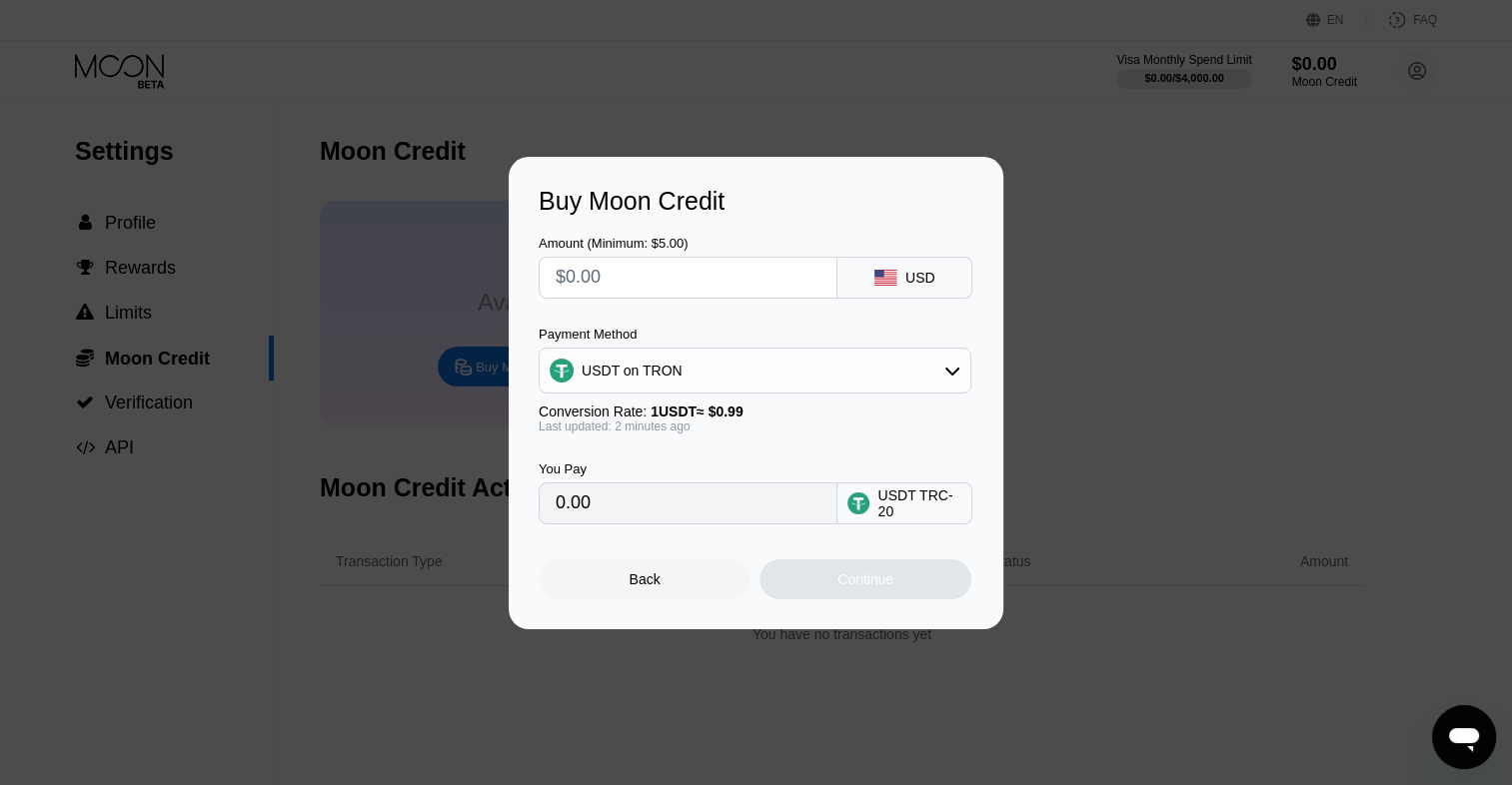 type on "$1" 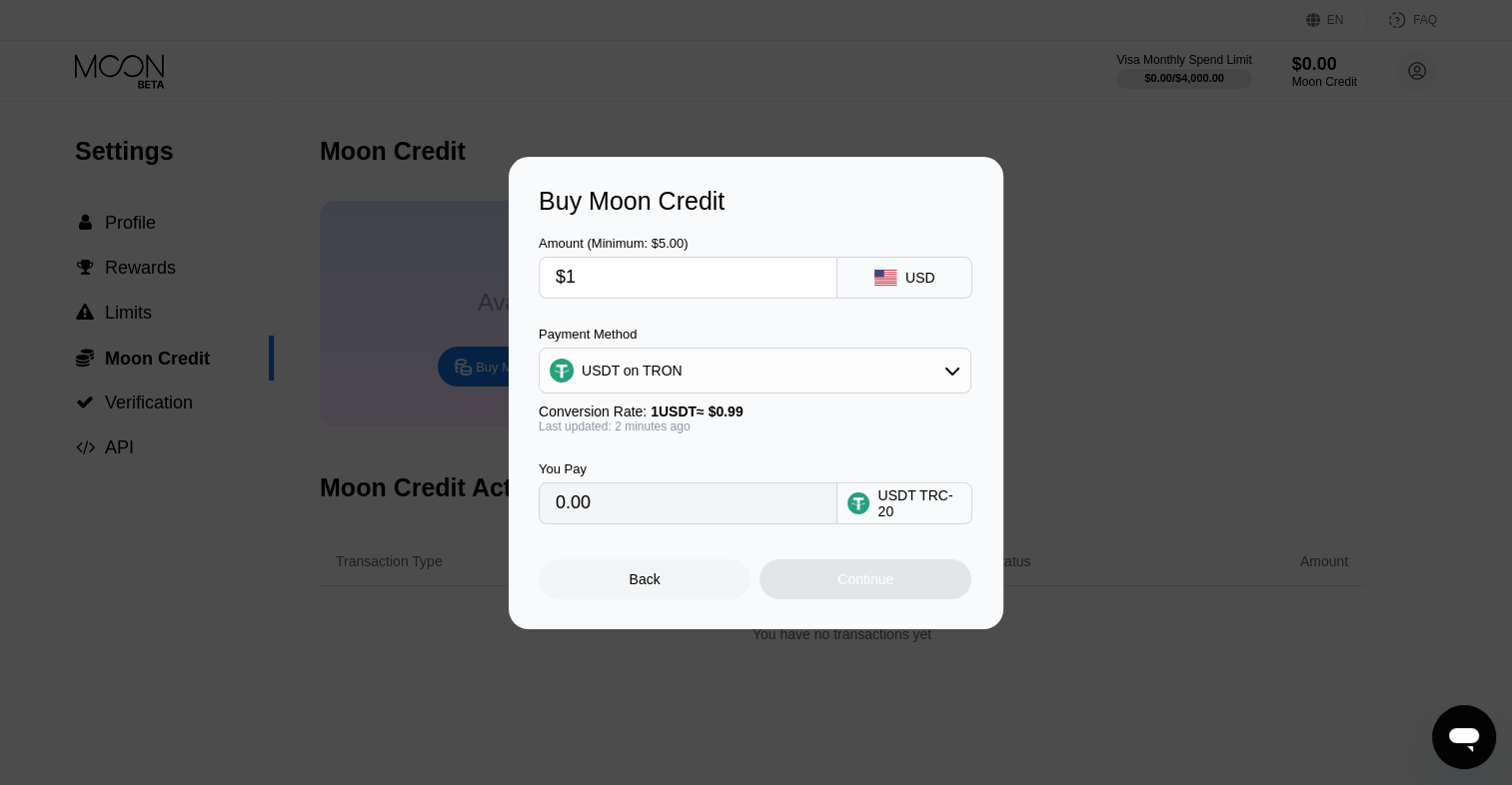 type on "1.01" 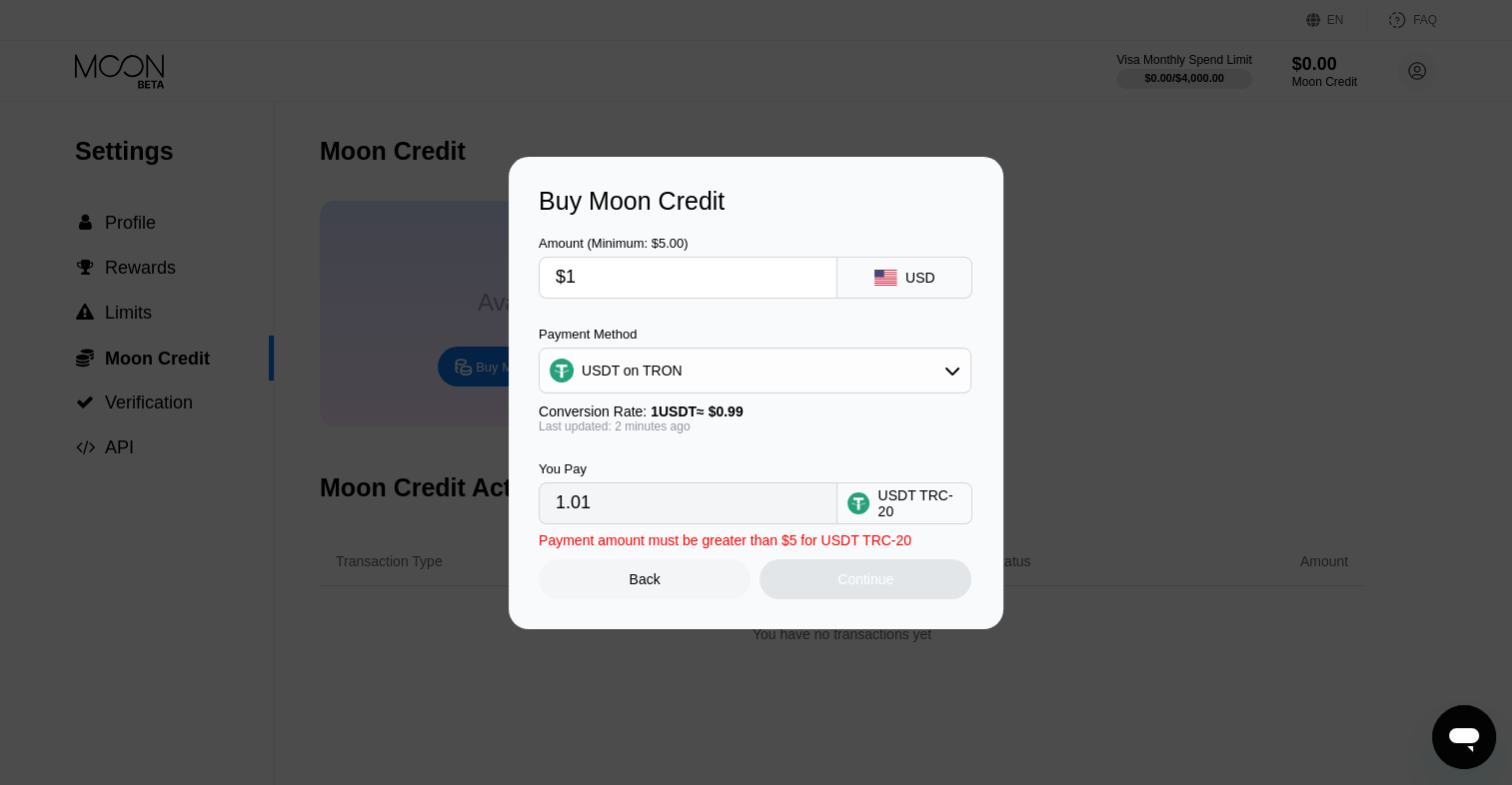 type on "$13" 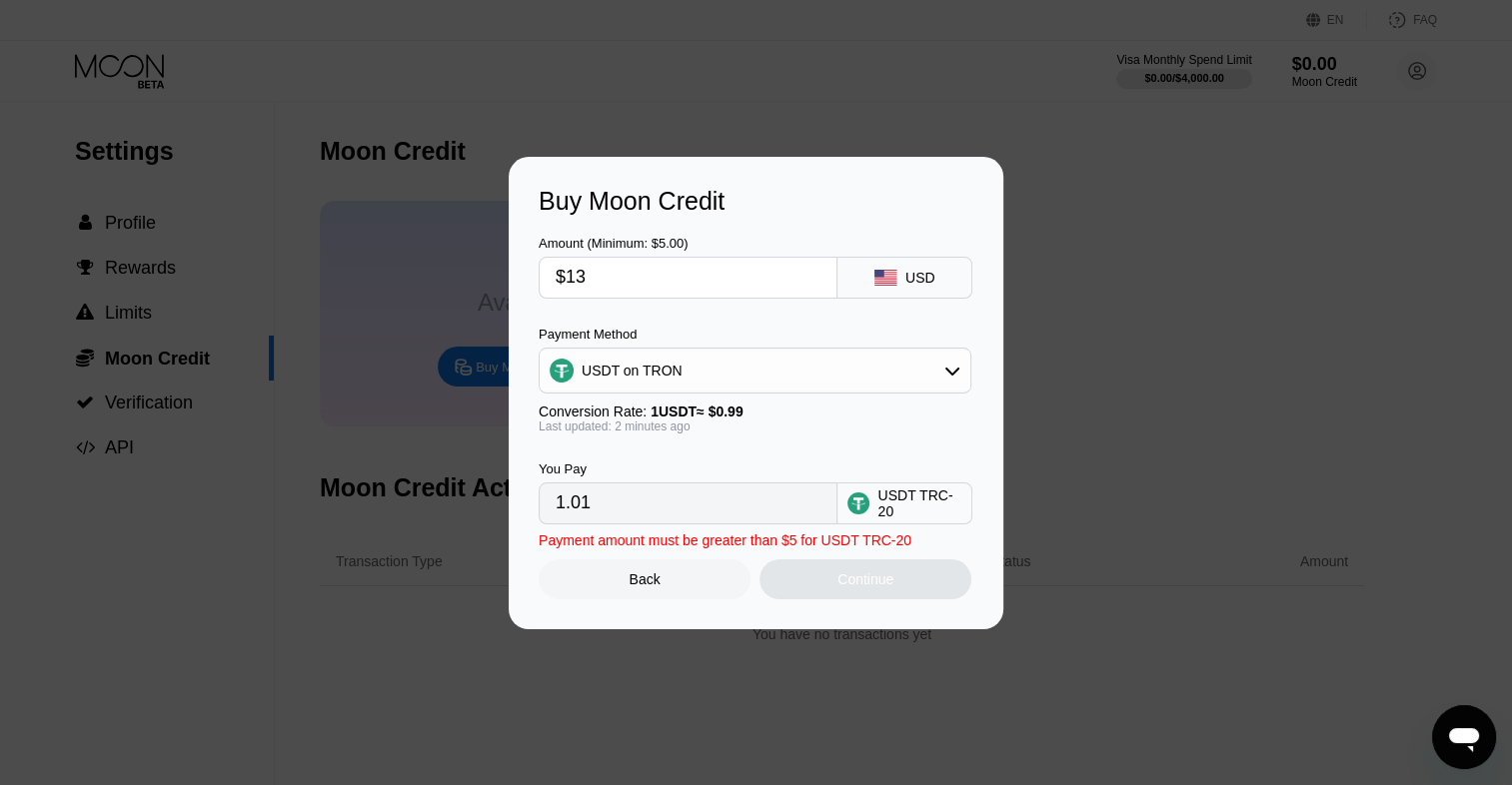 type on "13.13" 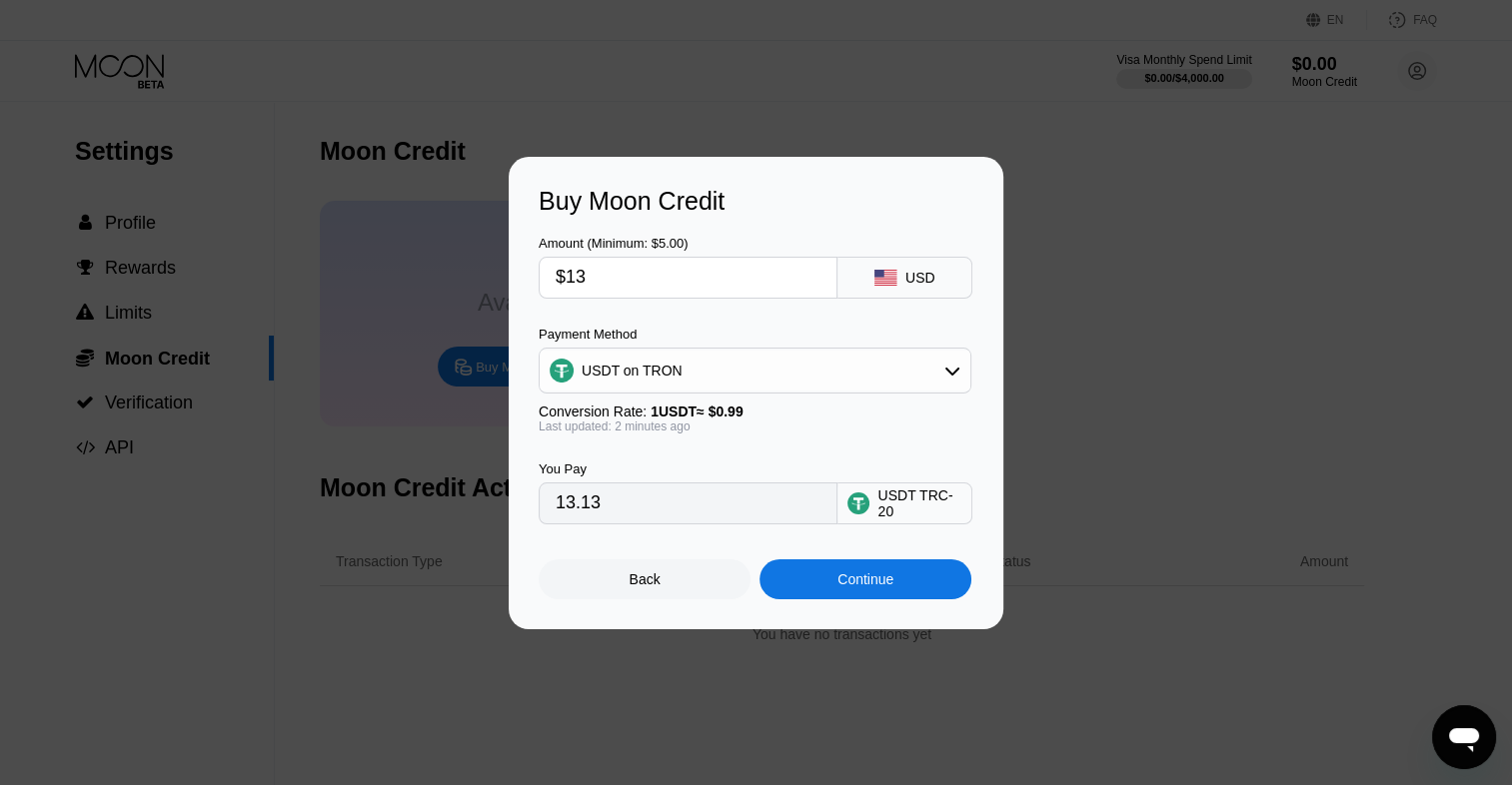 type on "$1" 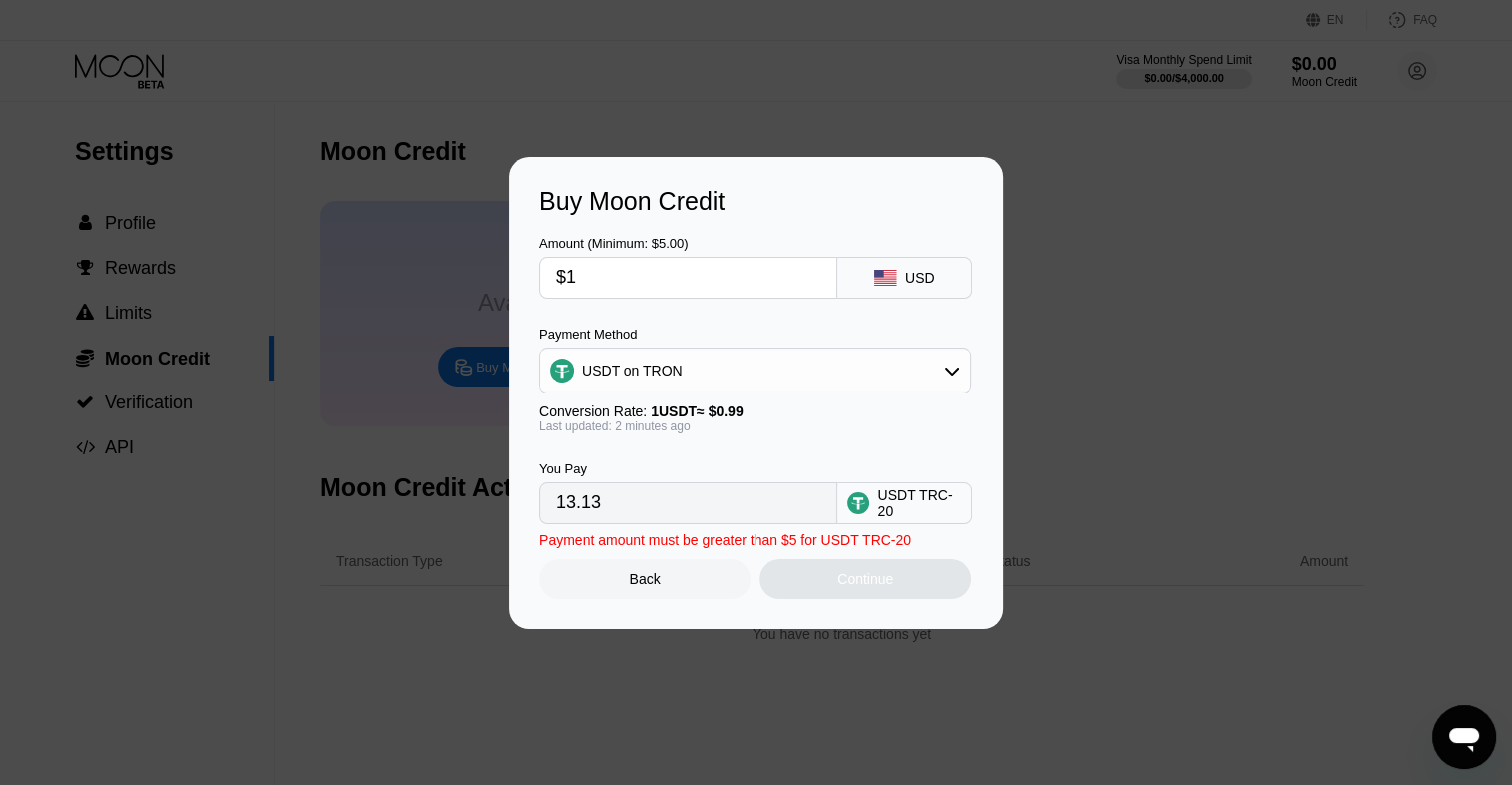 type on "1.01" 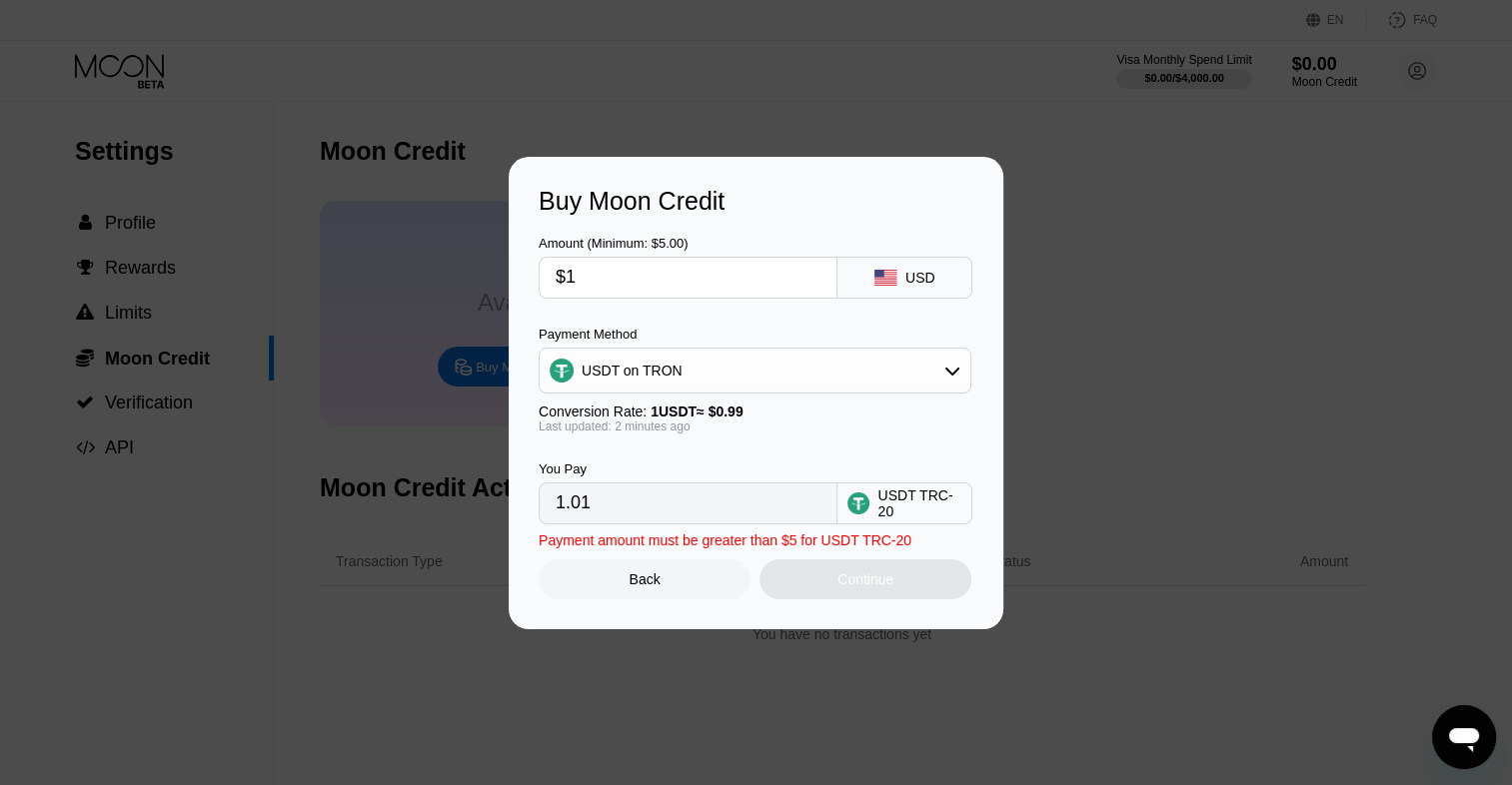 type on "$13" 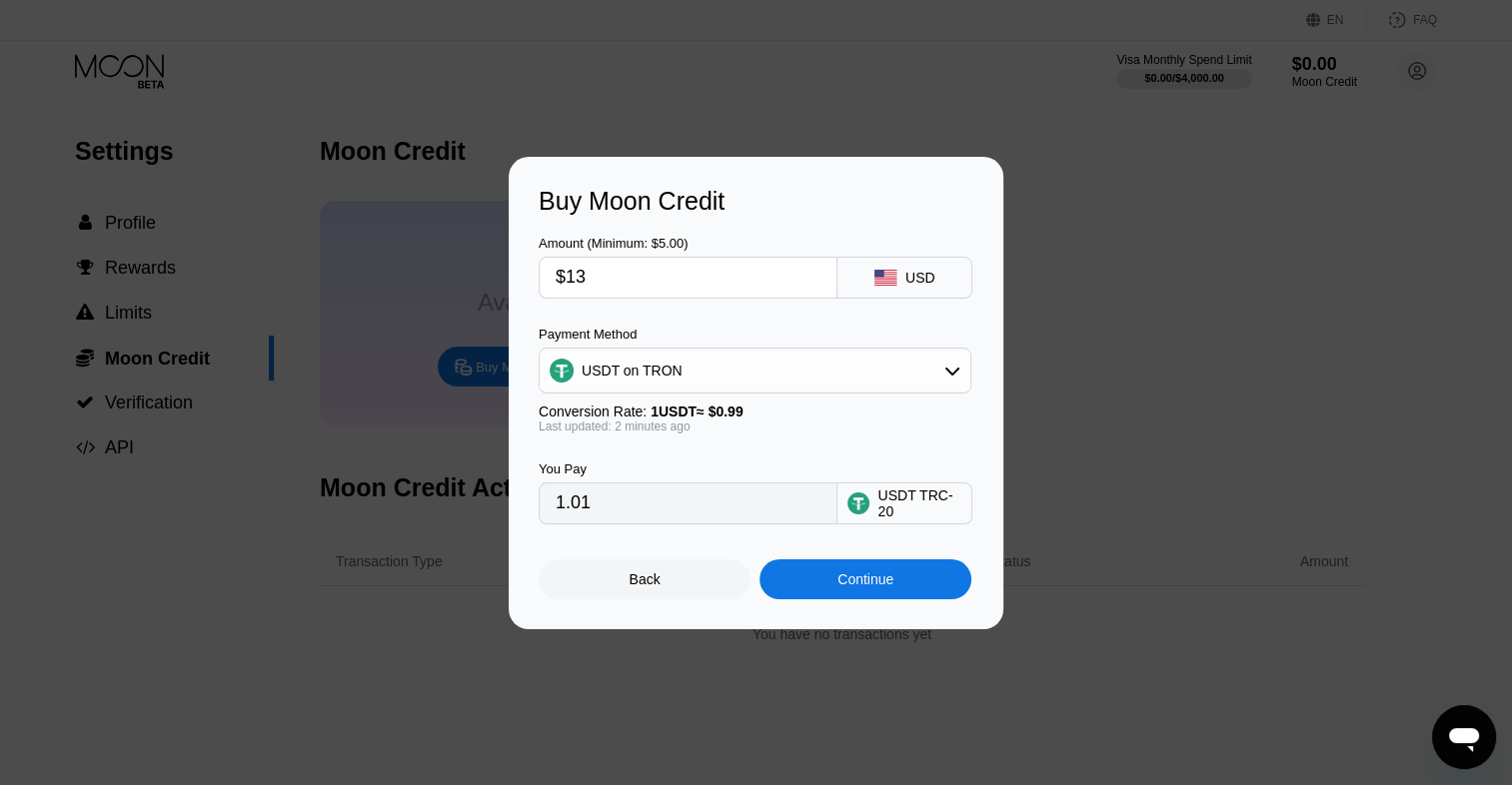 type on "13.13" 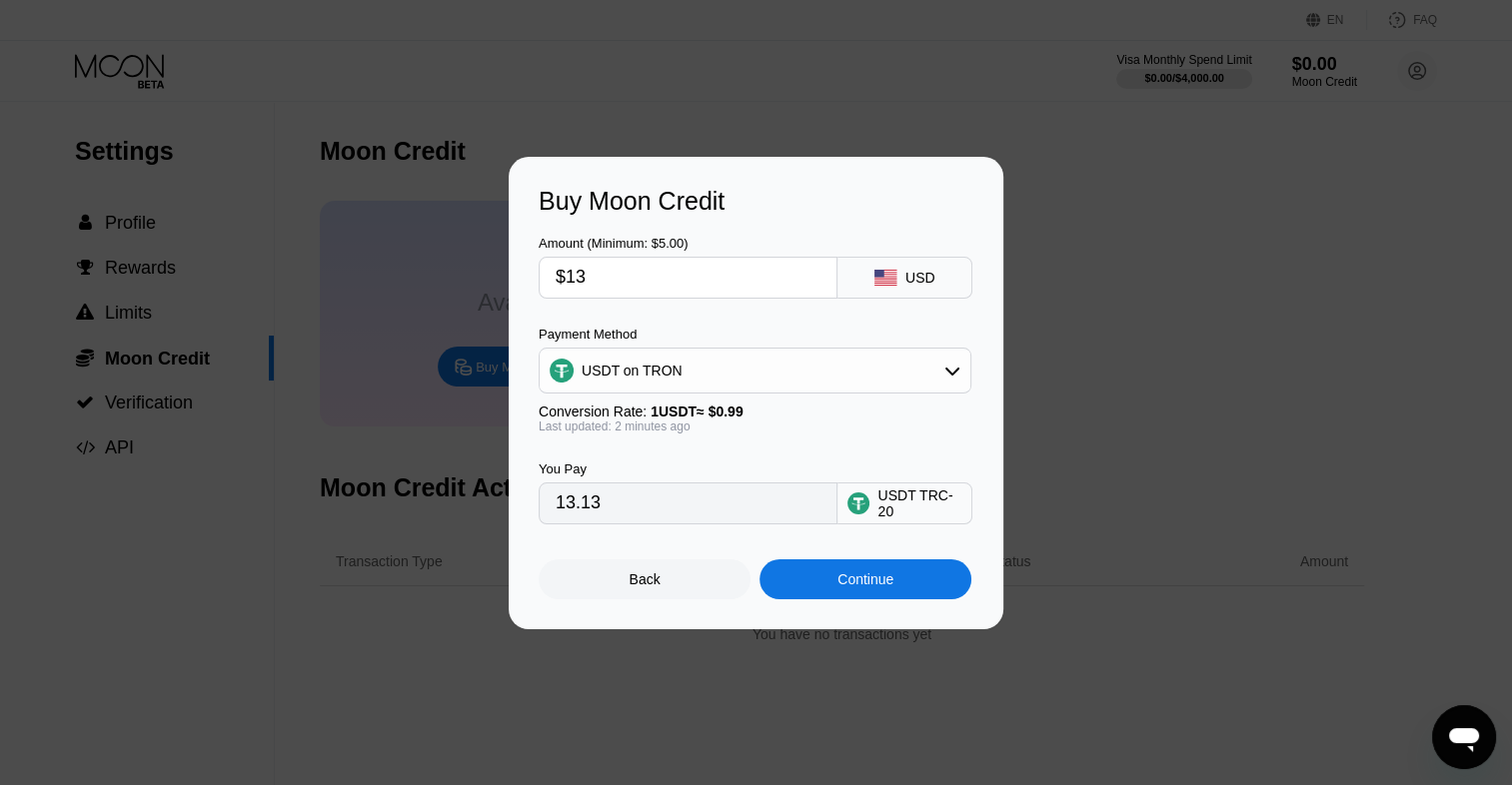 type on "$13" 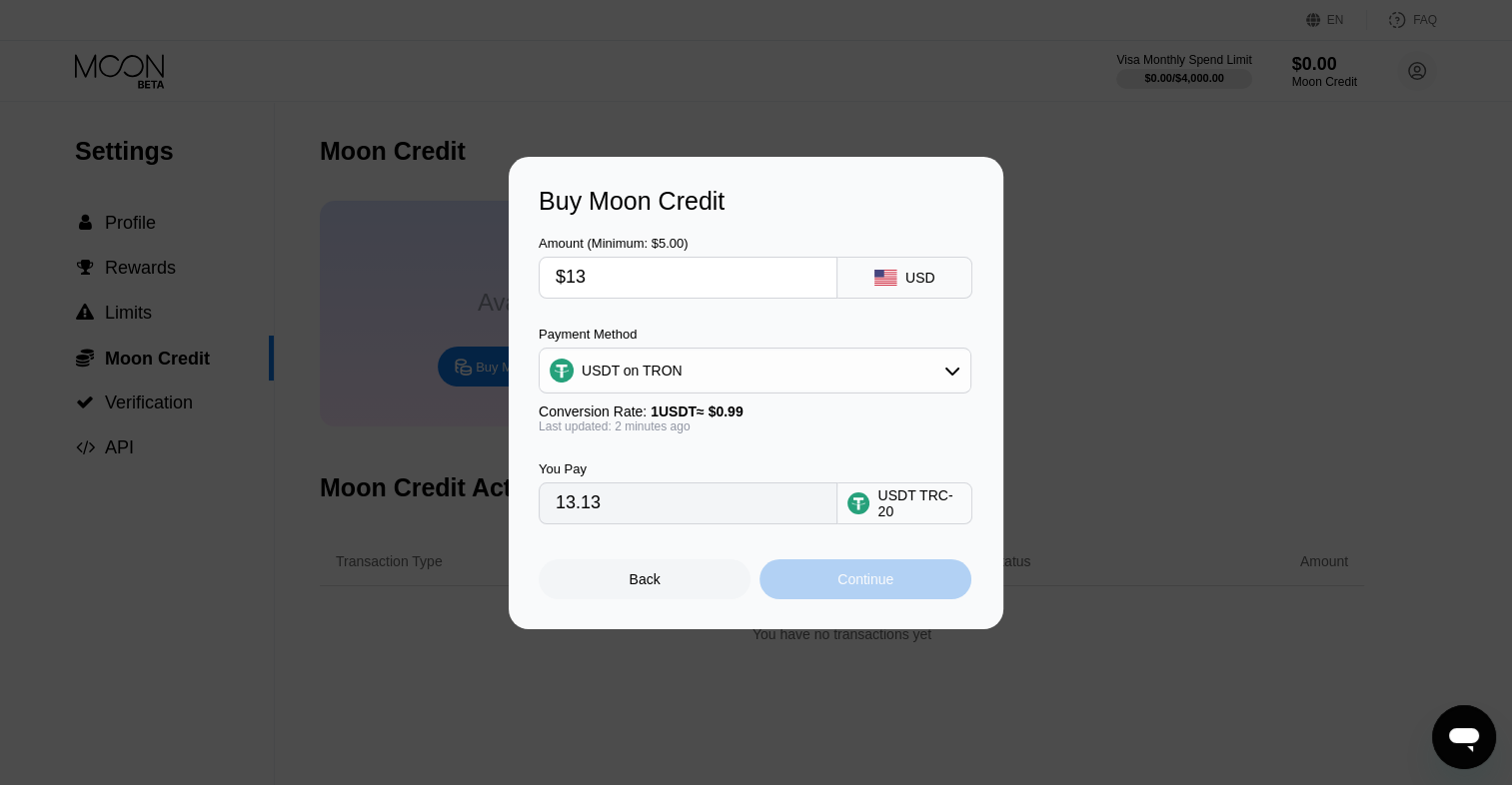 click on "Continue" at bounding box center [865, 579] 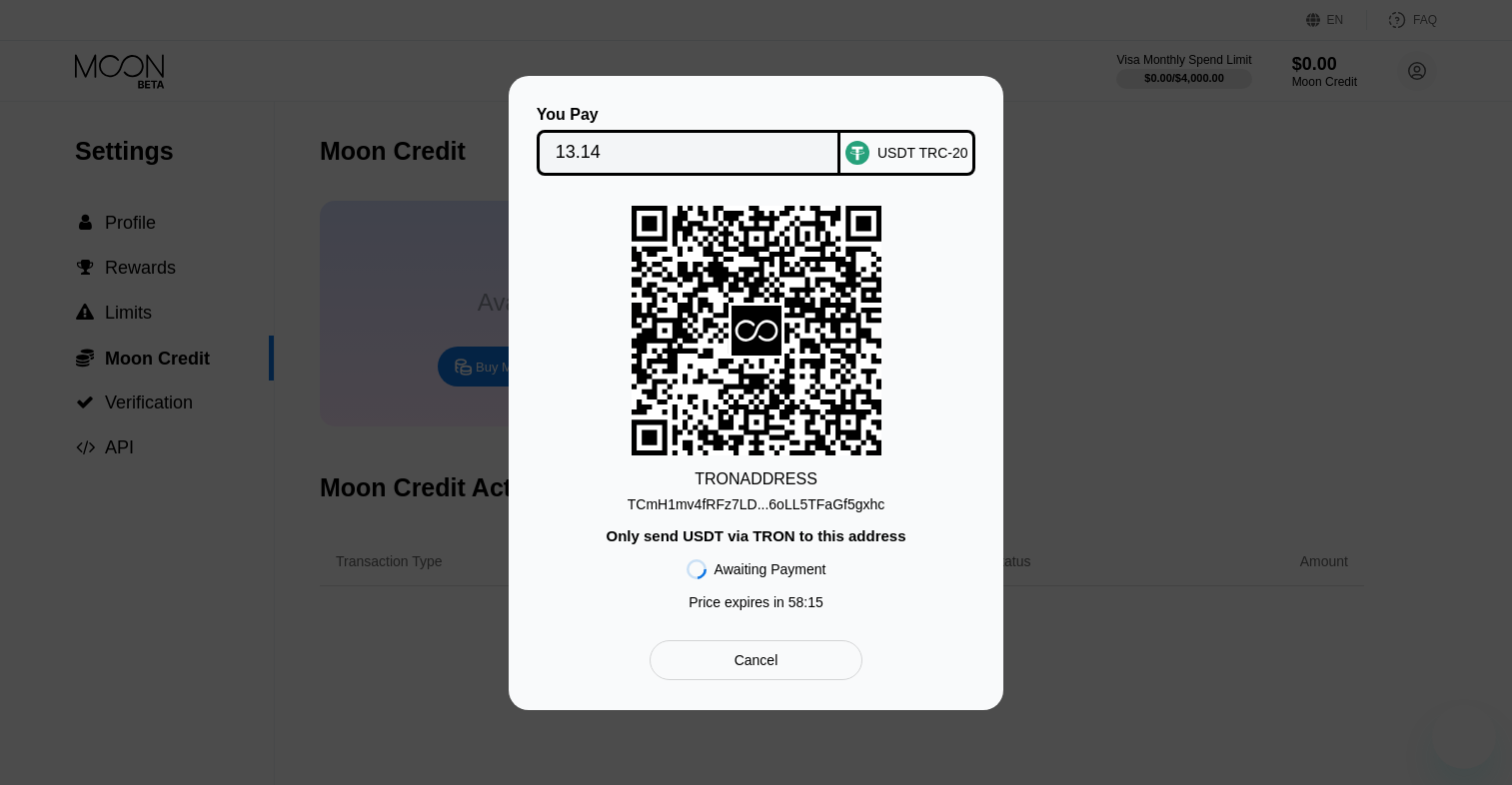 scroll, scrollTop: 0, scrollLeft: 0, axis: both 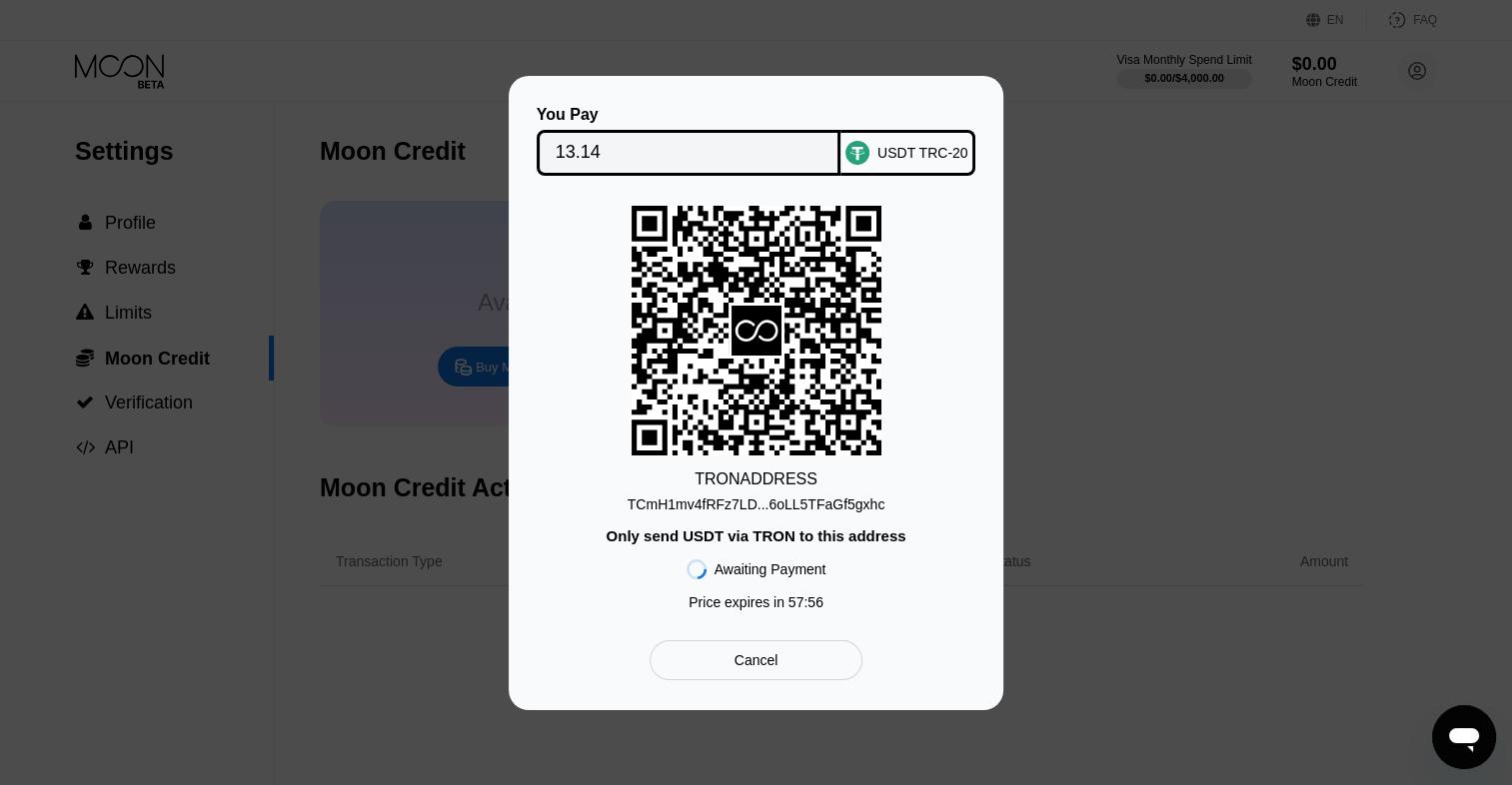 click on "TCmH1mv4fRFz7LD...6oLL5TFaGf5gxhc" at bounding box center (756, 504) 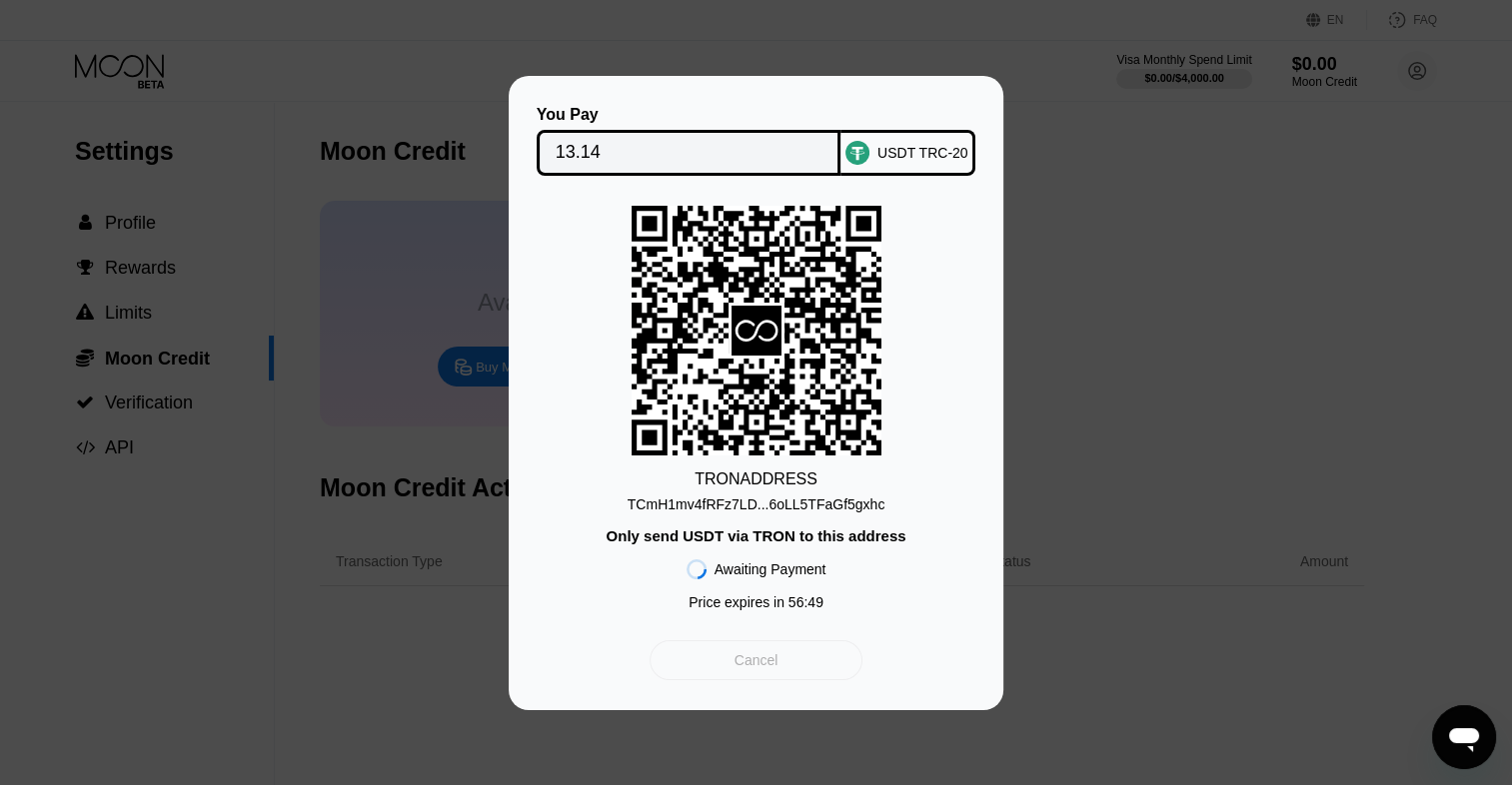 click on "Cancel" at bounding box center (756, 660) 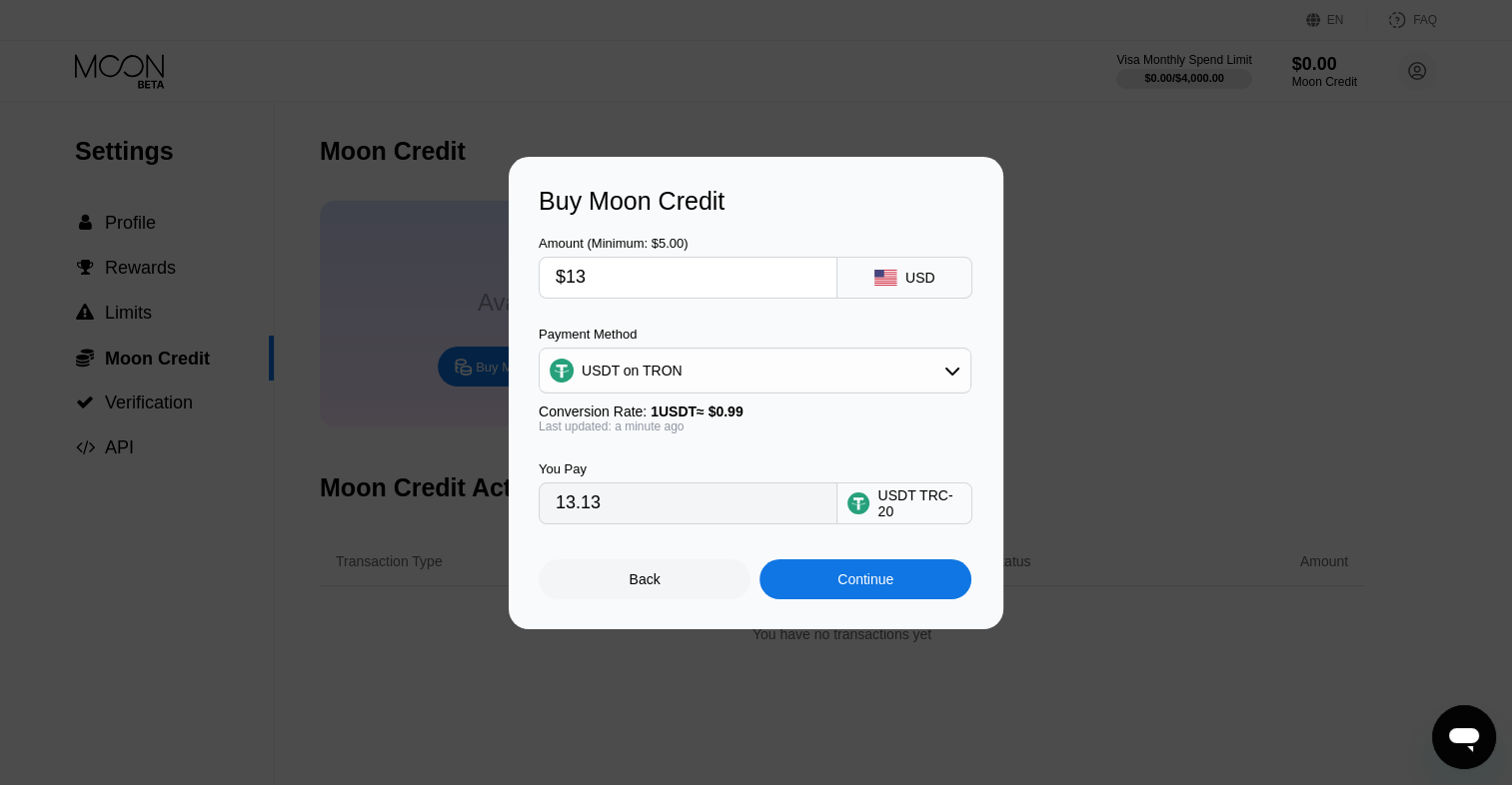 click on "Back" at bounding box center (645, 579) 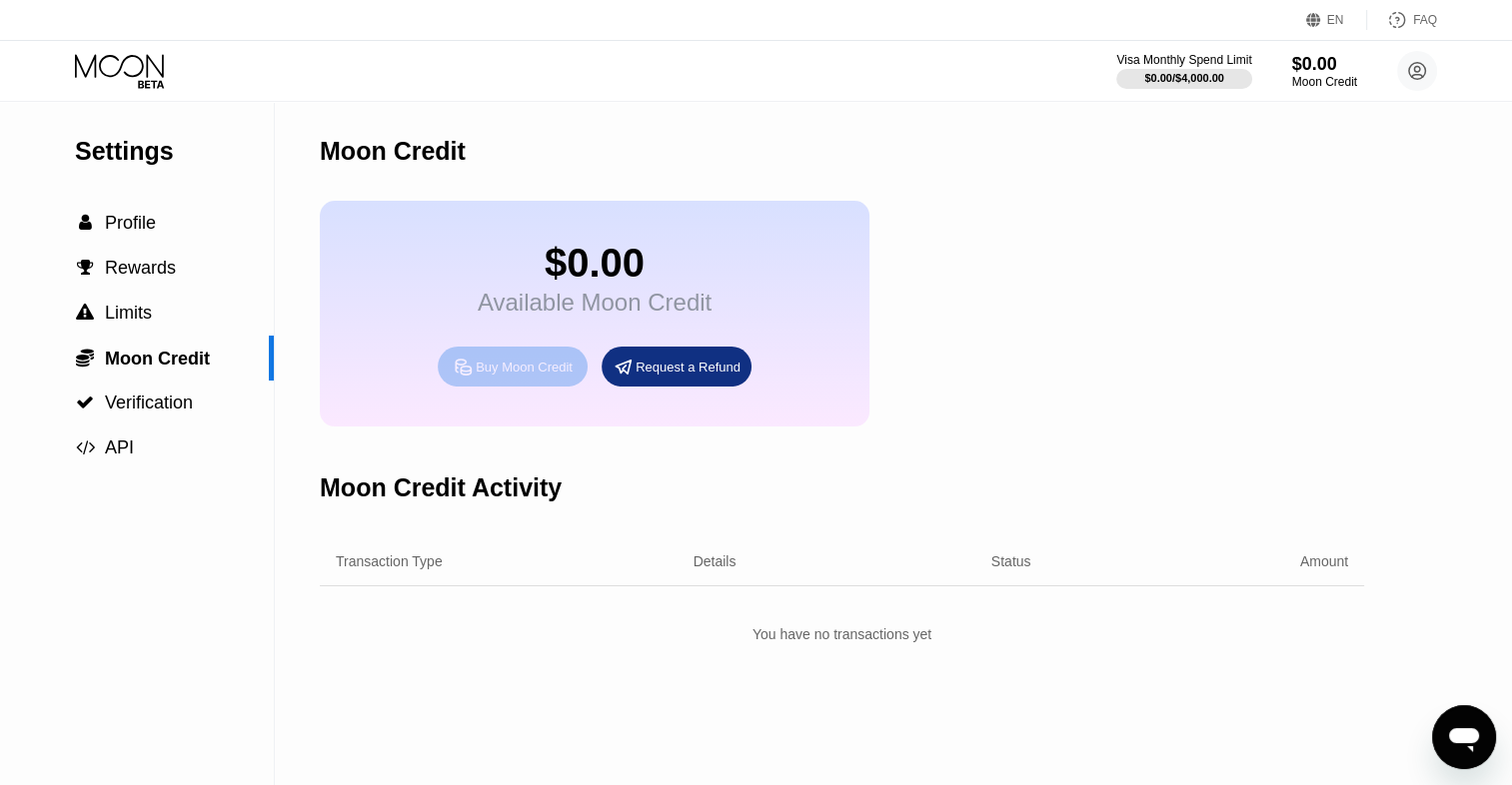 click on "Buy Moon Credit" at bounding box center [524, 367] 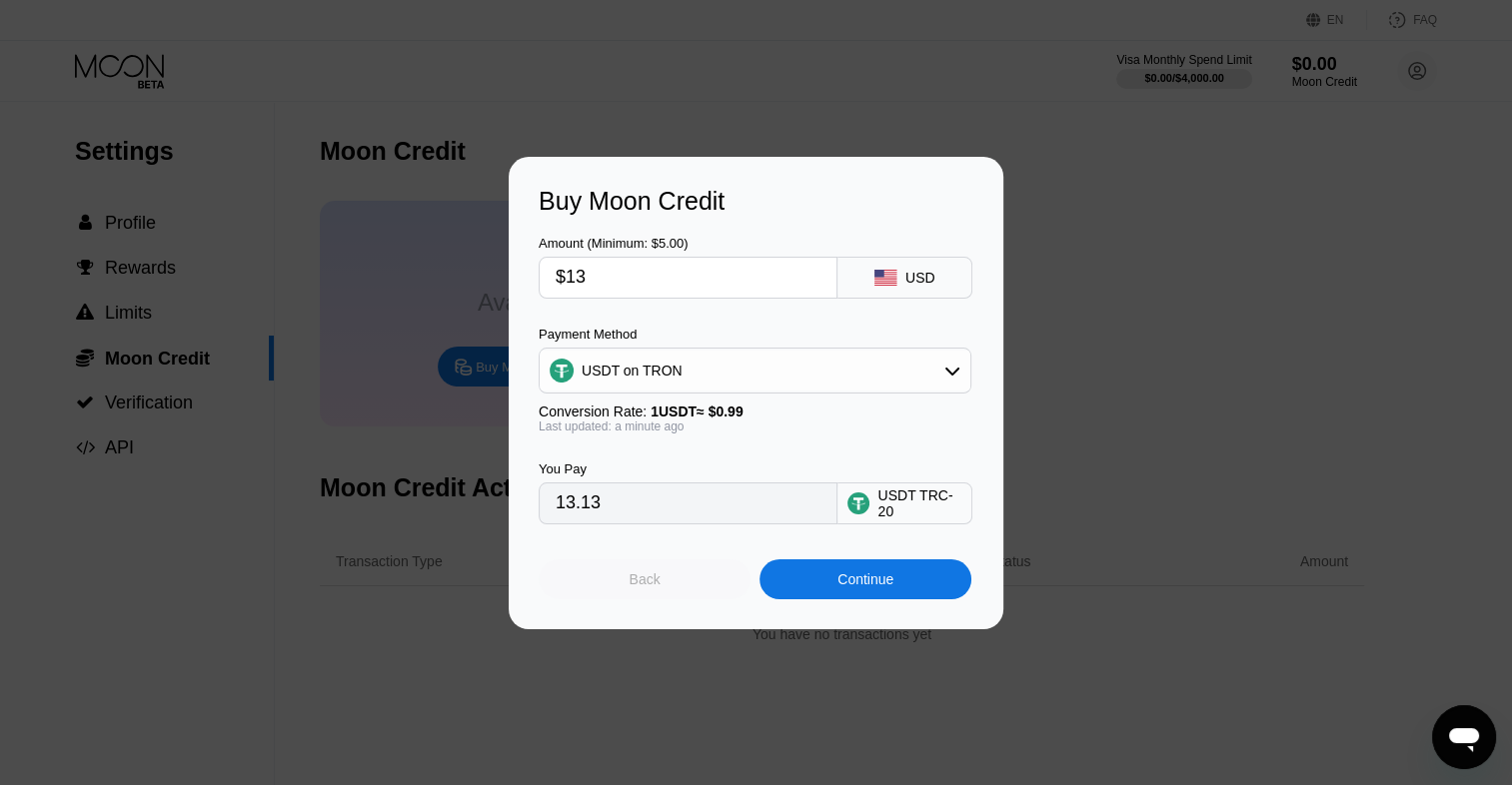 click on "Back" at bounding box center (645, 579) 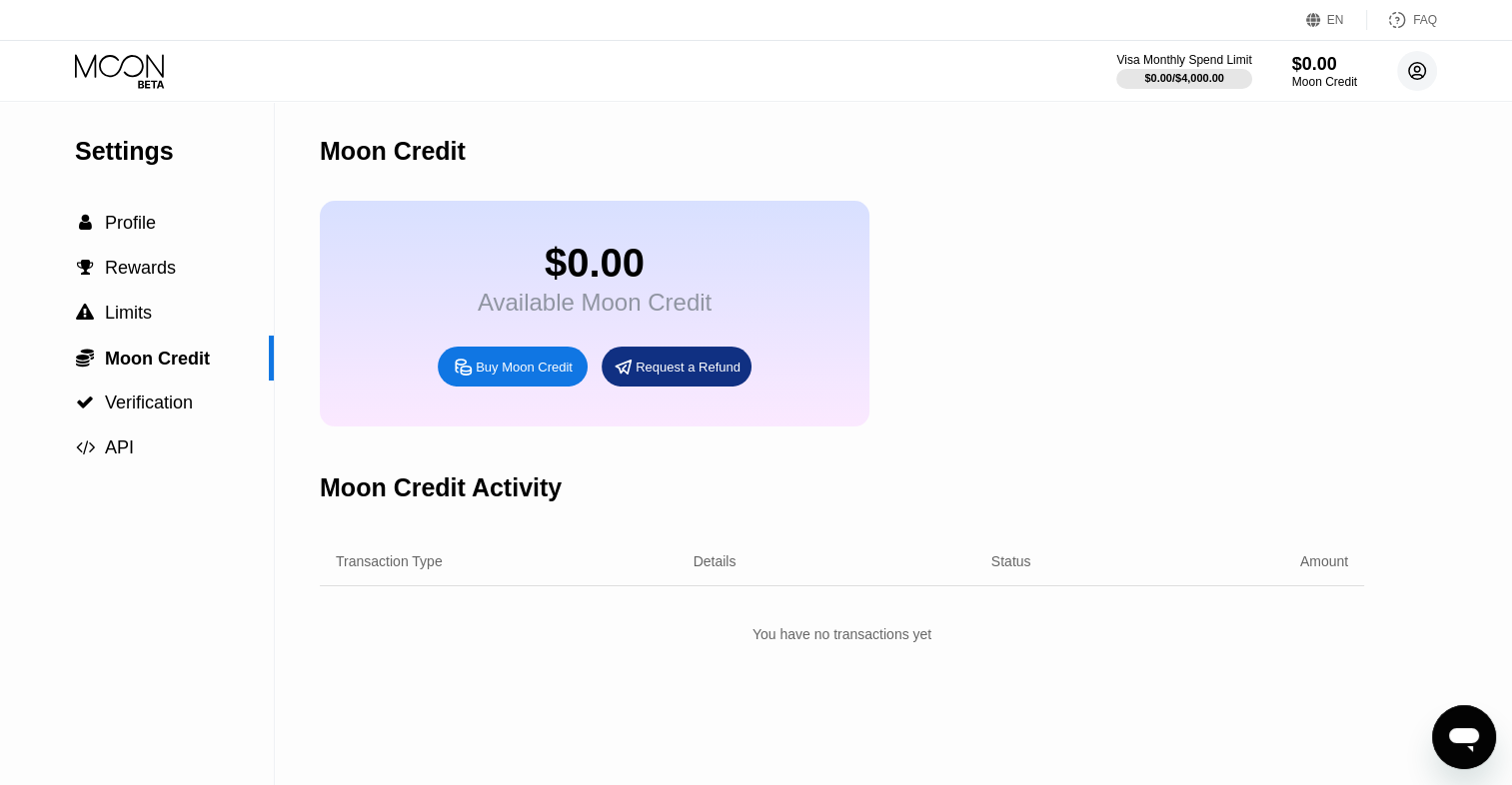 click 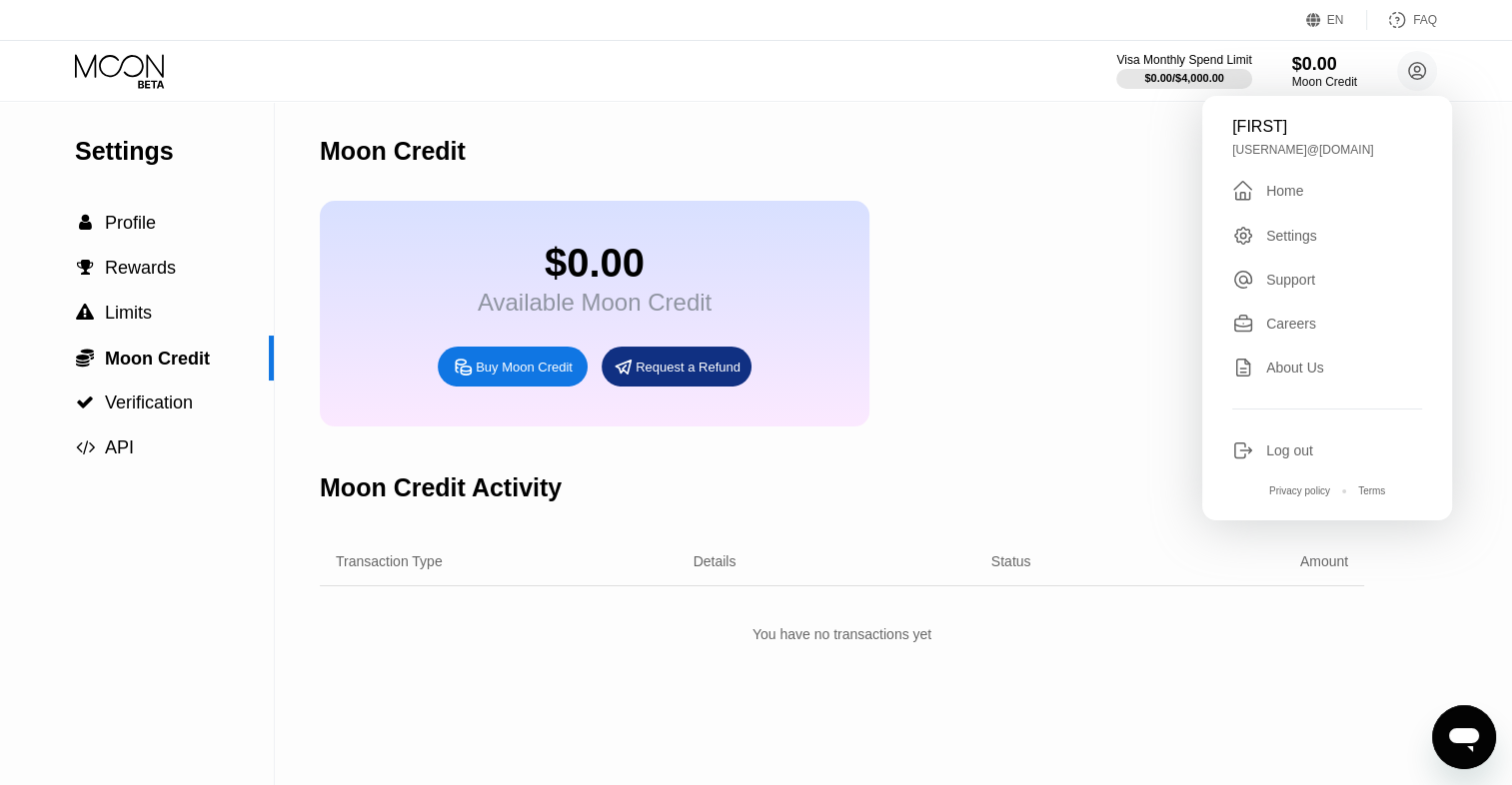 click on "Home" at bounding box center [1284, 191] 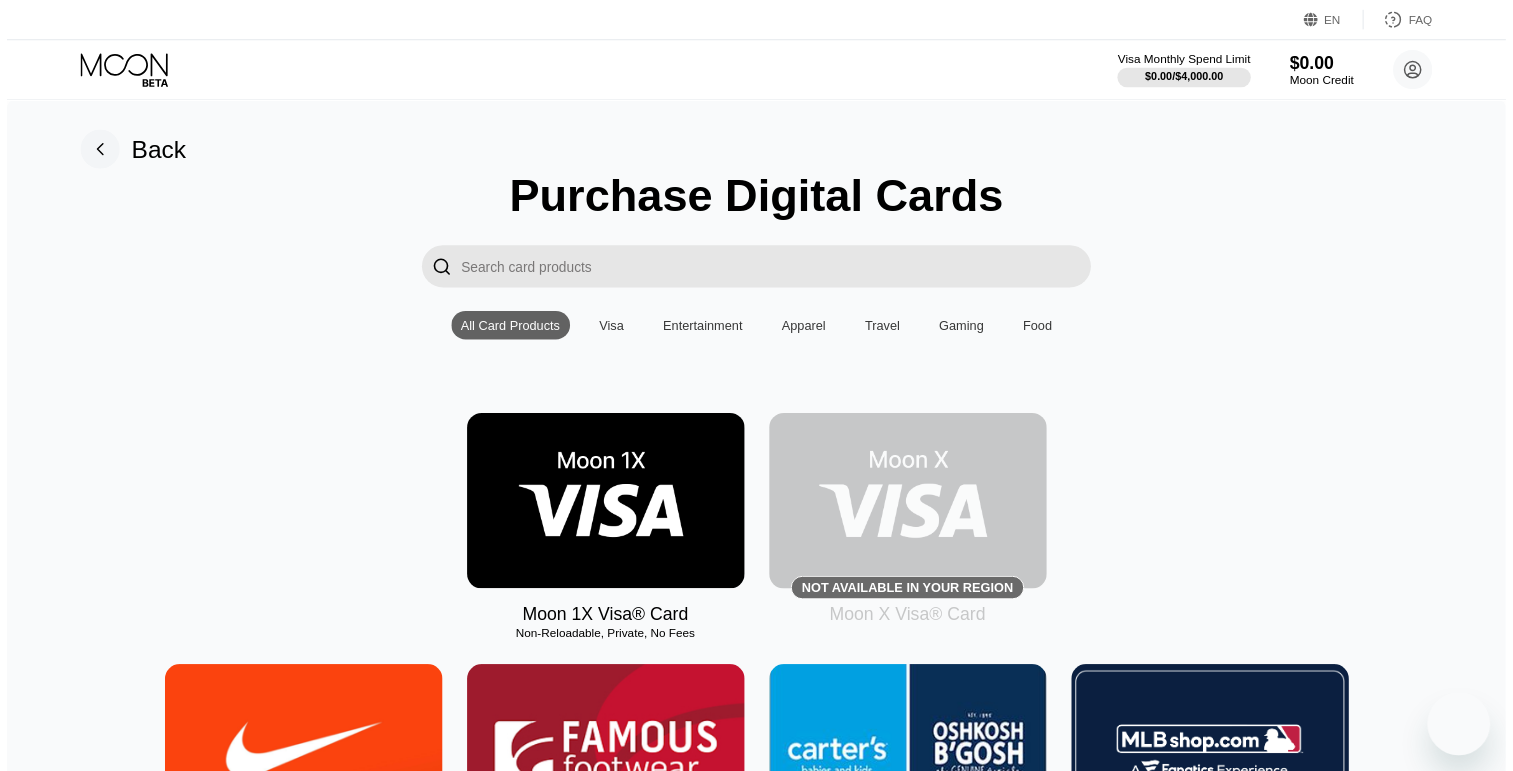 scroll, scrollTop: 0, scrollLeft: 0, axis: both 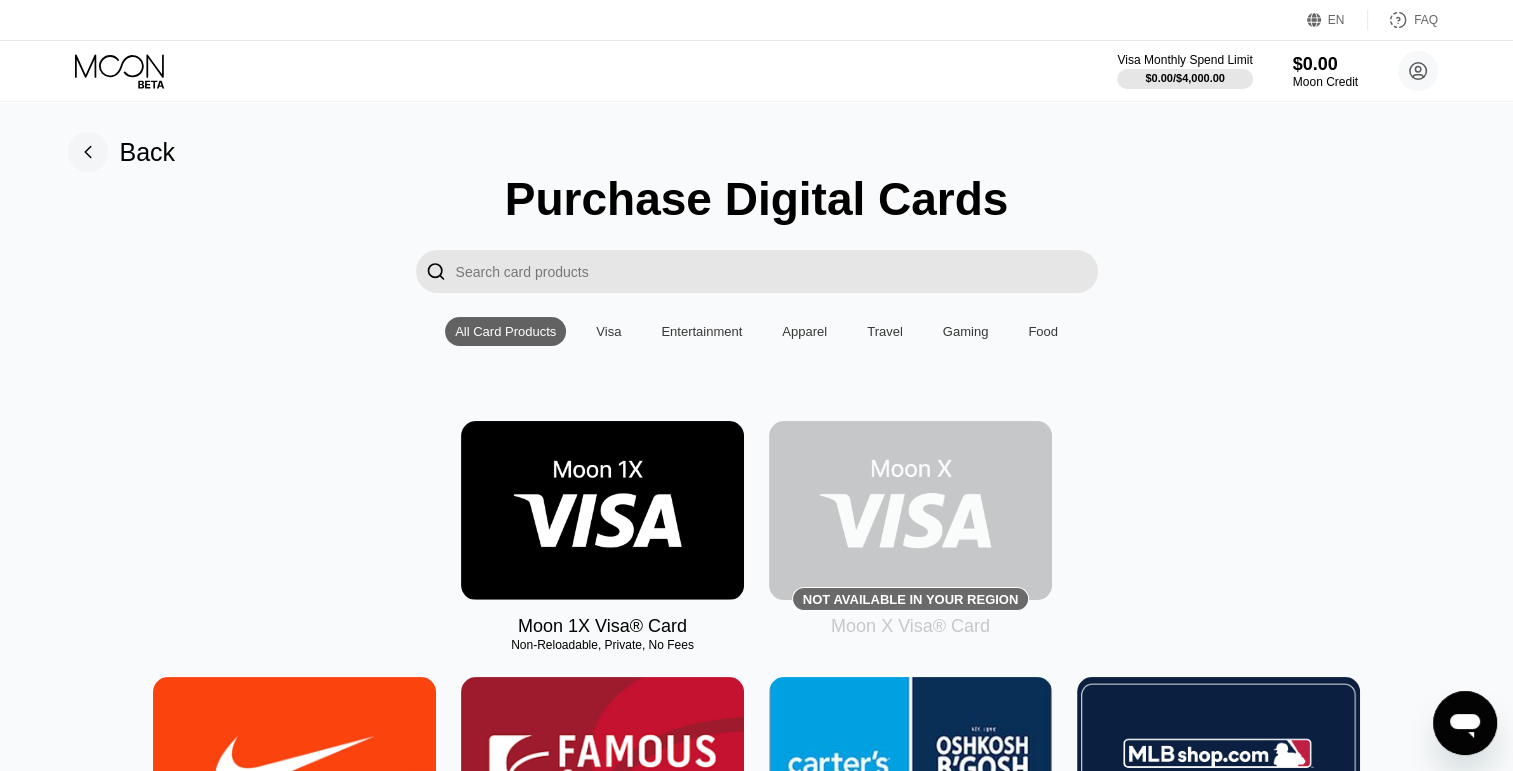 click at bounding box center [602, 510] 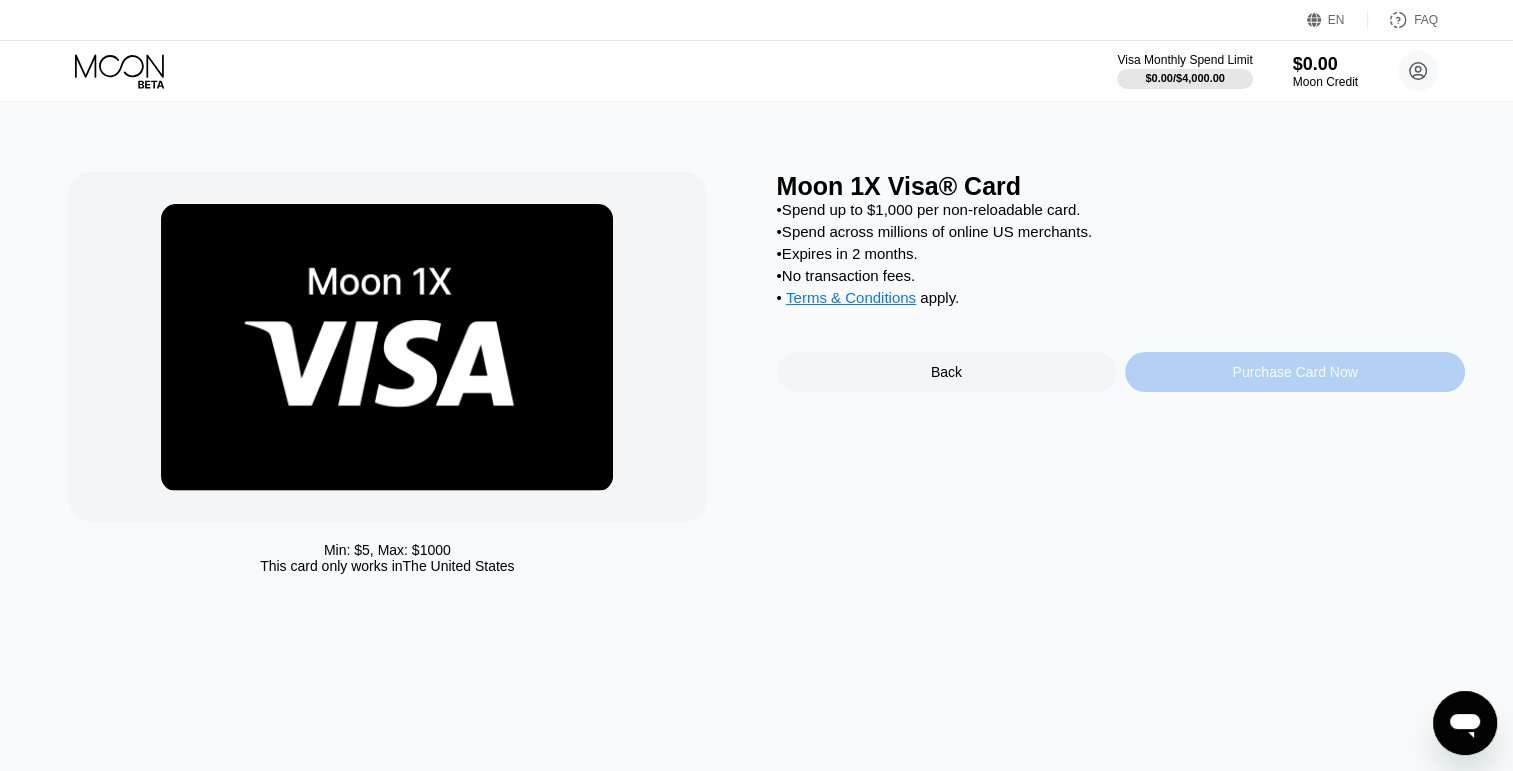 click on "Purchase Card Now" at bounding box center [1294, 372] 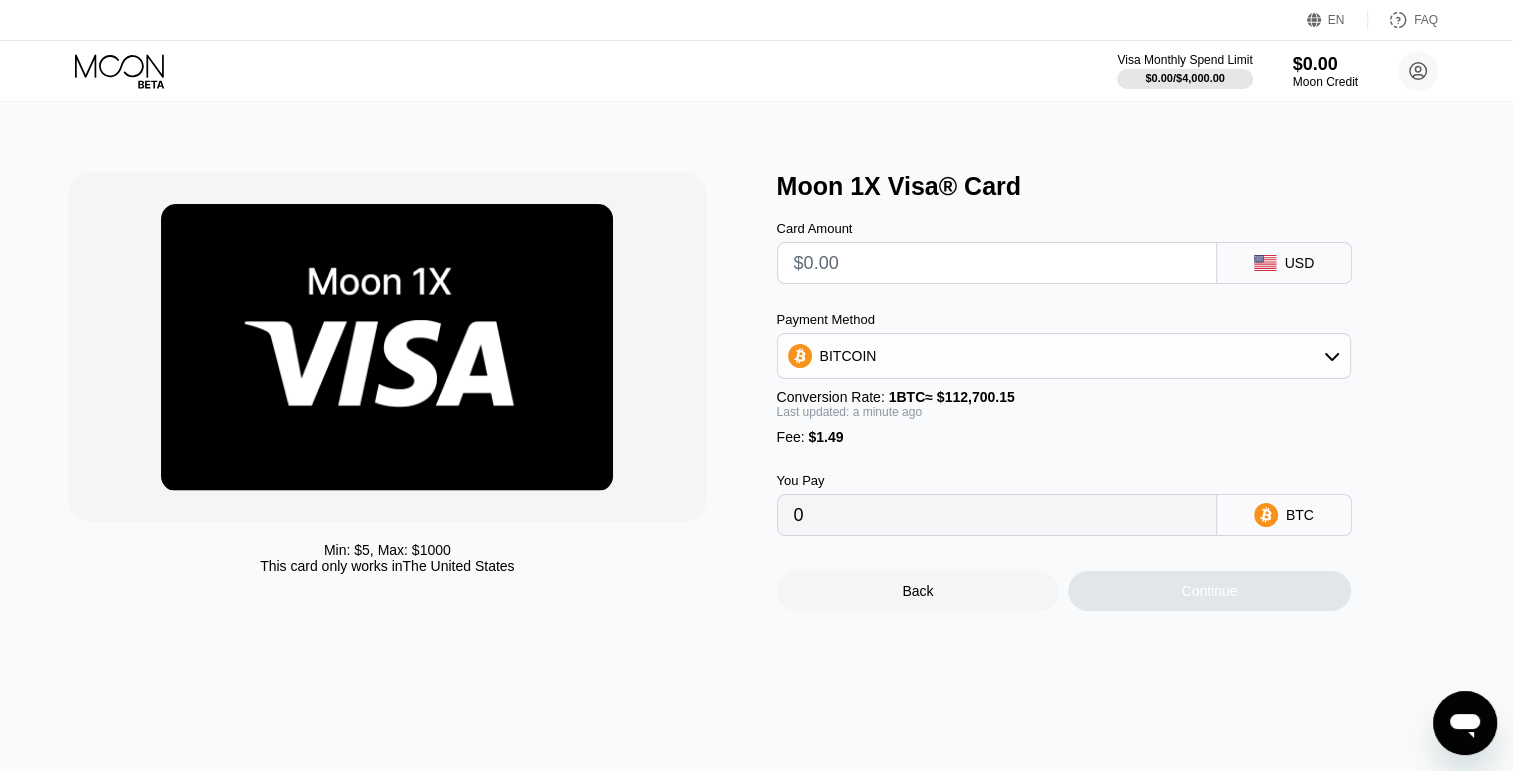click at bounding box center (997, 263) 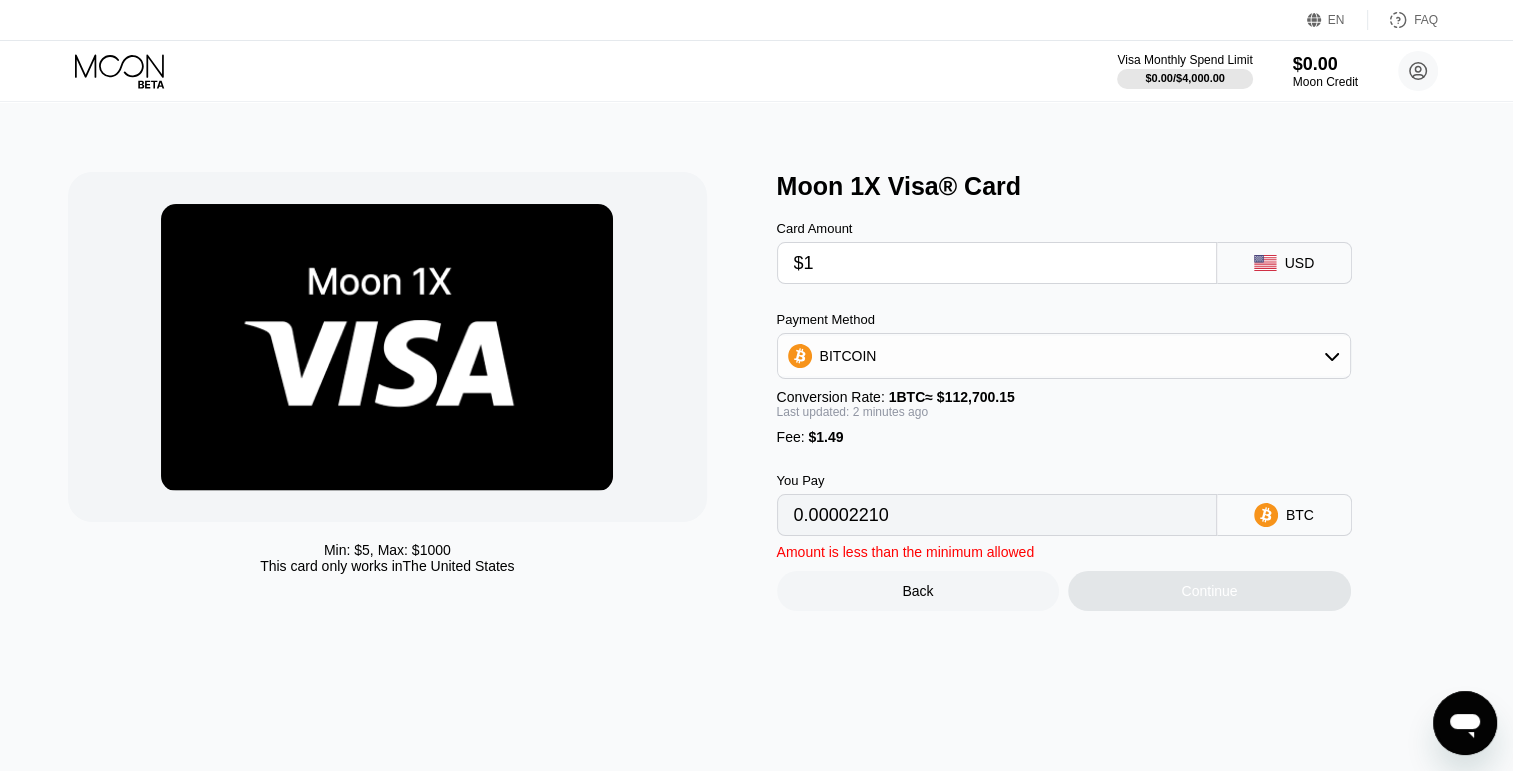 type on "0.00002210" 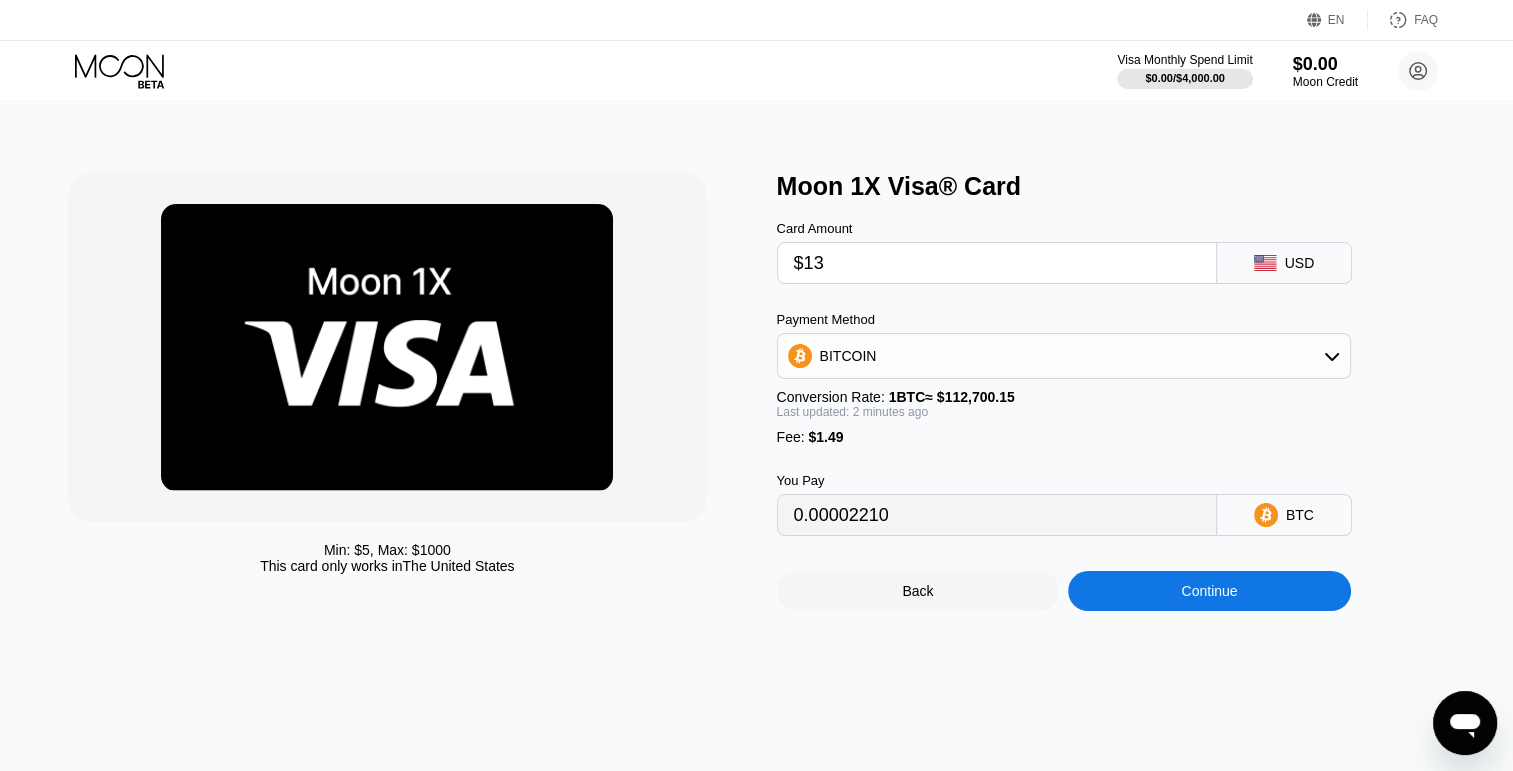type on "0.00012858" 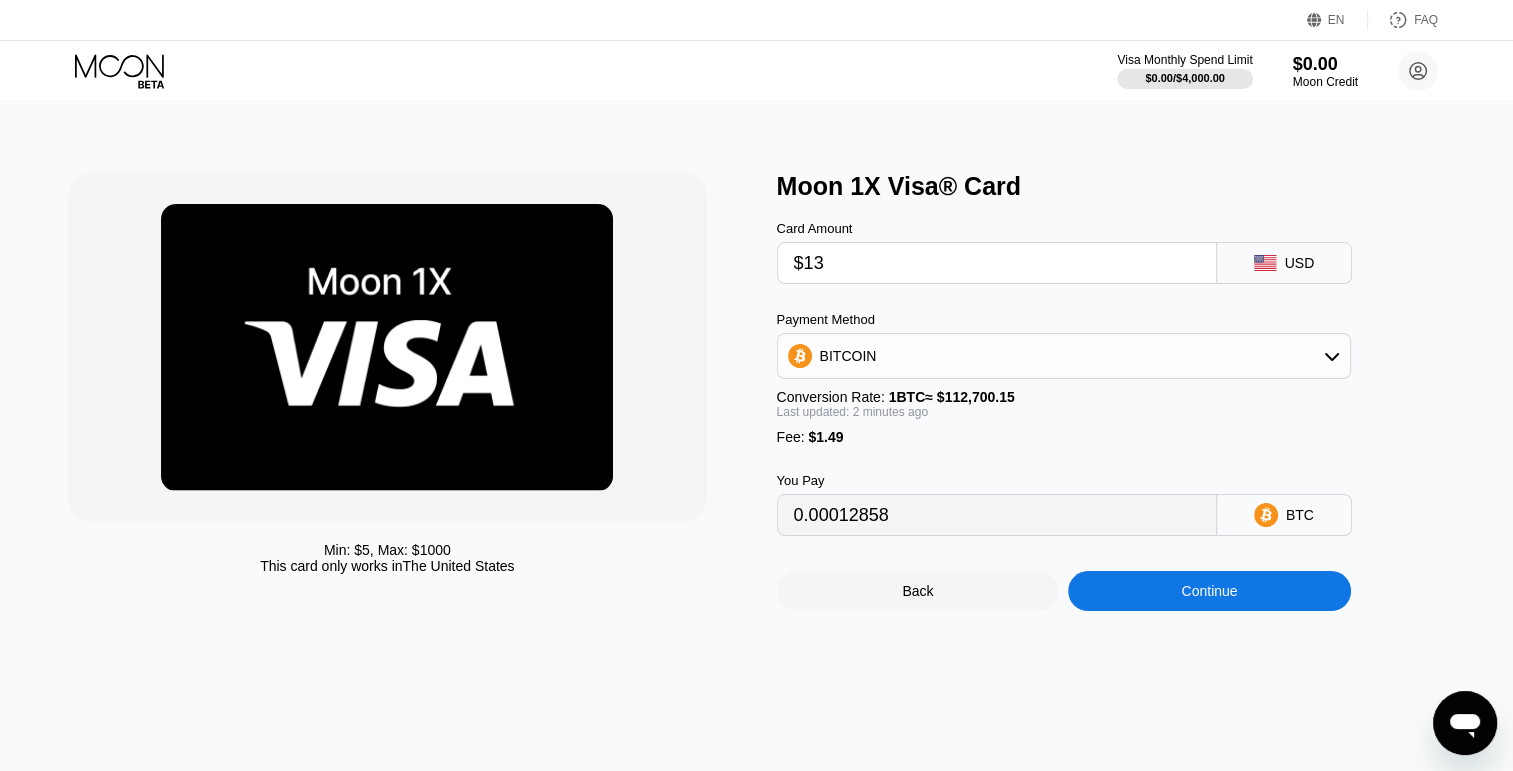 type on "$13" 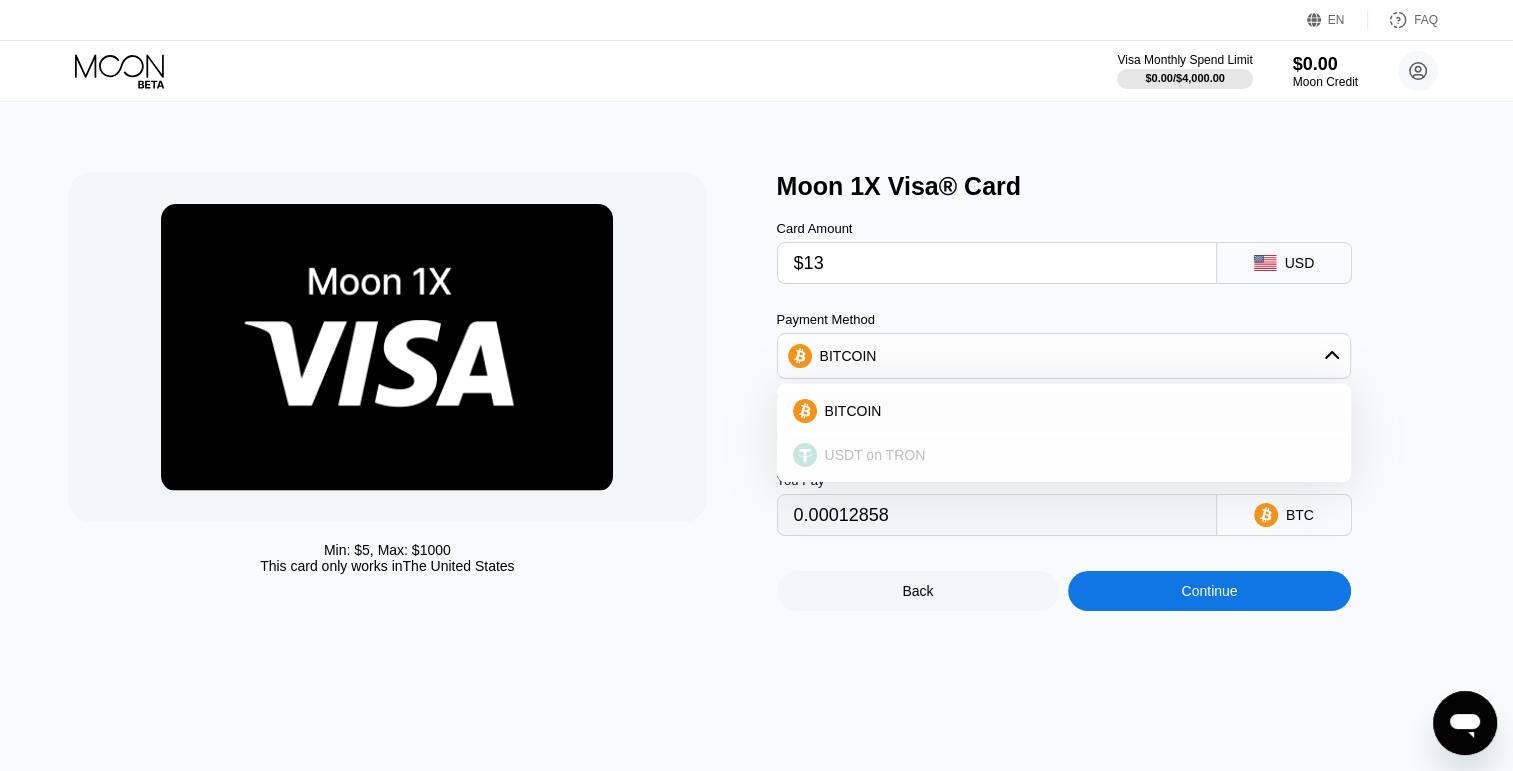 click on "USDT on TRON" at bounding box center (1076, 455) 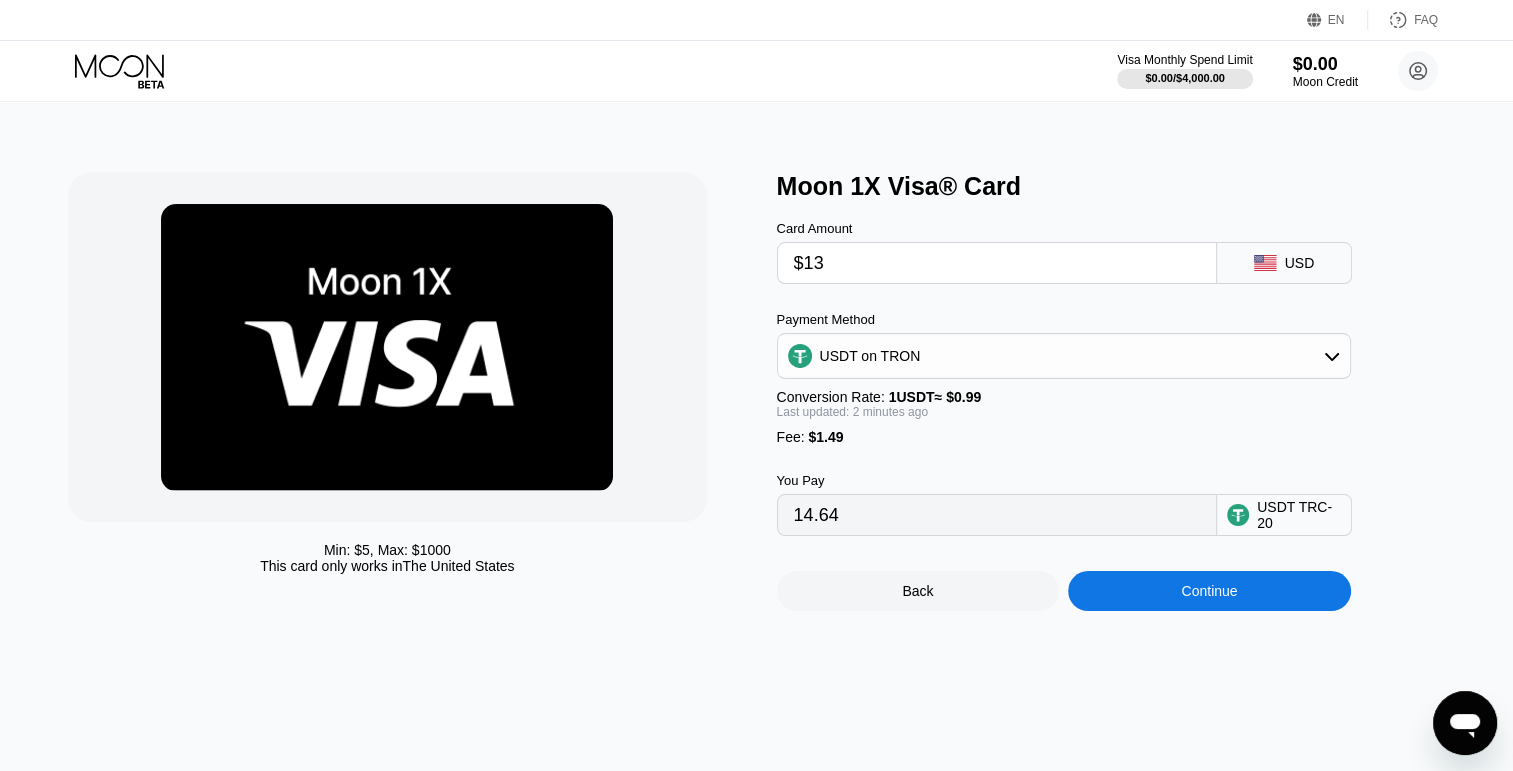 click on "$13" at bounding box center [997, 263] 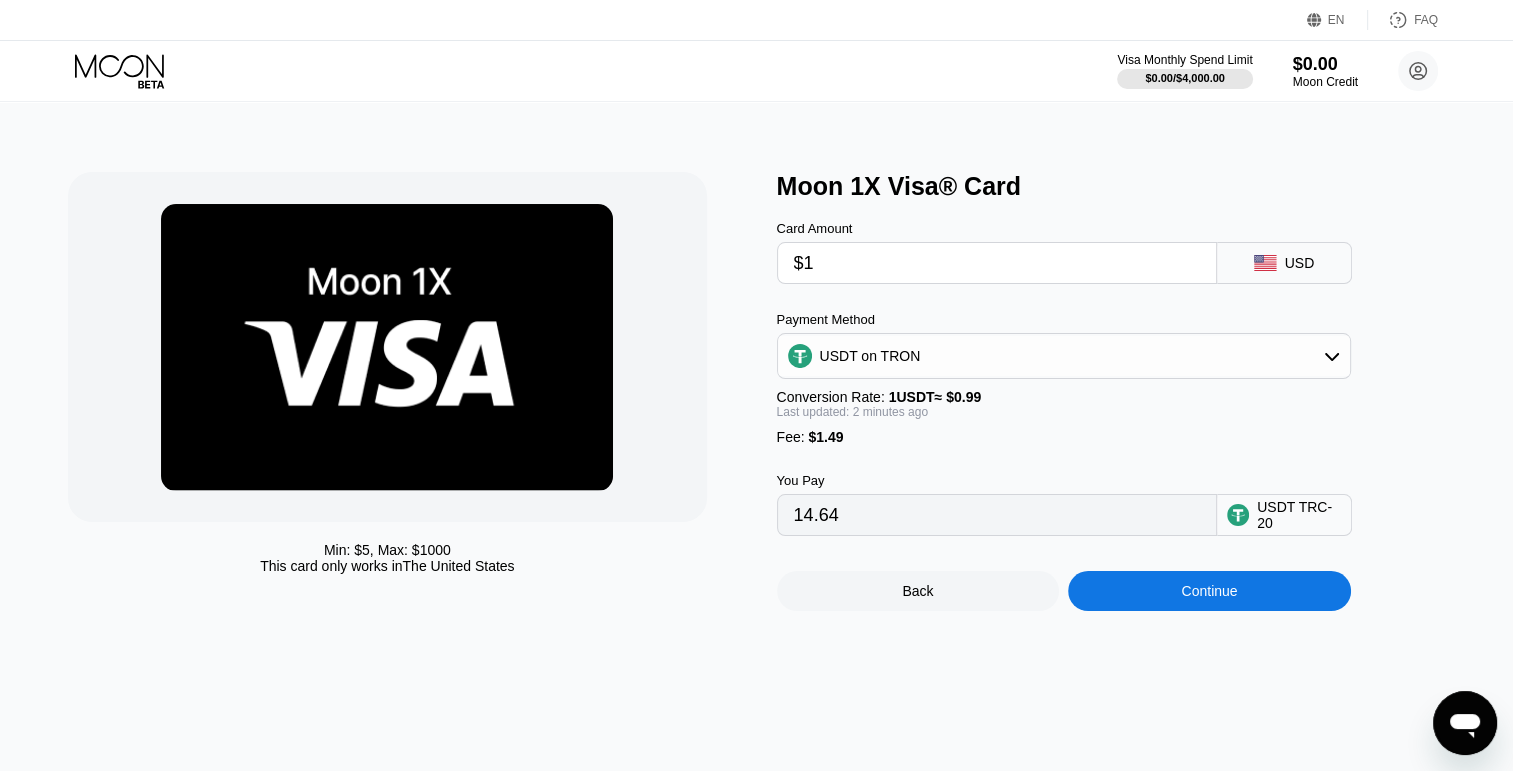 type on "2.52" 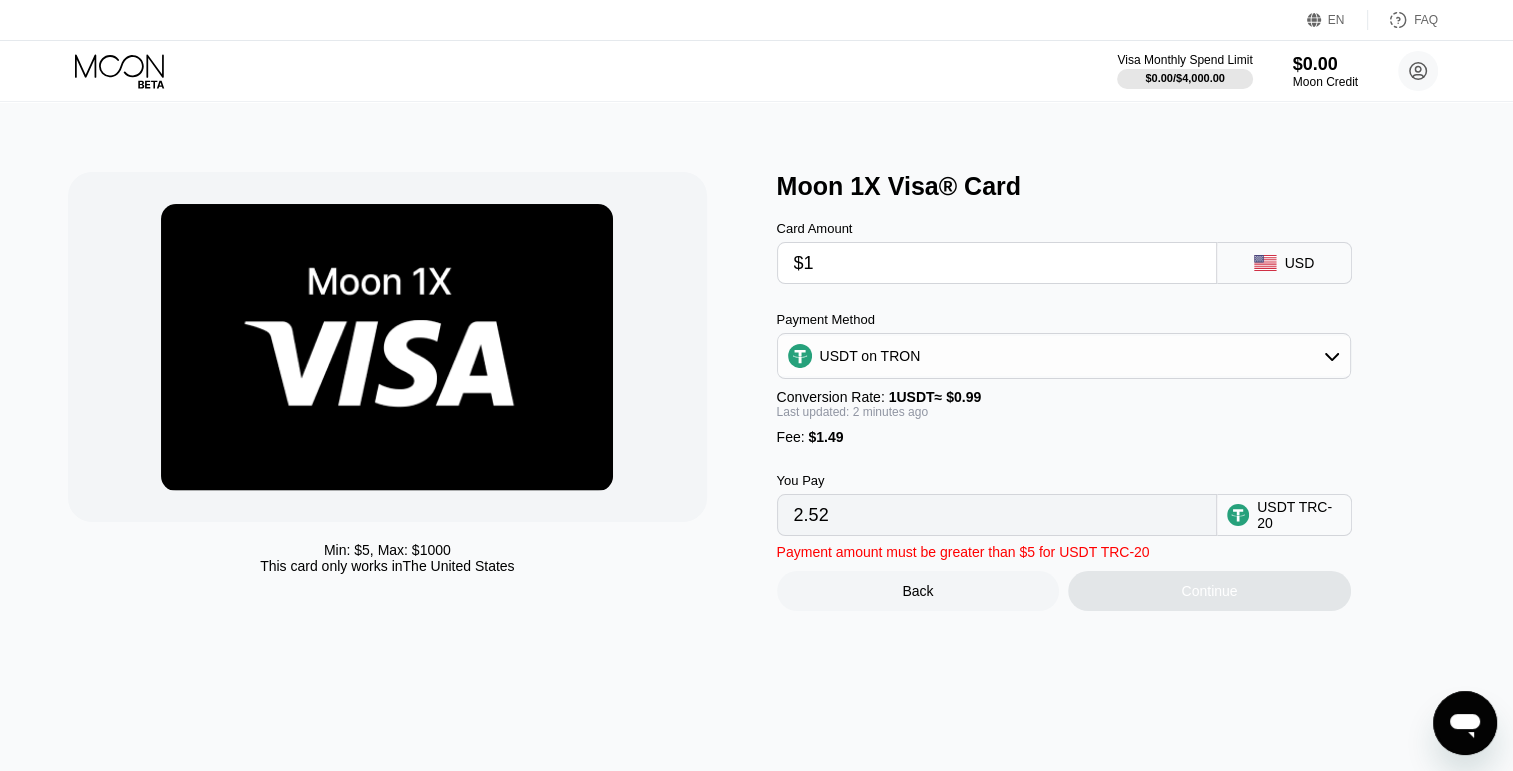 type on "$12" 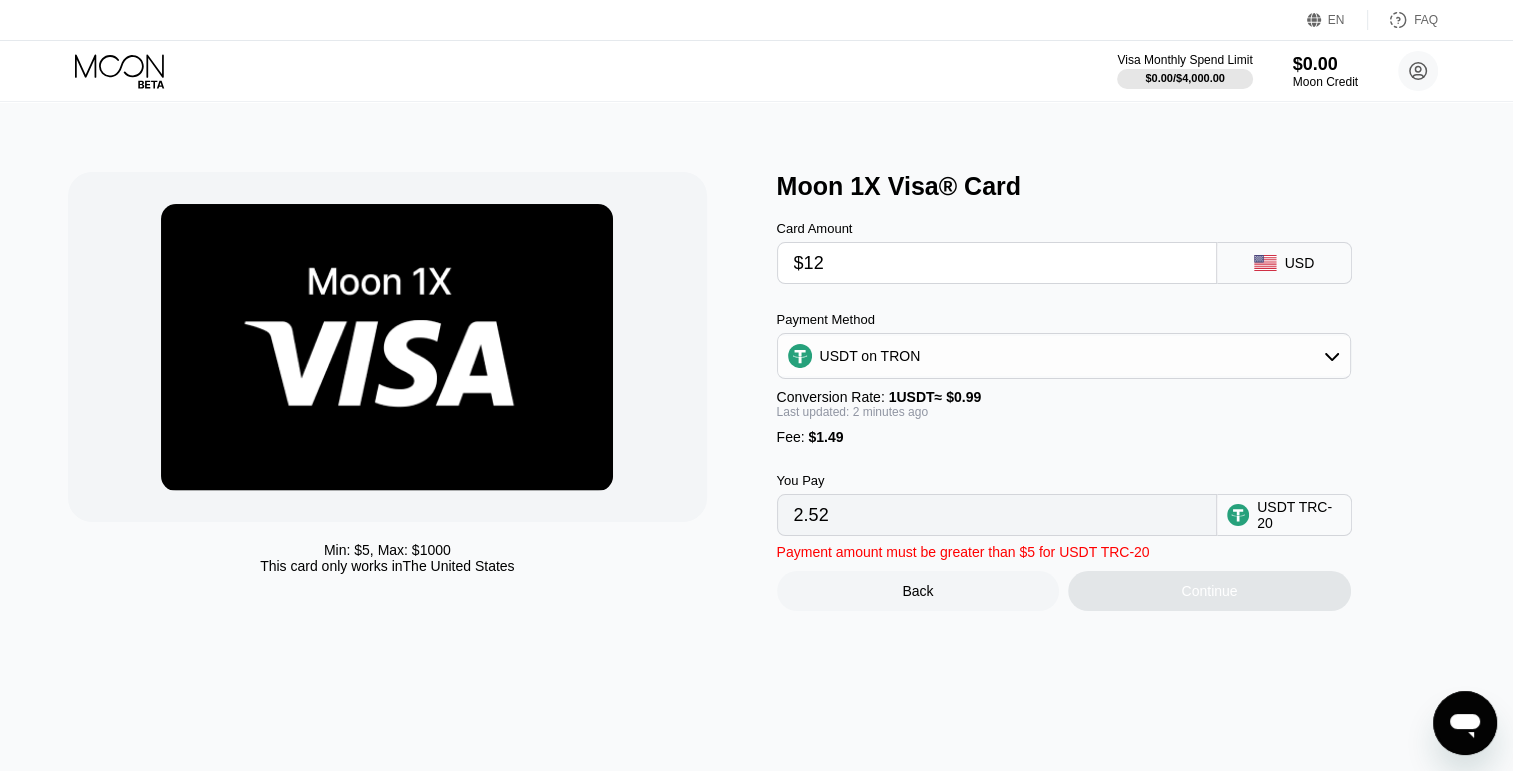type on "13.63" 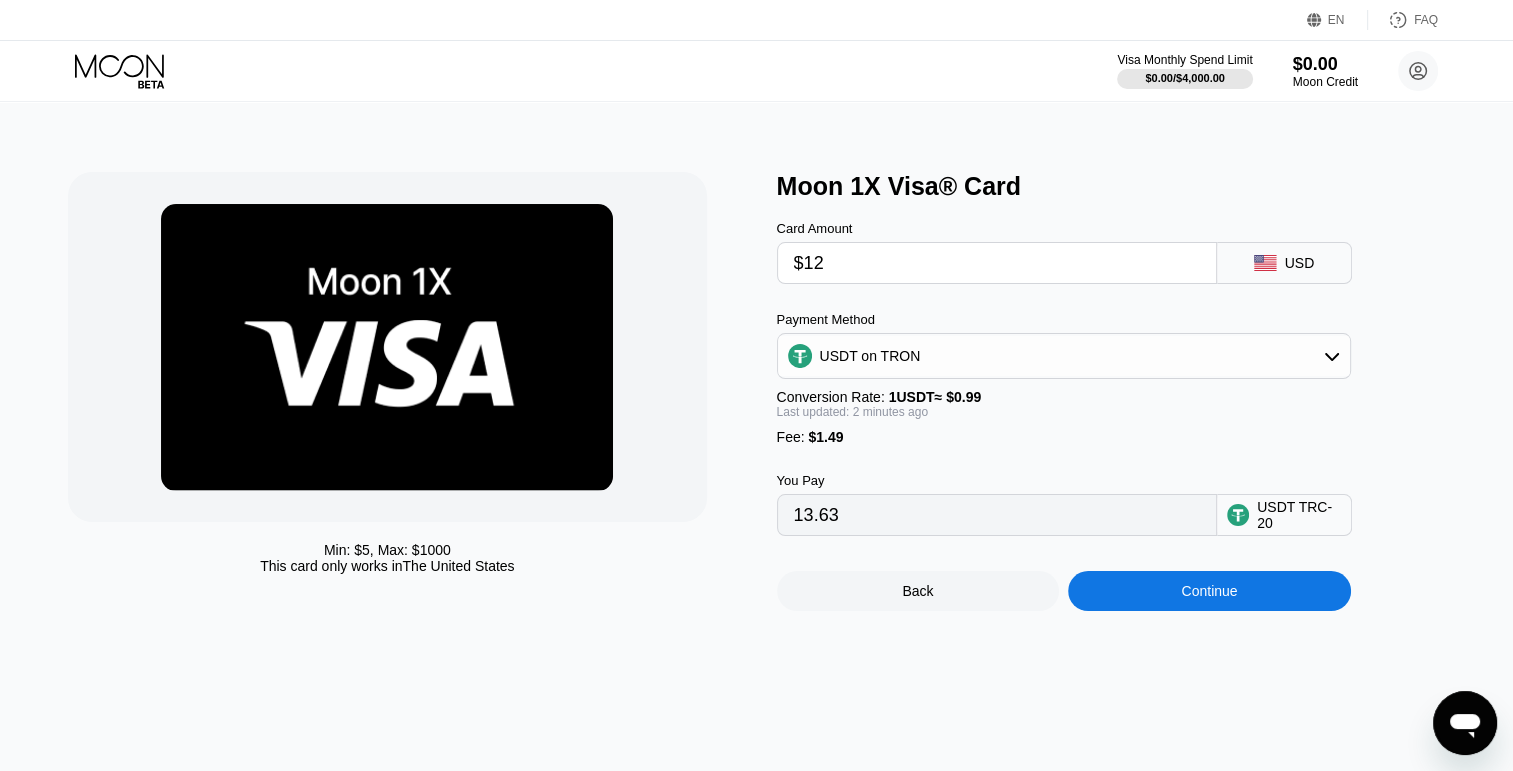 type on "$12" 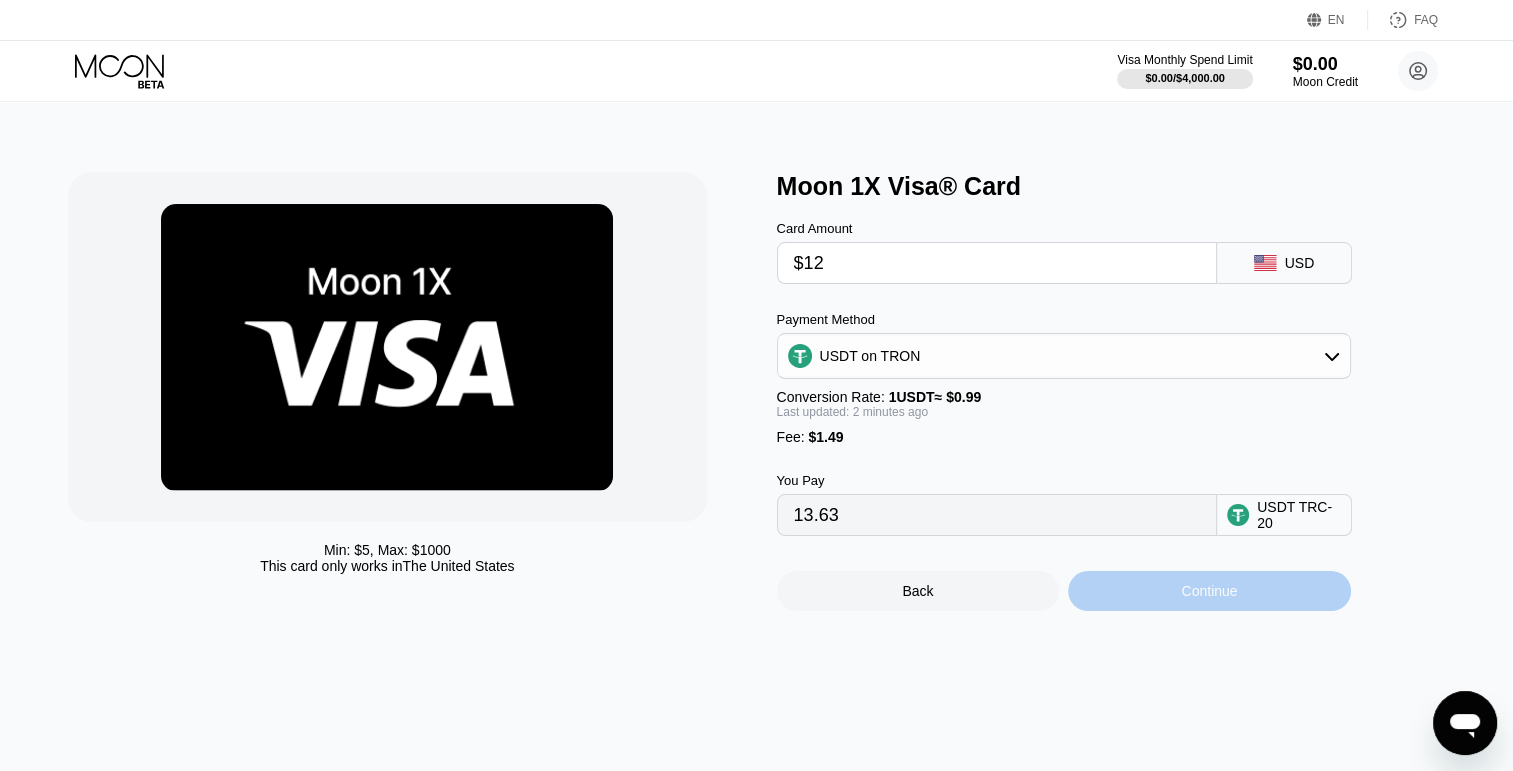 click on "Continue" at bounding box center (1209, 591) 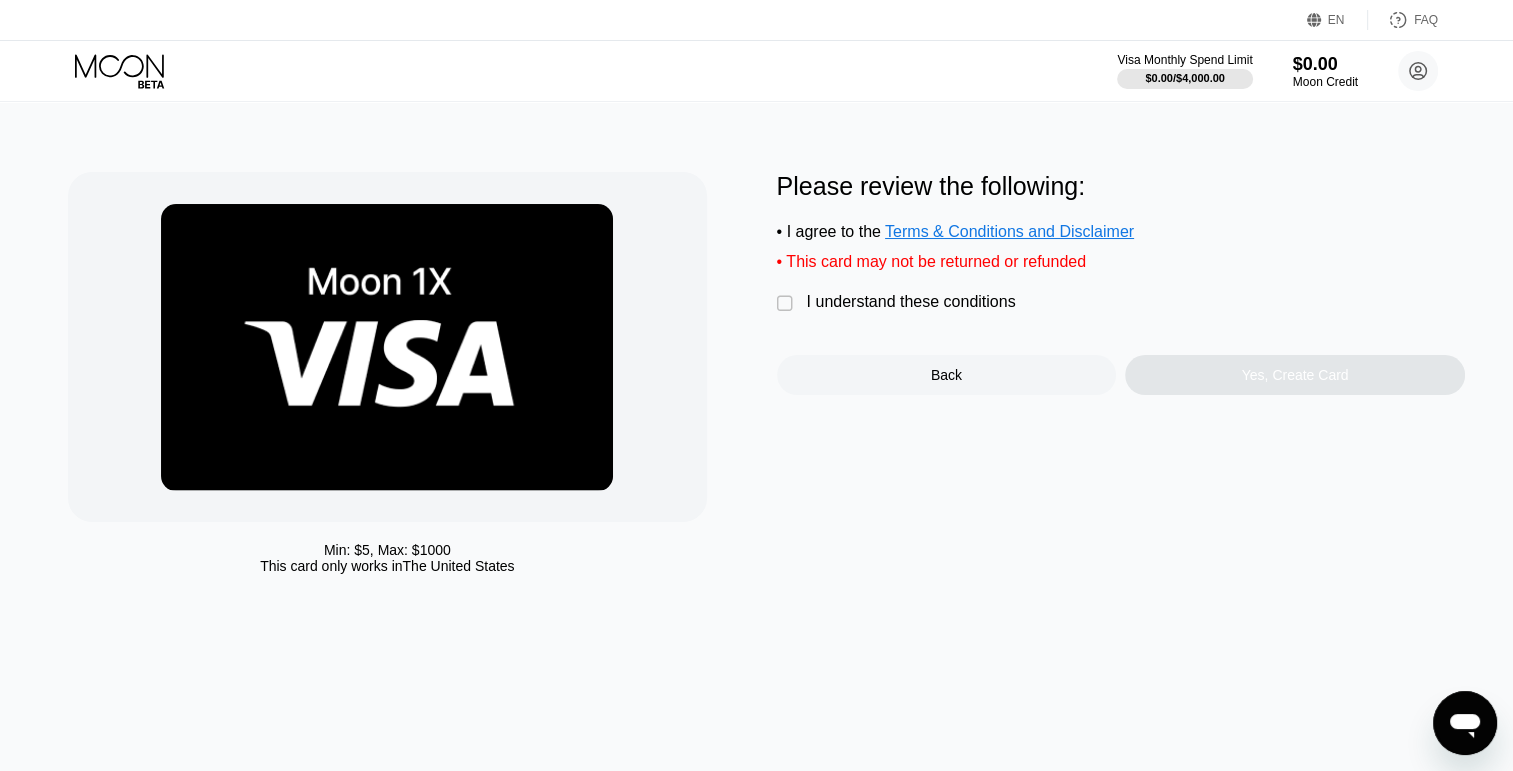 click on "I understand these conditions" at bounding box center [911, 302] 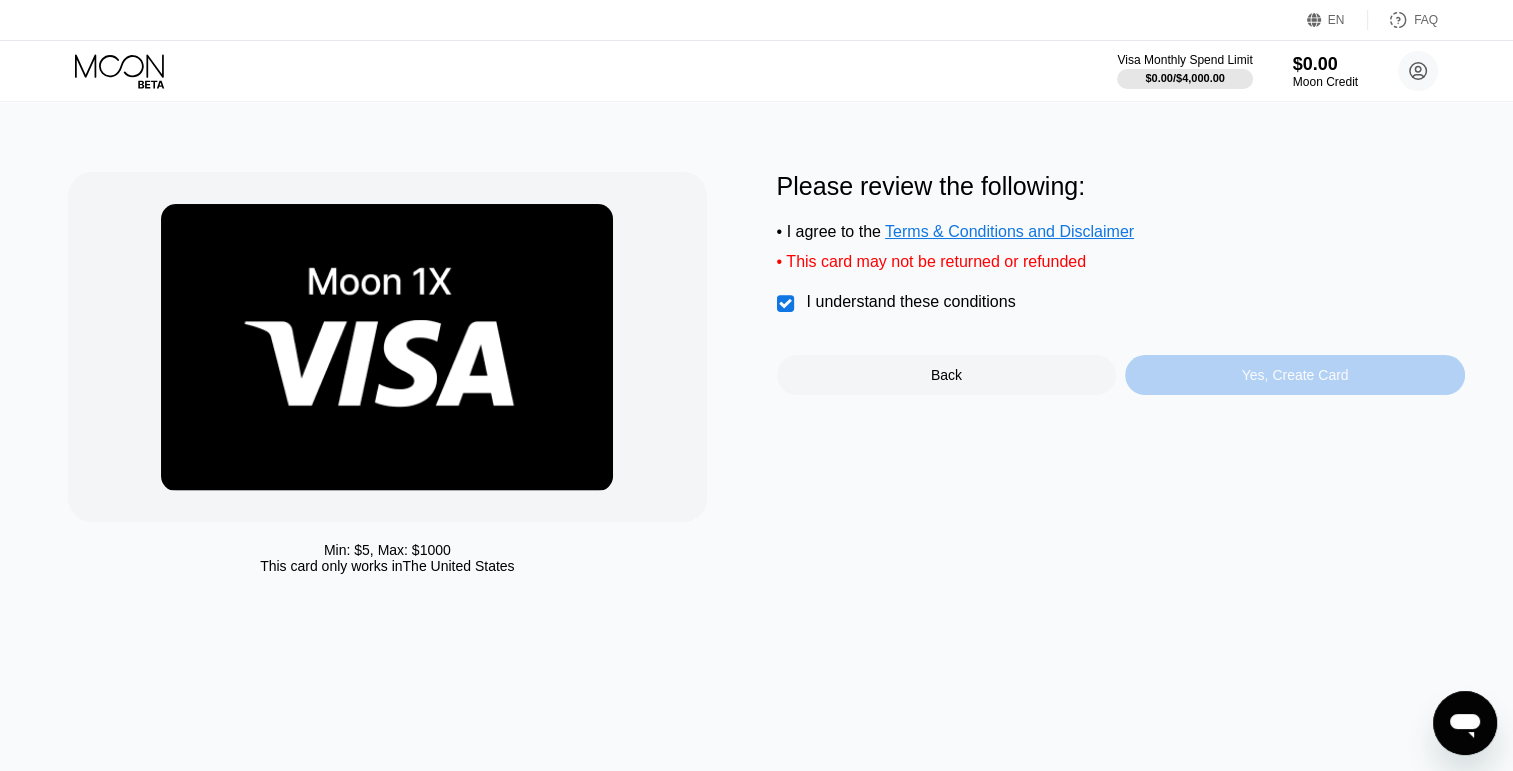 click on "Yes, Create Card" at bounding box center (1295, 375) 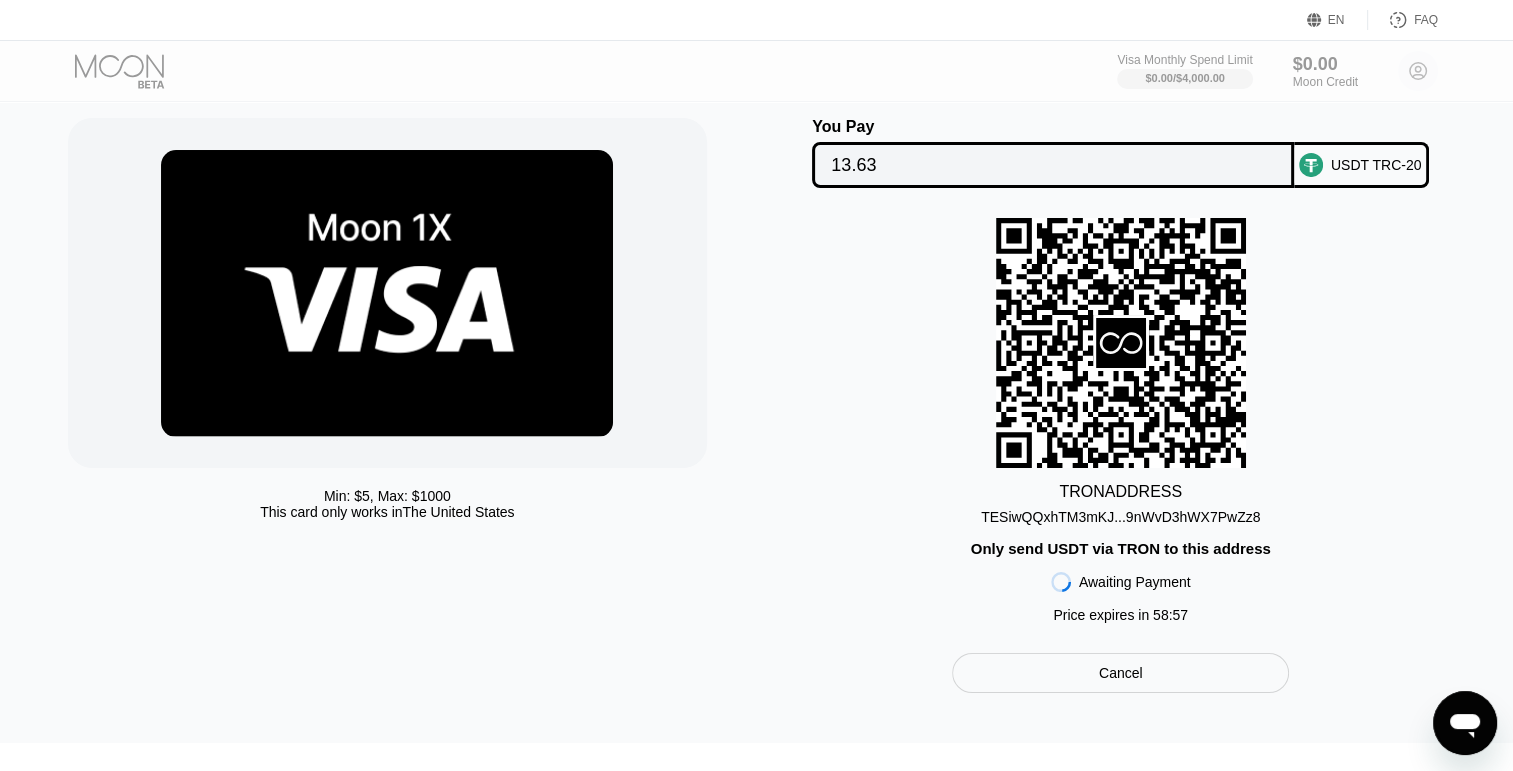 scroll, scrollTop: 55, scrollLeft: 0, axis: vertical 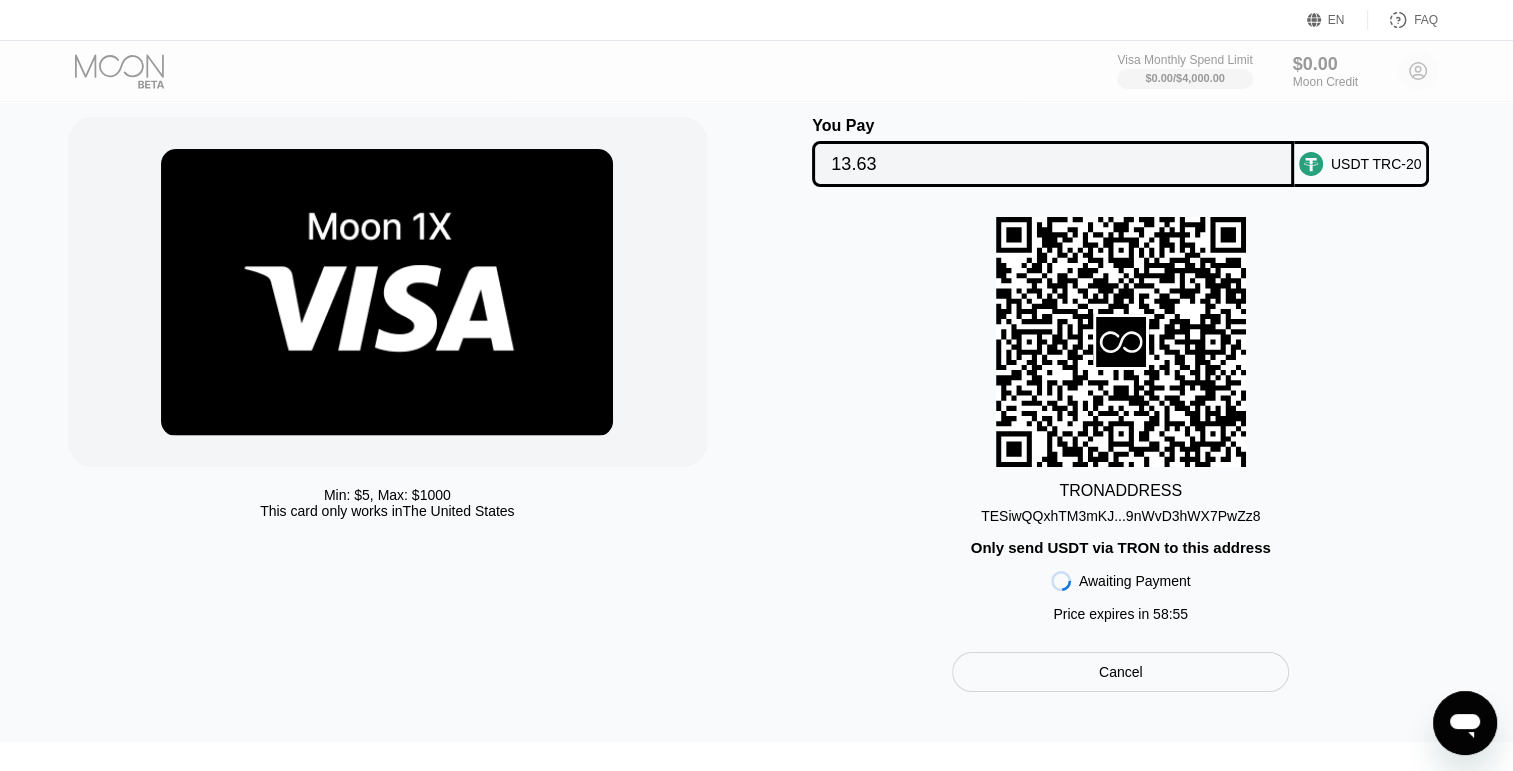 click on "TESiwQQxhTM3mKJ...9nWvD3hWX7PwZz8" at bounding box center [1120, 516] 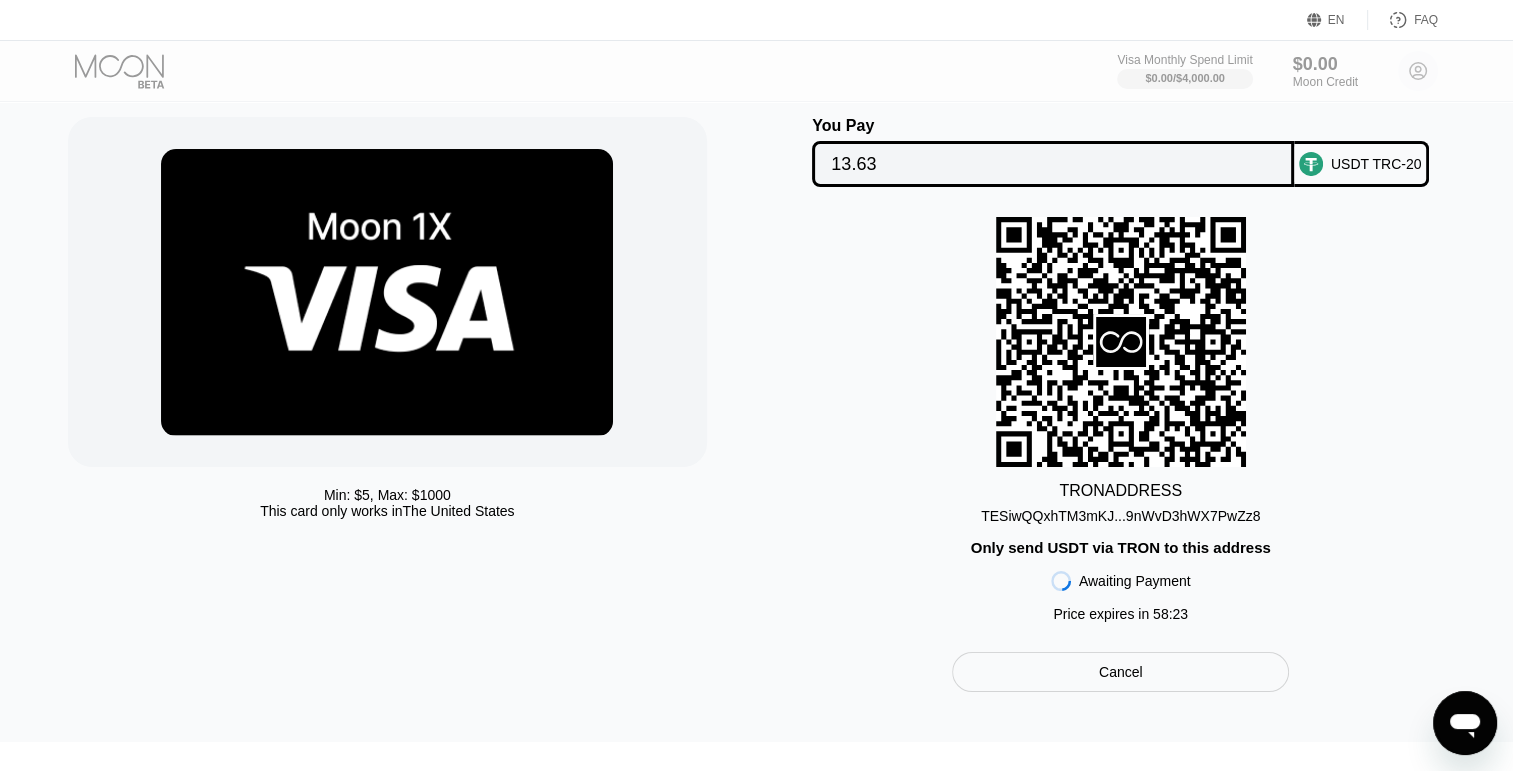 click 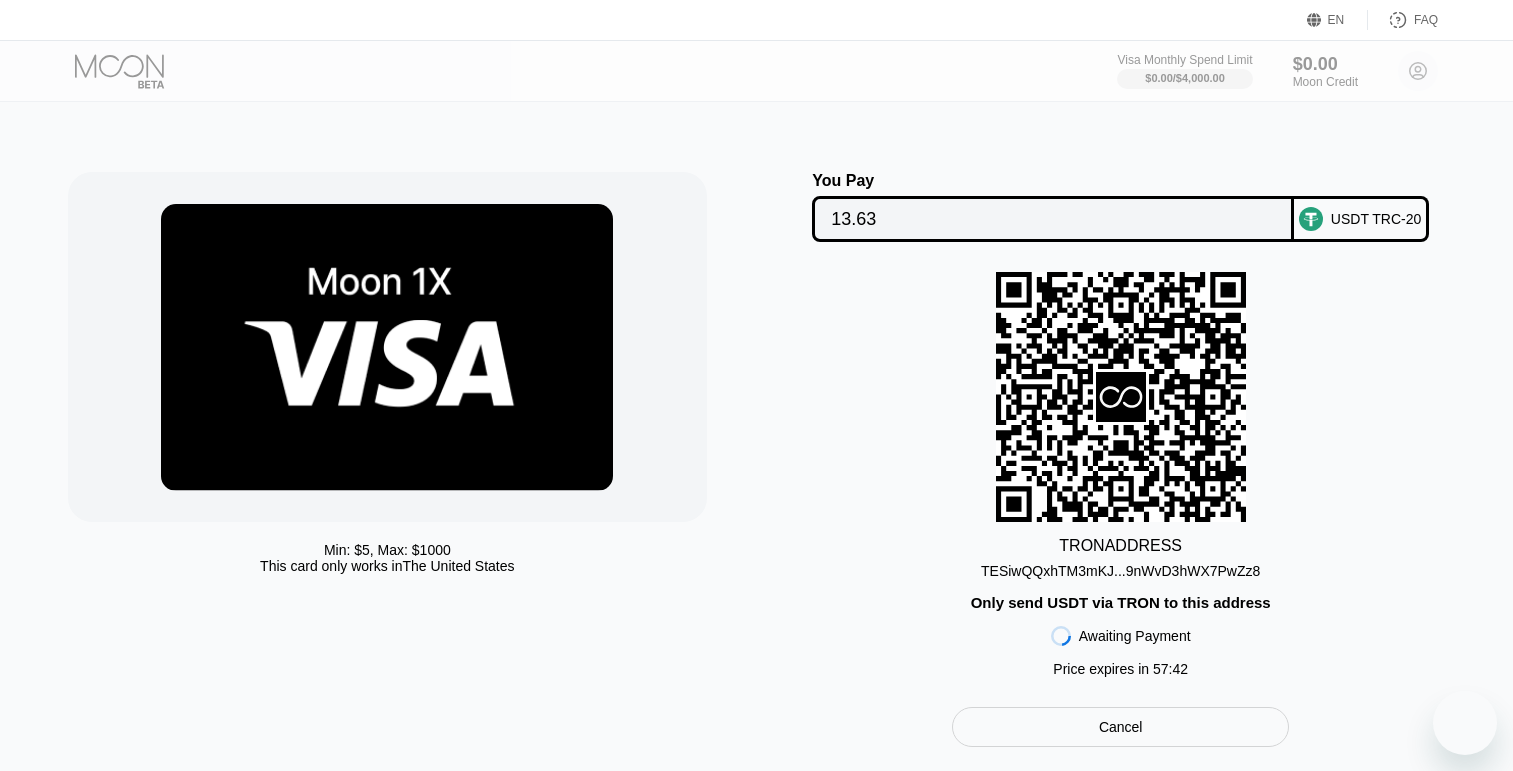 scroll, scrollTop: 55, scrollLeft: 0, axis: vertical 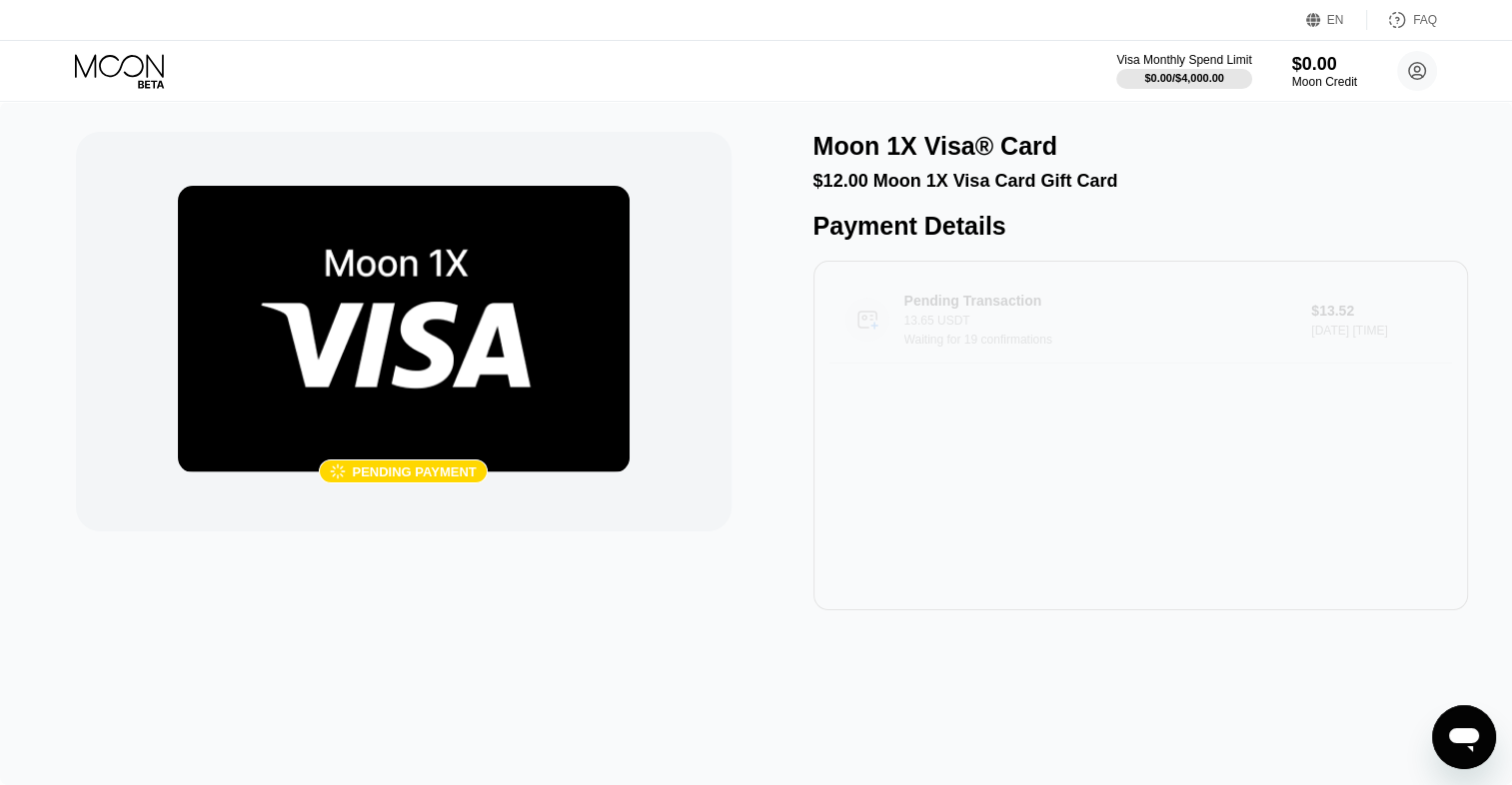 click on "Pending Transaction 13.65 USDT Waiting for 19 confirmations" at bounding box center [1107, 320] 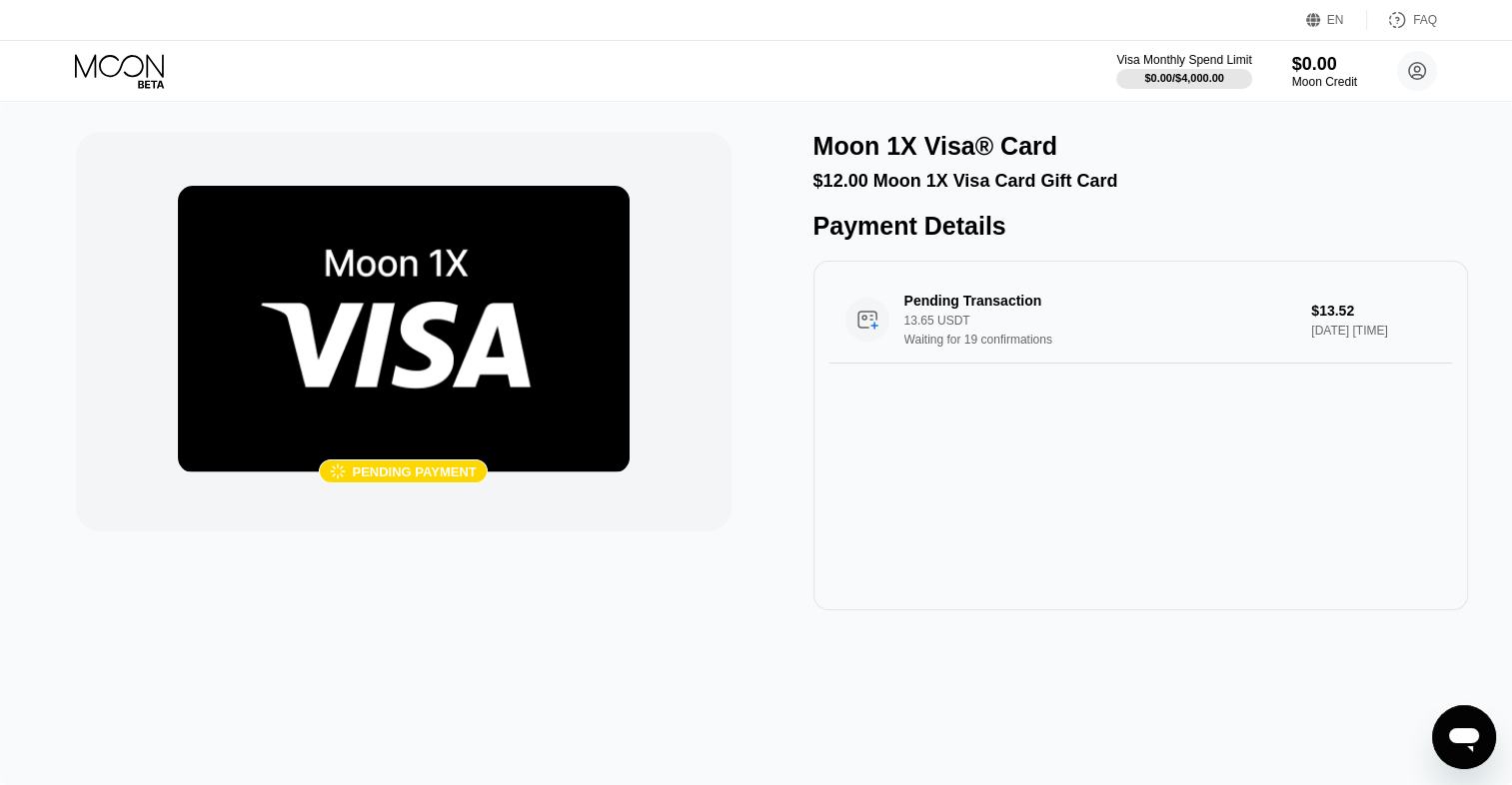 click on "Visa Monthly Spend Limit $0.00 / $4,000.00 $0.00 Moon Credit Tony ytonyyytonyyy@gmail.com  Home Settings Support Careers About Us Log out Privacy policy Terms" at bounding box center [756, 71] 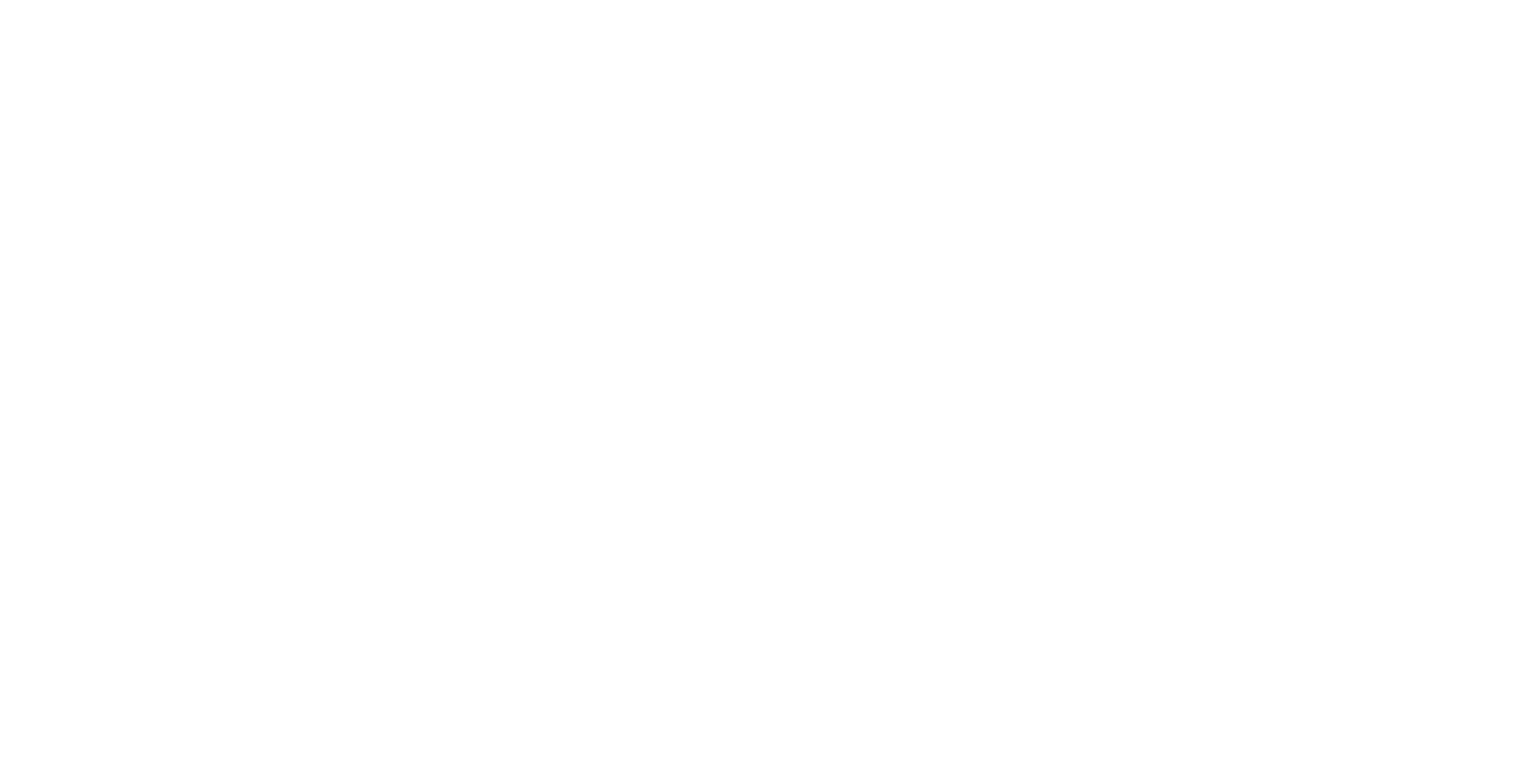 scroll, scrollTop: 0, scrollLeft: 0, axis: both 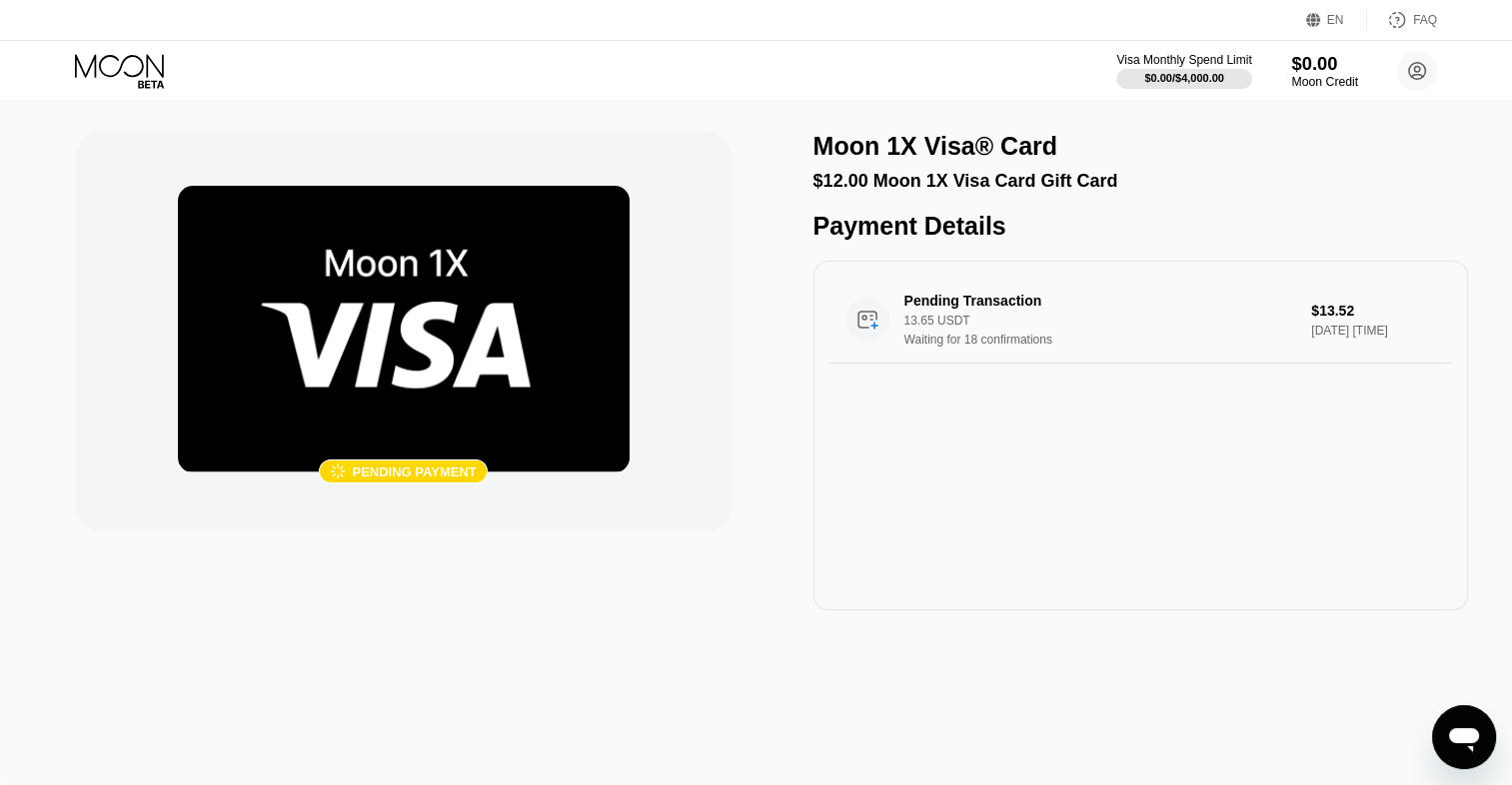 click on "$0.00" at bounding box center [1324, 63] 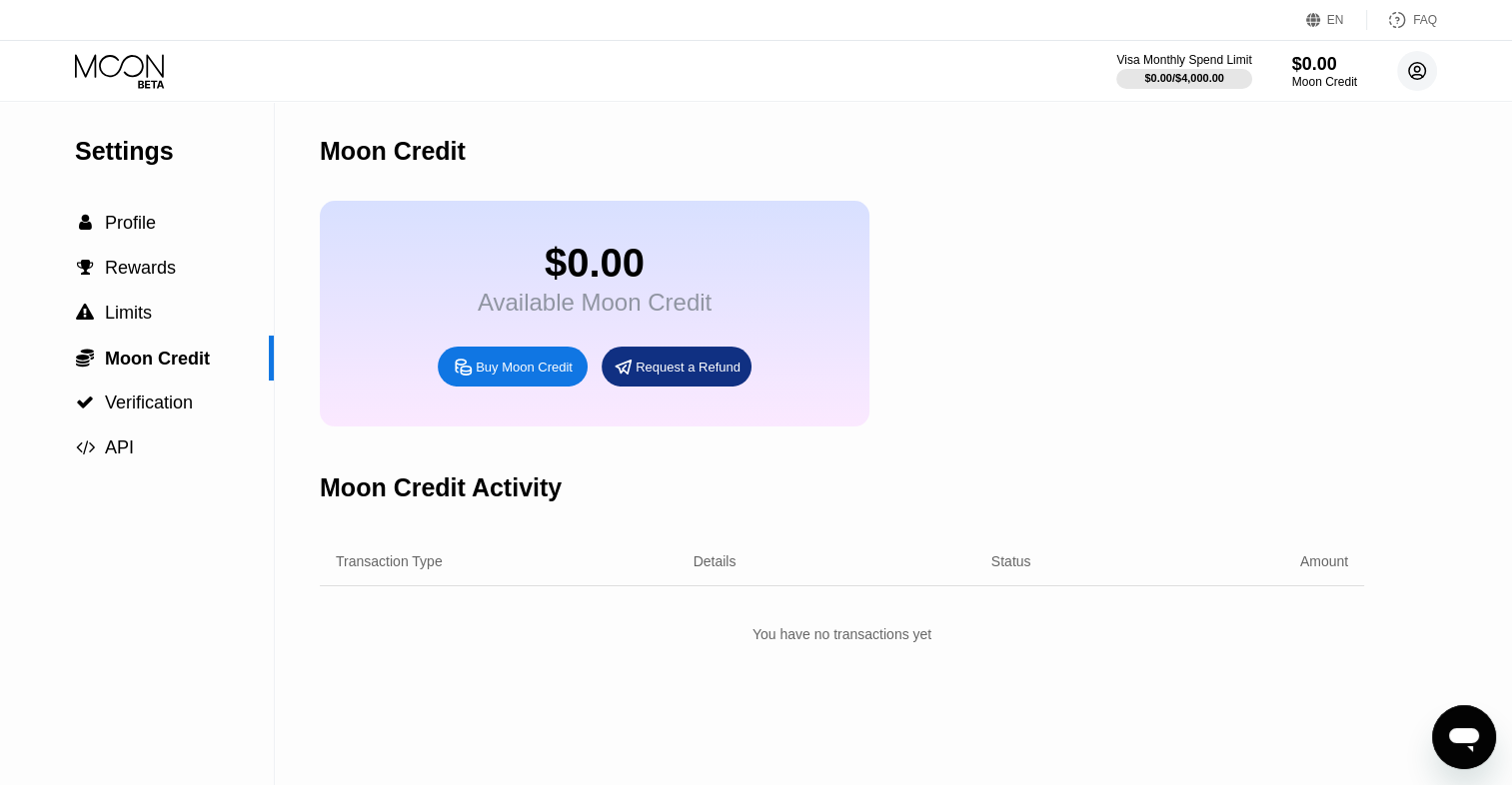 click 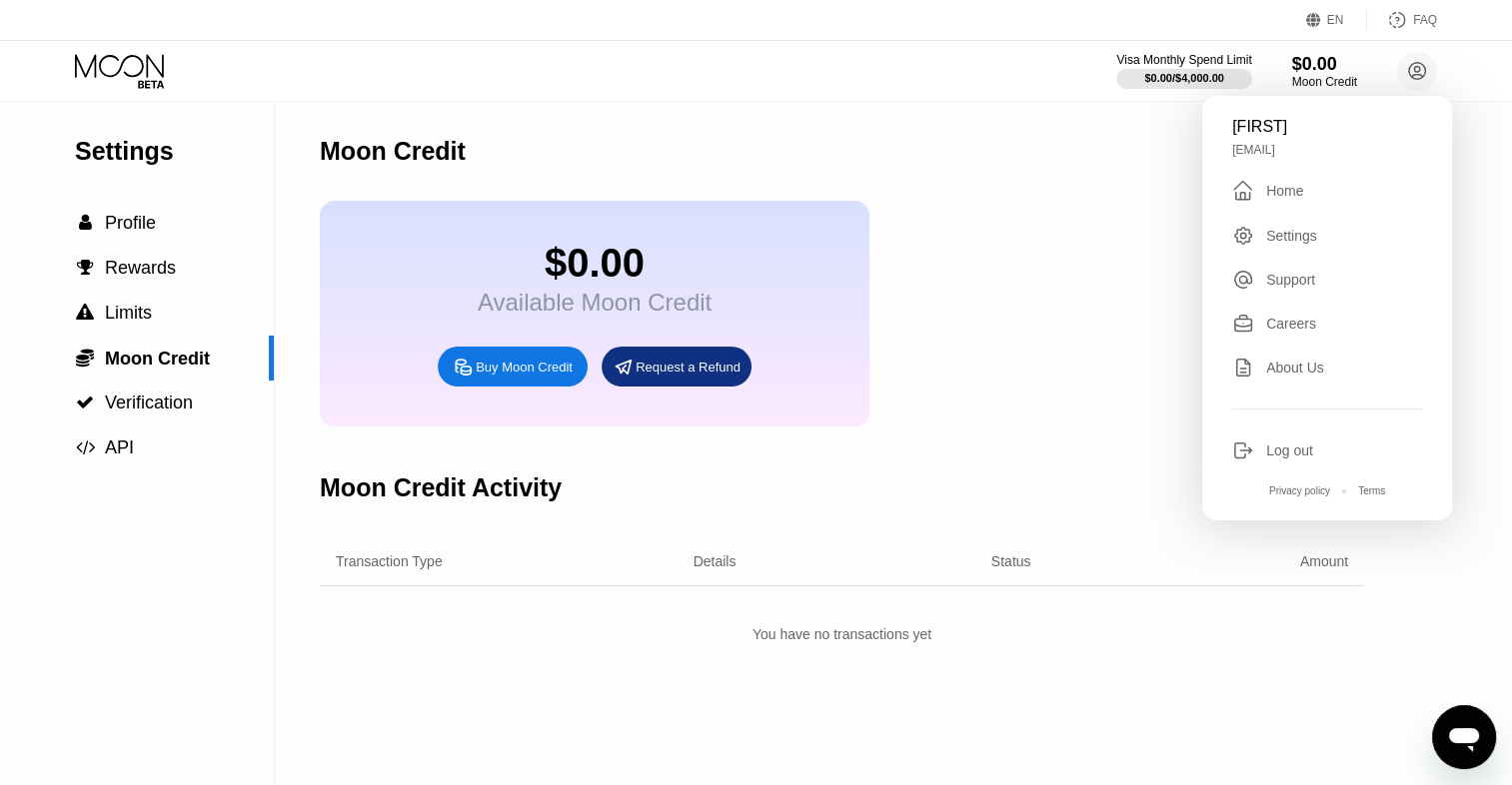 click on "Home" at bounding box center (1284, 191) 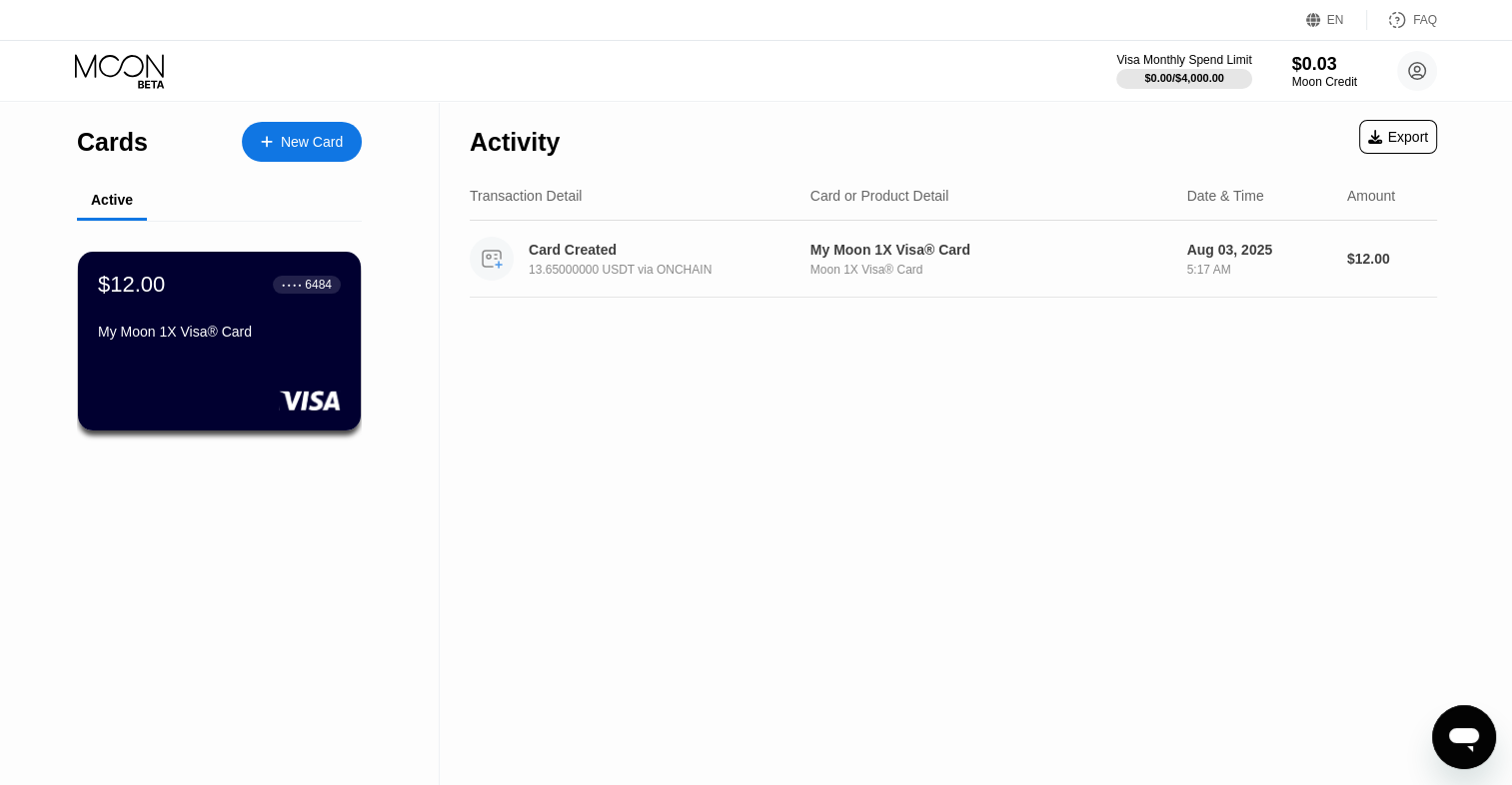 click on "Card Created 13.65000000 USDT via ONCHAIN" at bounding box center (675, 259) 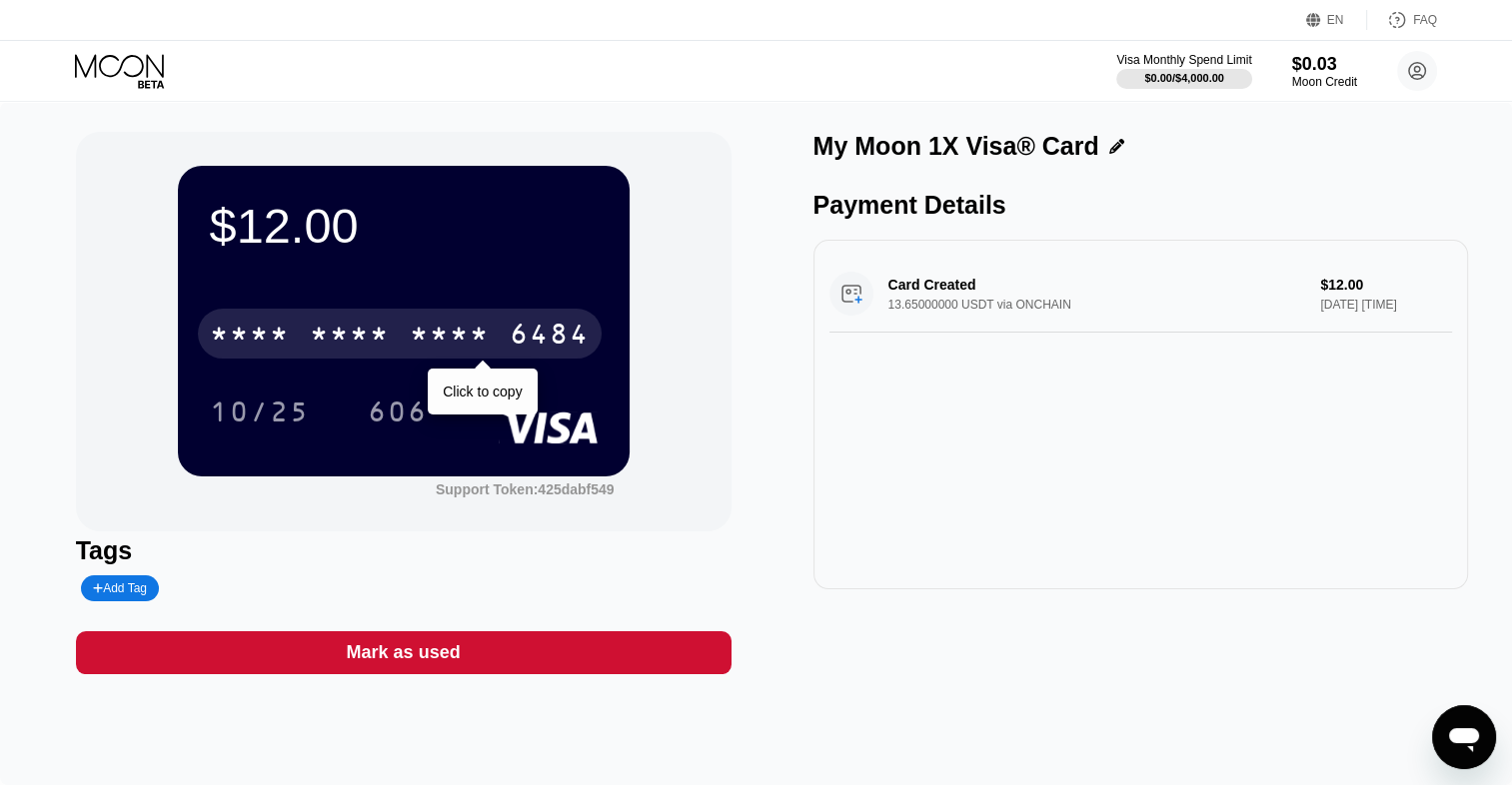 click on "* * * *" at bounding box center [350, 337] 